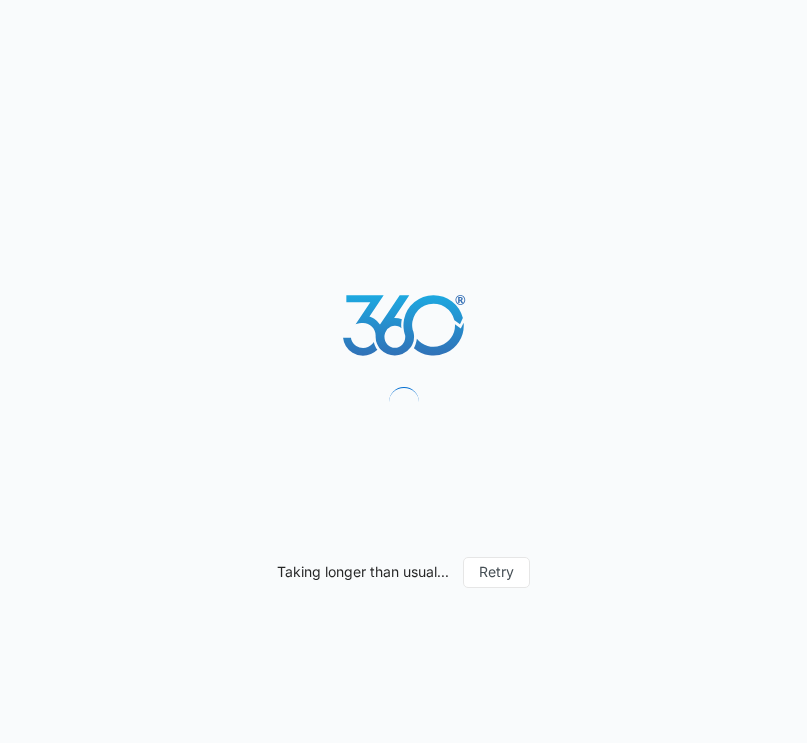 scroll, scrollTop: 0, scrollLeft: 0, axis: both 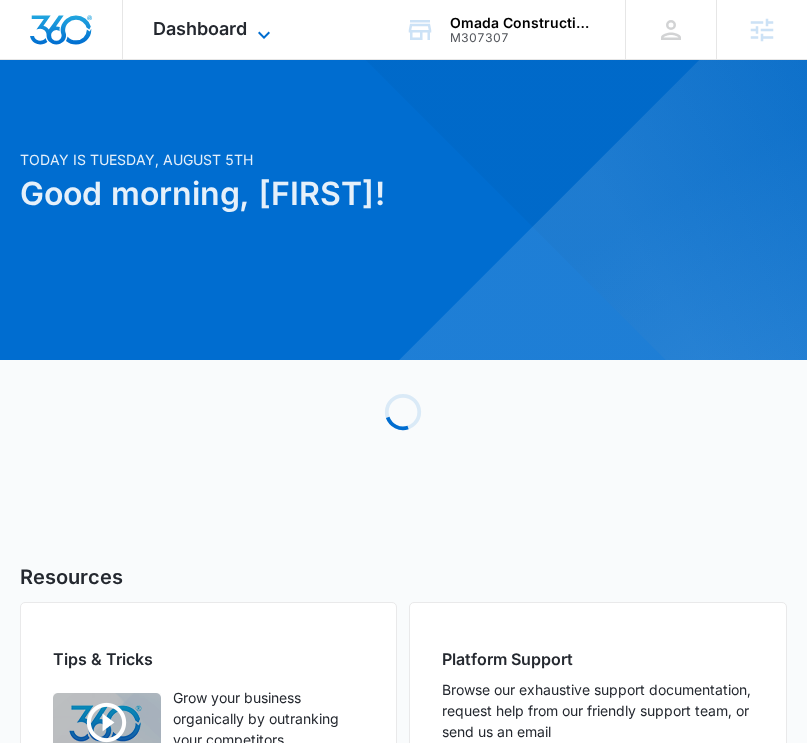 click on "Dashboard" at bounding box center (200, 28) 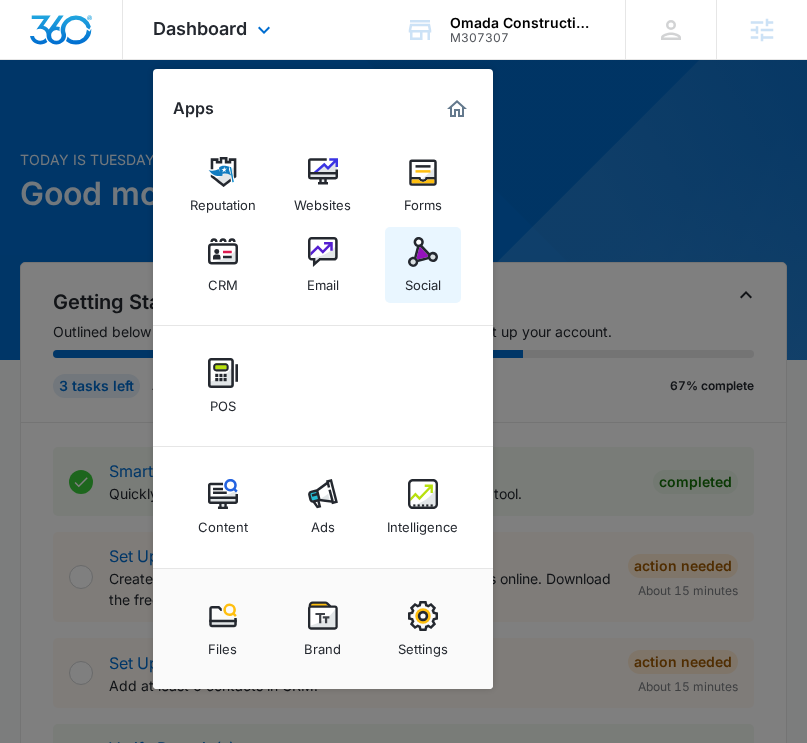click at bounding box center [423, 252] 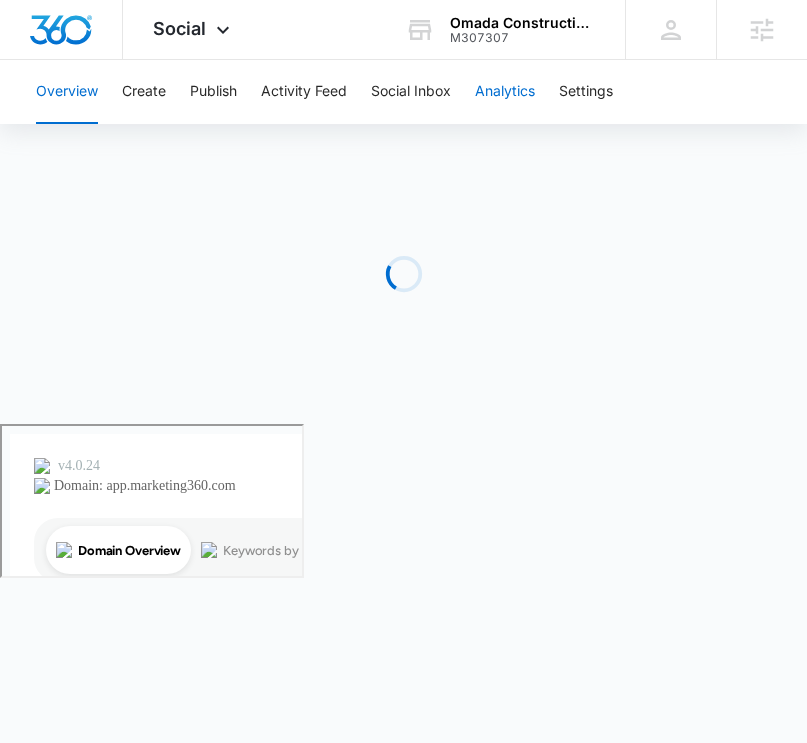 click on "Analytics" at bounding box center [505, 92] 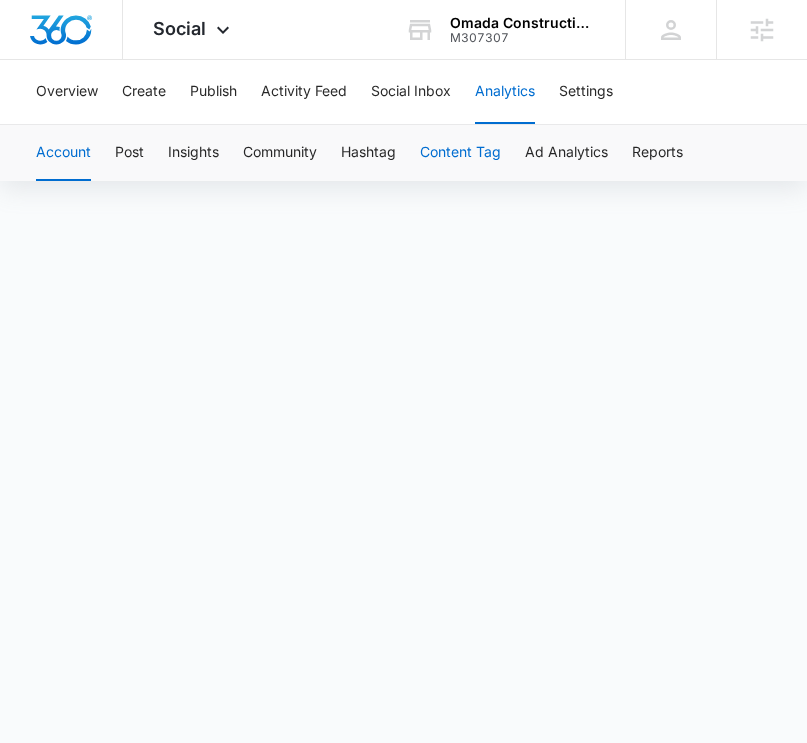 scroll, scrollTop: 126, scrollLeft: 0, axis: vertical 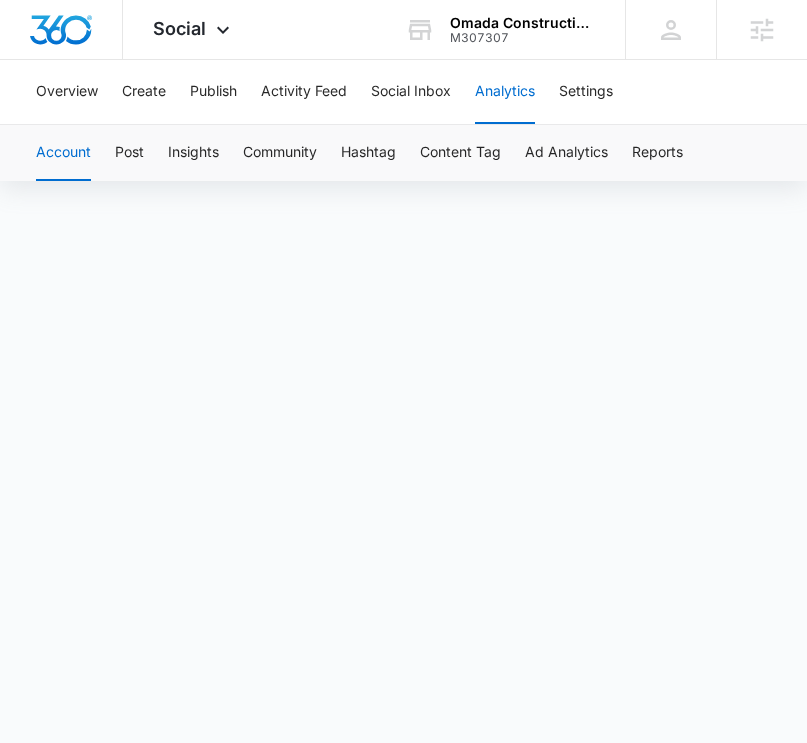 click on "Account Post Insights Community Hashtag Content Tag Ad Analytics Reports" at bounding box center [403, 153] 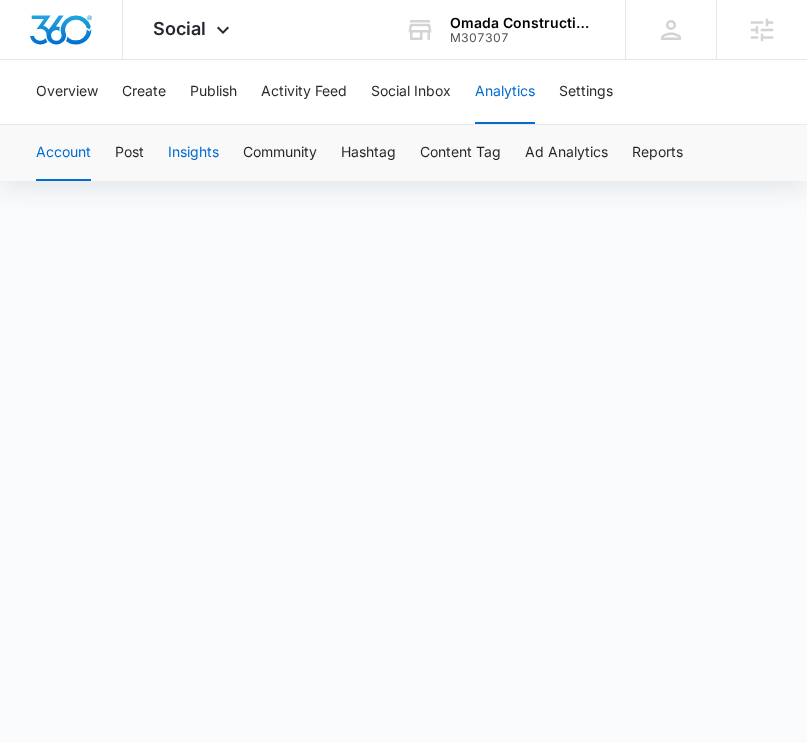 click on "Insights" at bounding box center [193, 153] 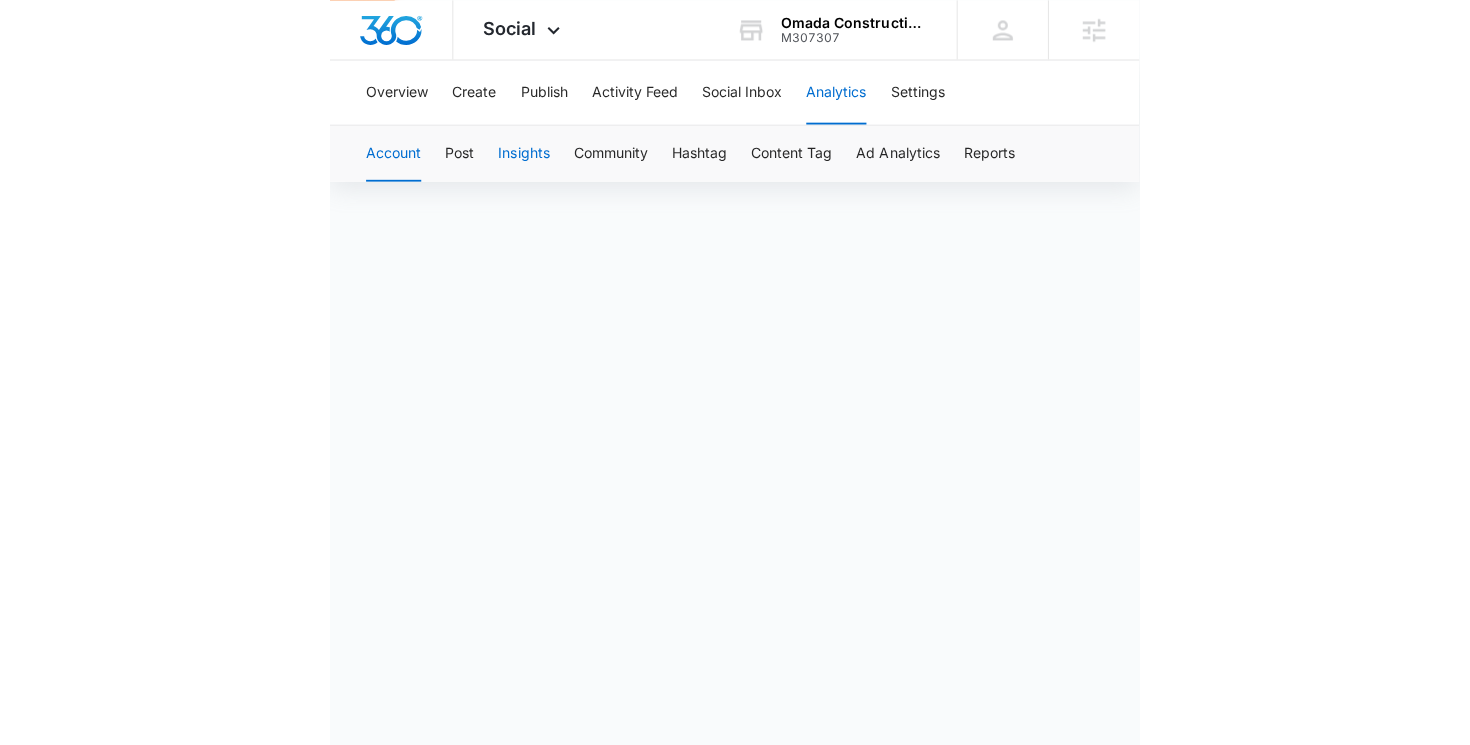 scroll, scrollTop: 0, scrollLeft: 0, axis: both 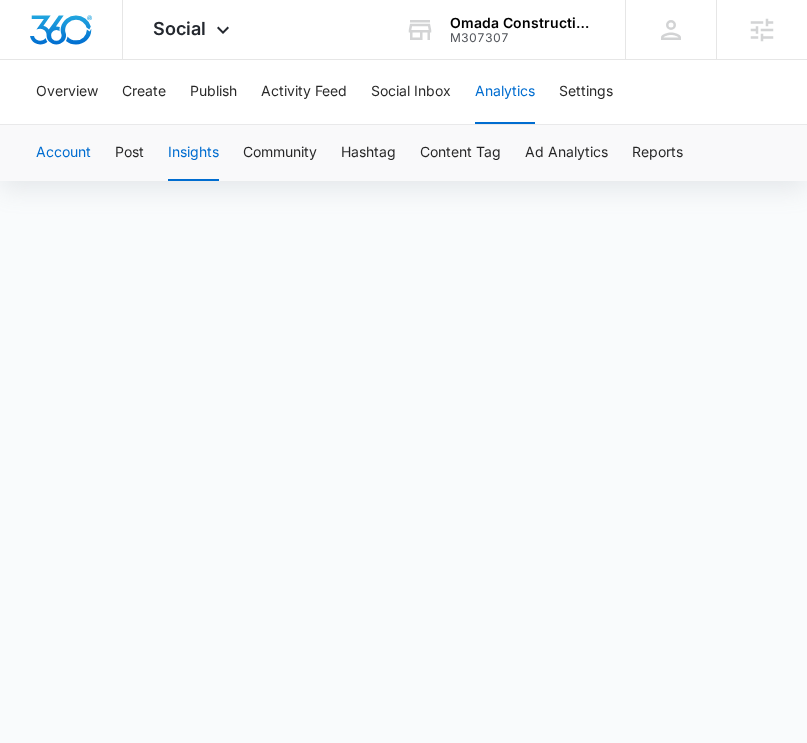 click on "Account" at bounding box center [63, 153] 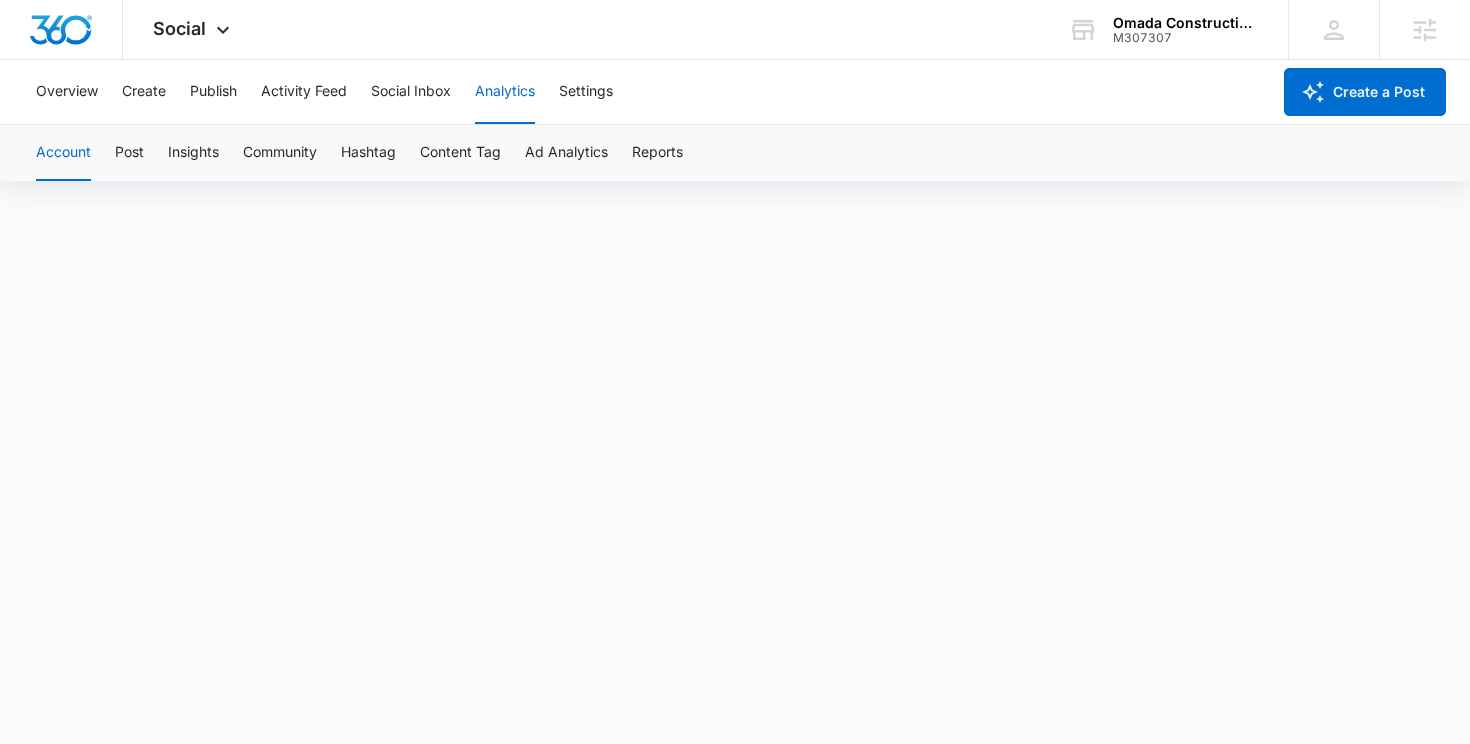 click on "Account Post Insights Community Hashtag Content Tag Ad Analytics Reports" at bounding box center (735, 153) 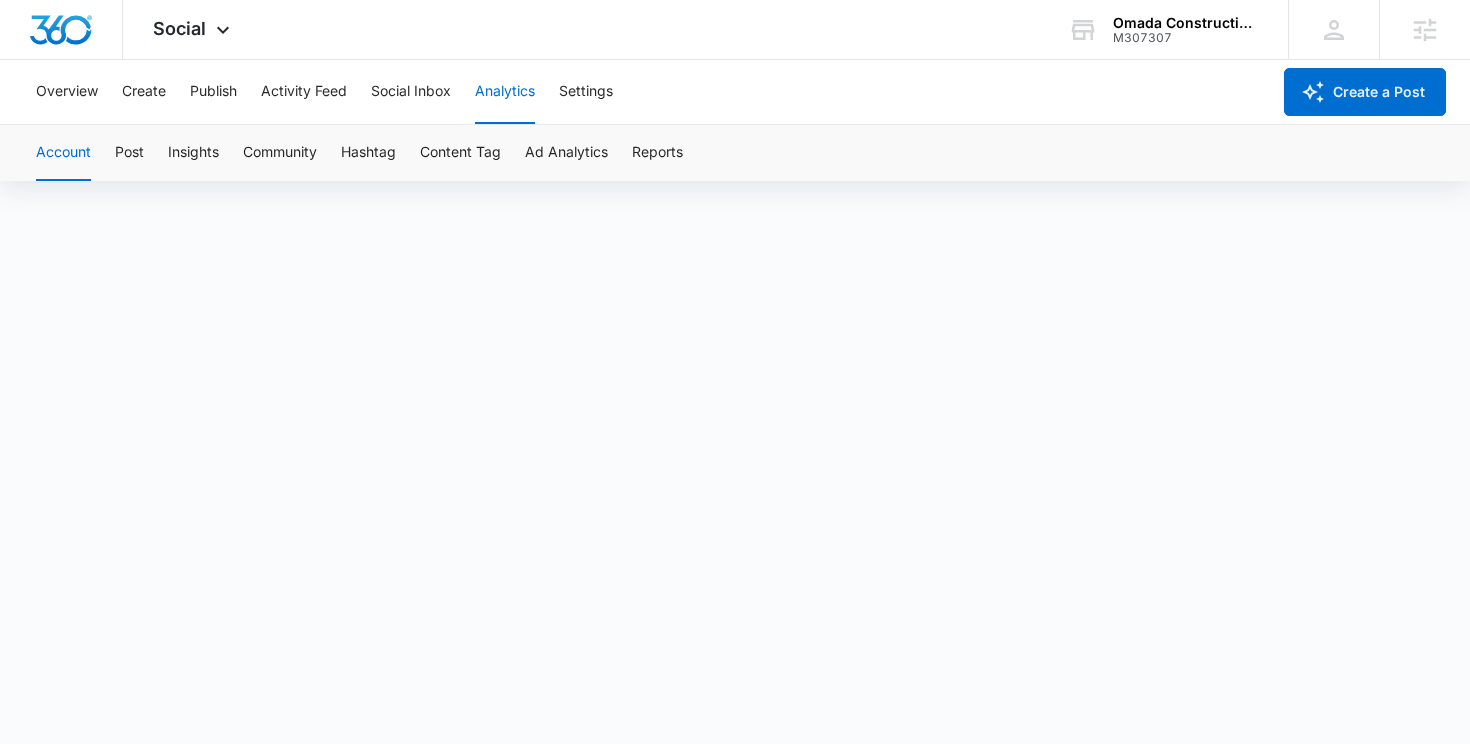 click on "Account Post Insights Community Hashtag Content Tag Ad Analytics Reports" at bounding box center (735, 153) 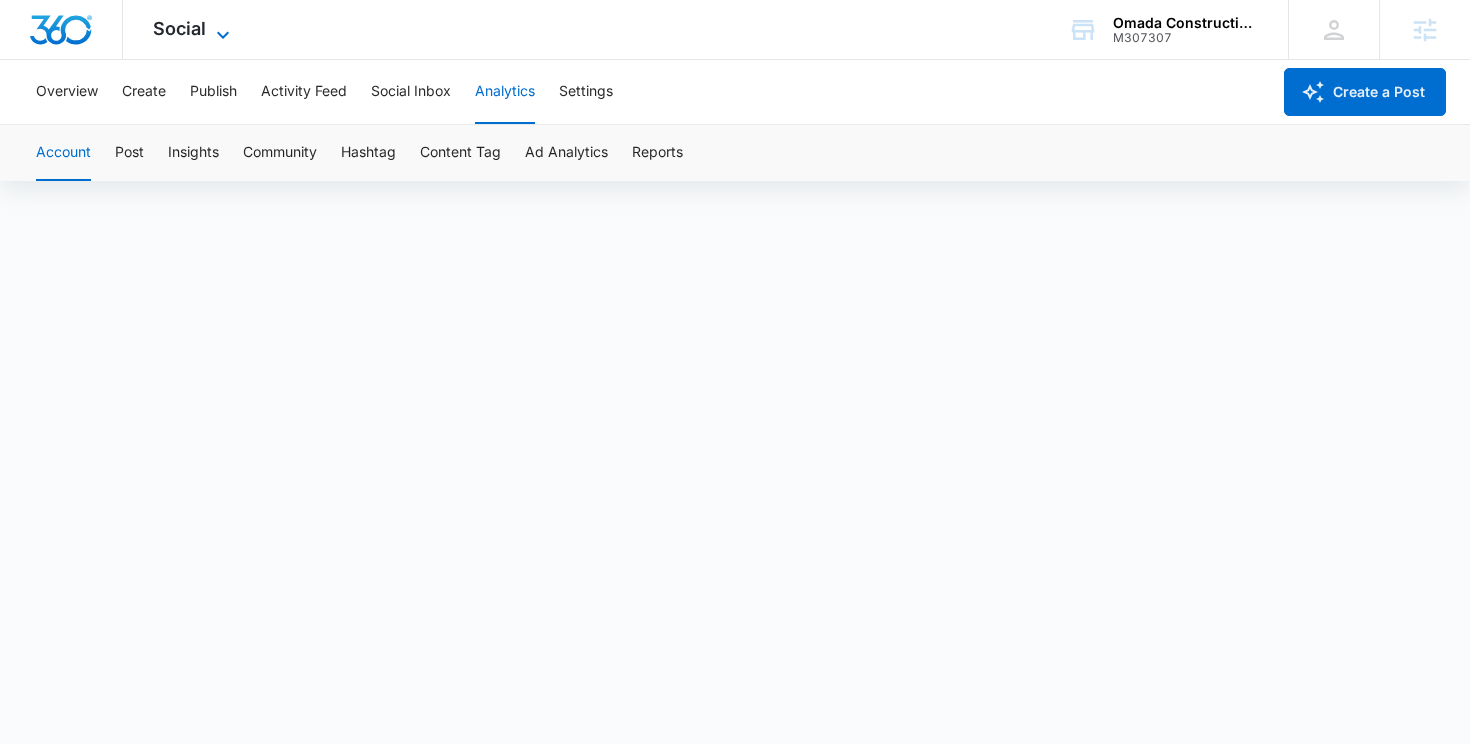 click 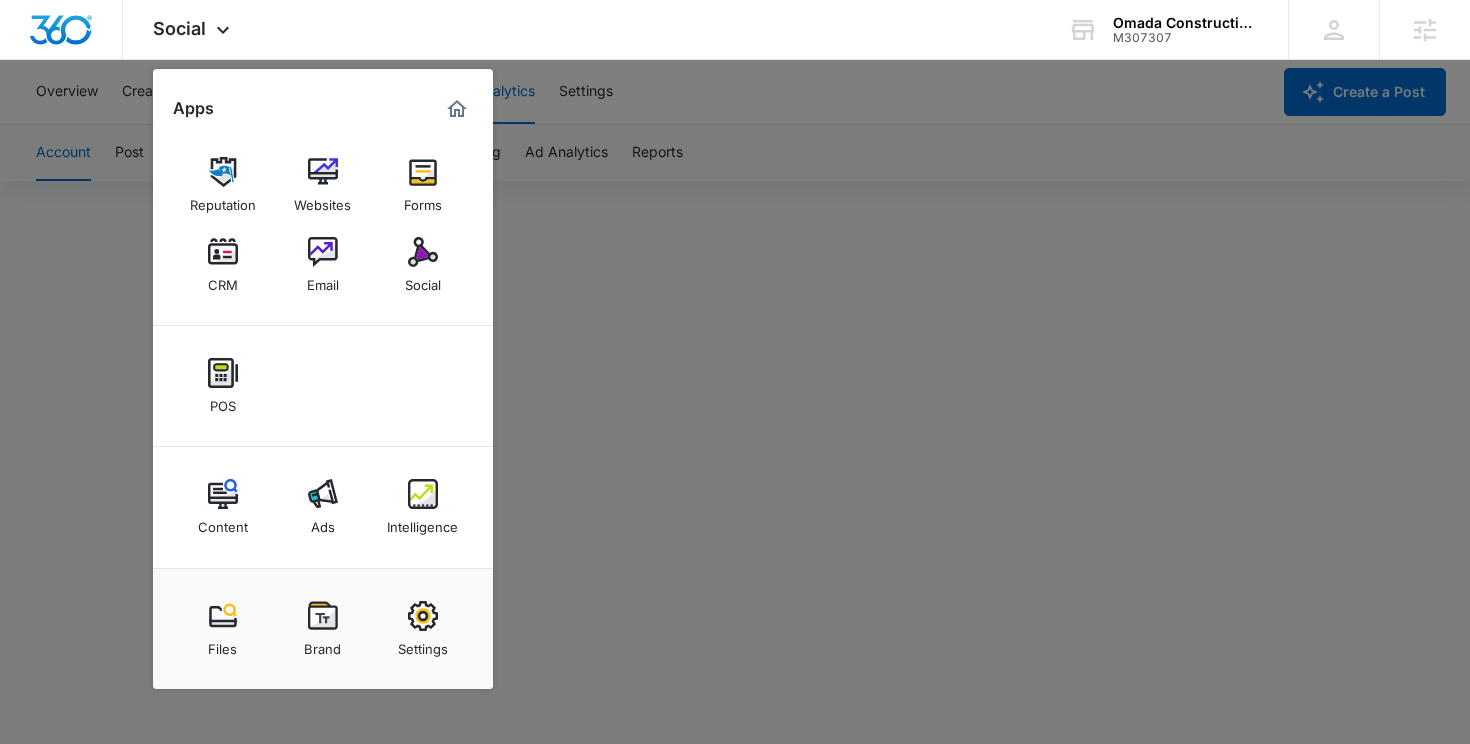 click at bounding box center (735, 372) 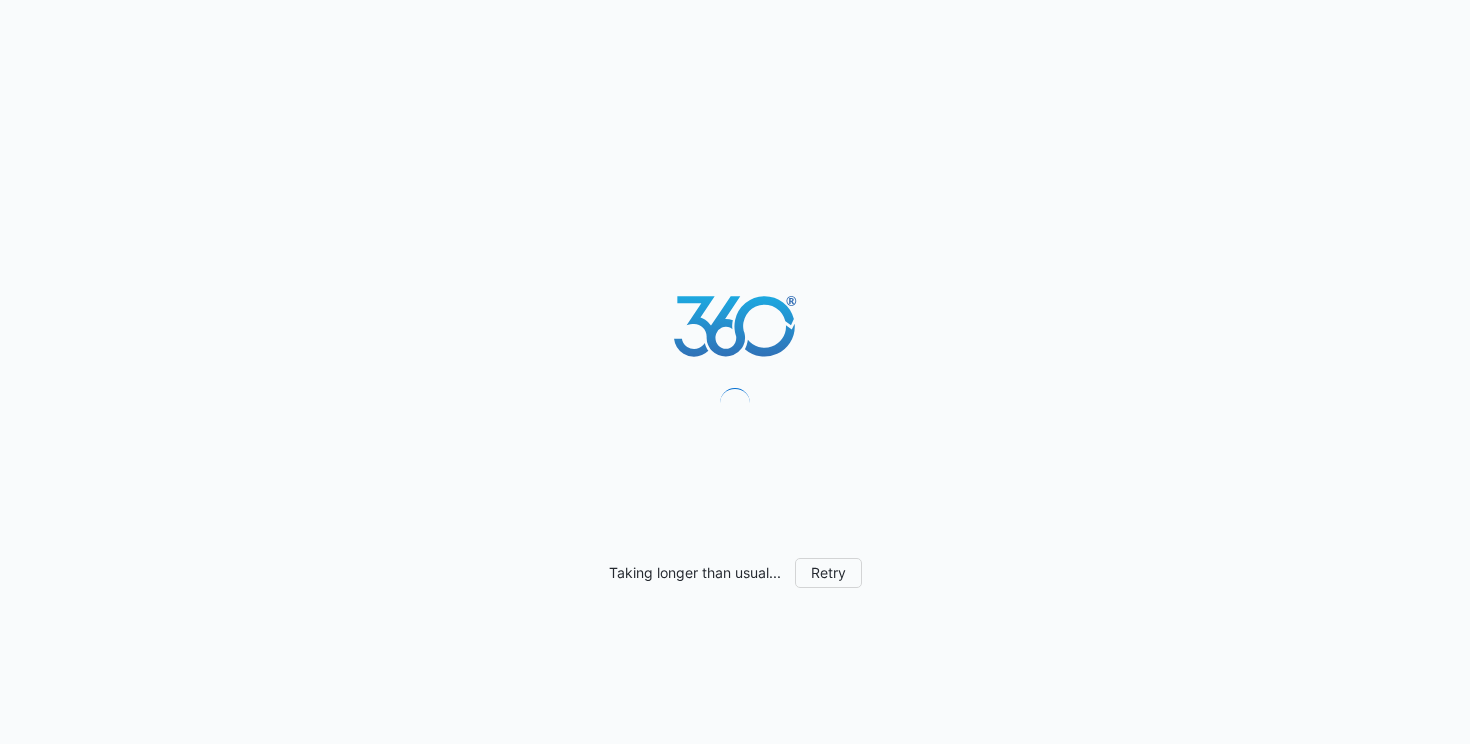 scroll, scrollTop: 0, scrollLeft: 0, axis: both 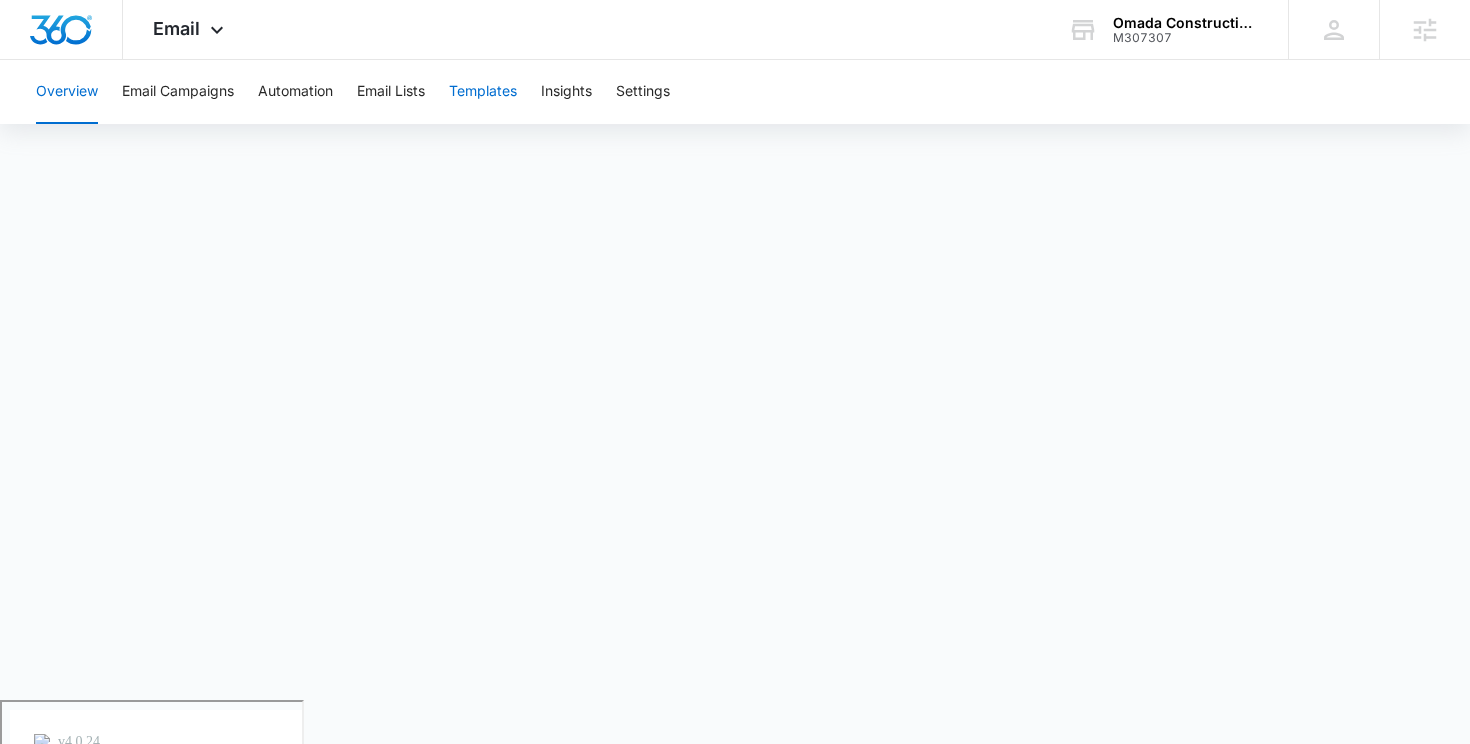 click on "Templates" at bounding box center [483, 92] 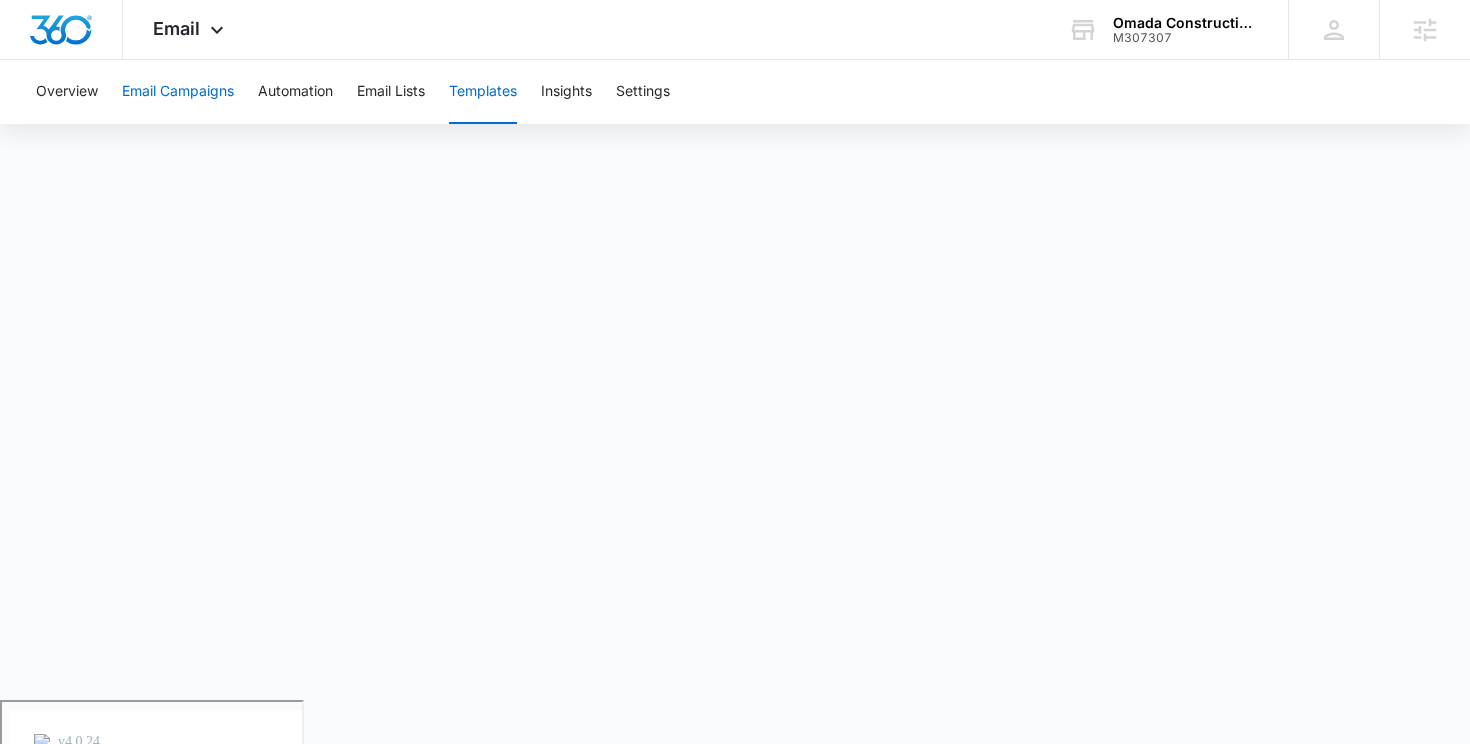click on "Email Campaigns" at bounding box center (178, 92) 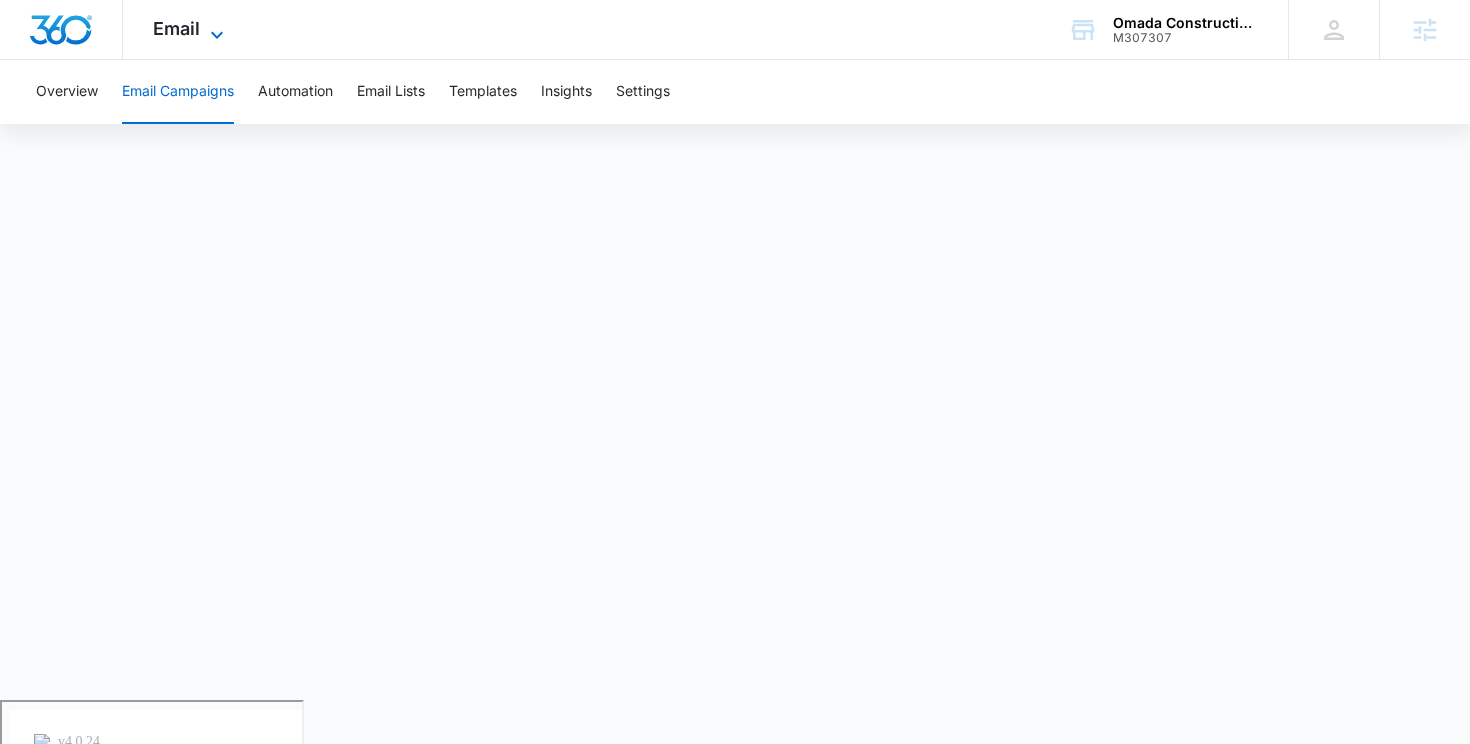 click on "Email" at bounding box center [176, 28] 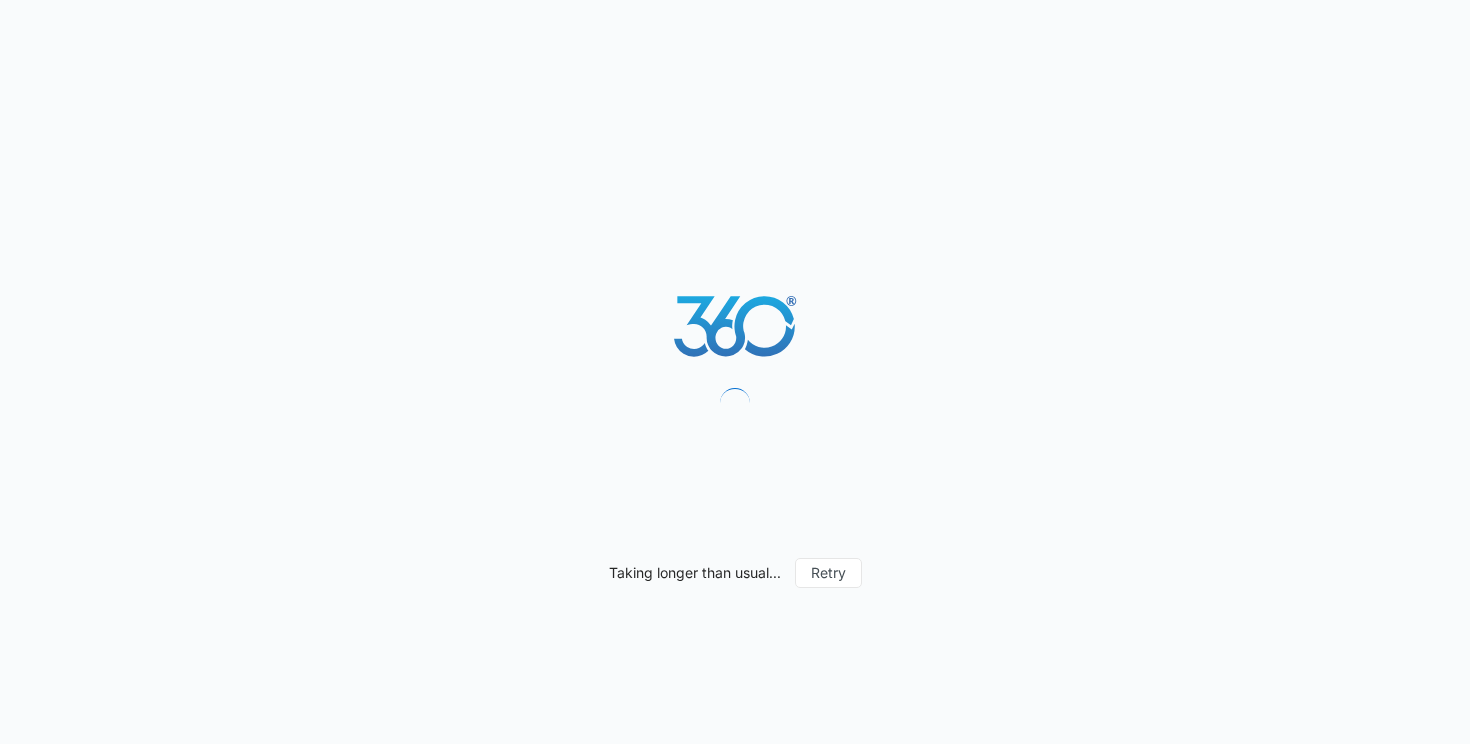 scroll, scrollTop: 0, scrollLeft: 0, axis: both 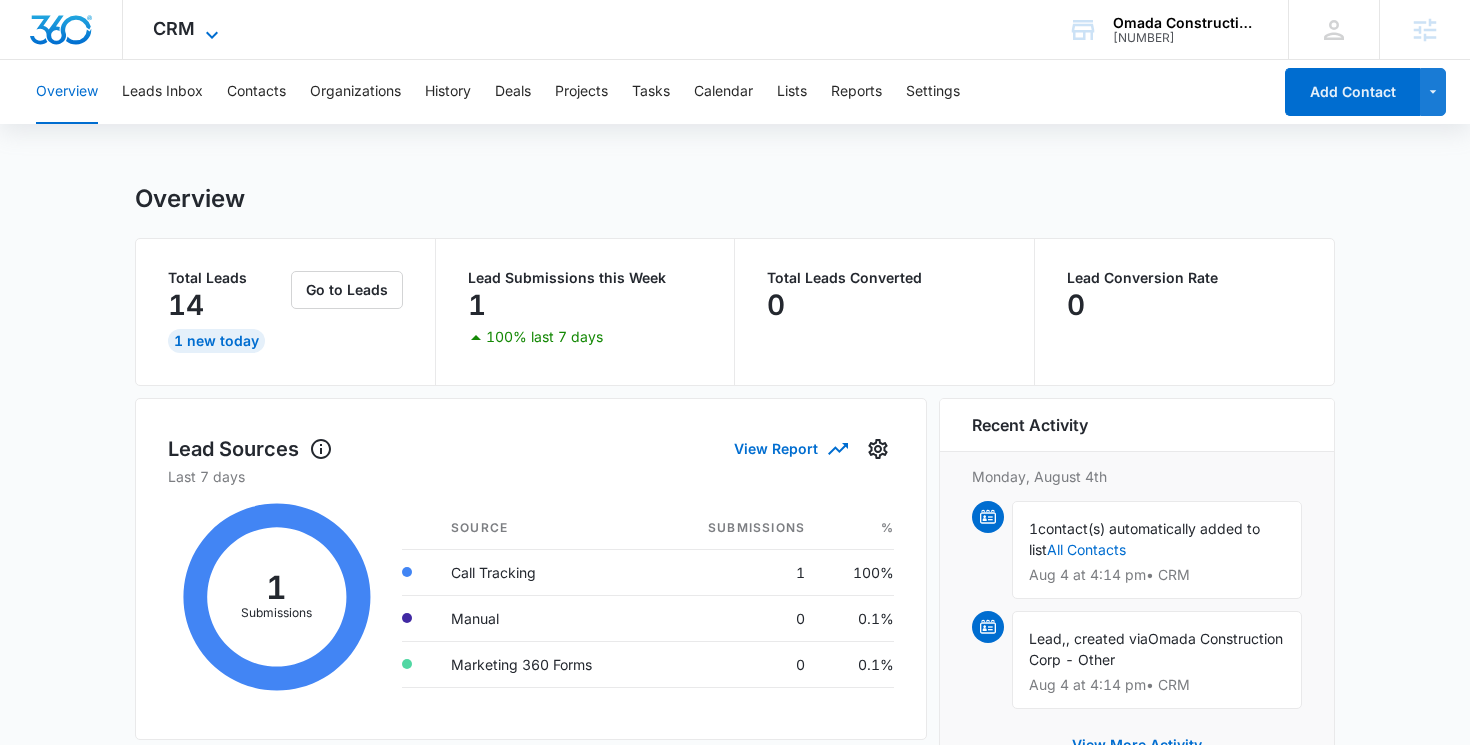 click on "CRM" at bounding box center (174, 28) 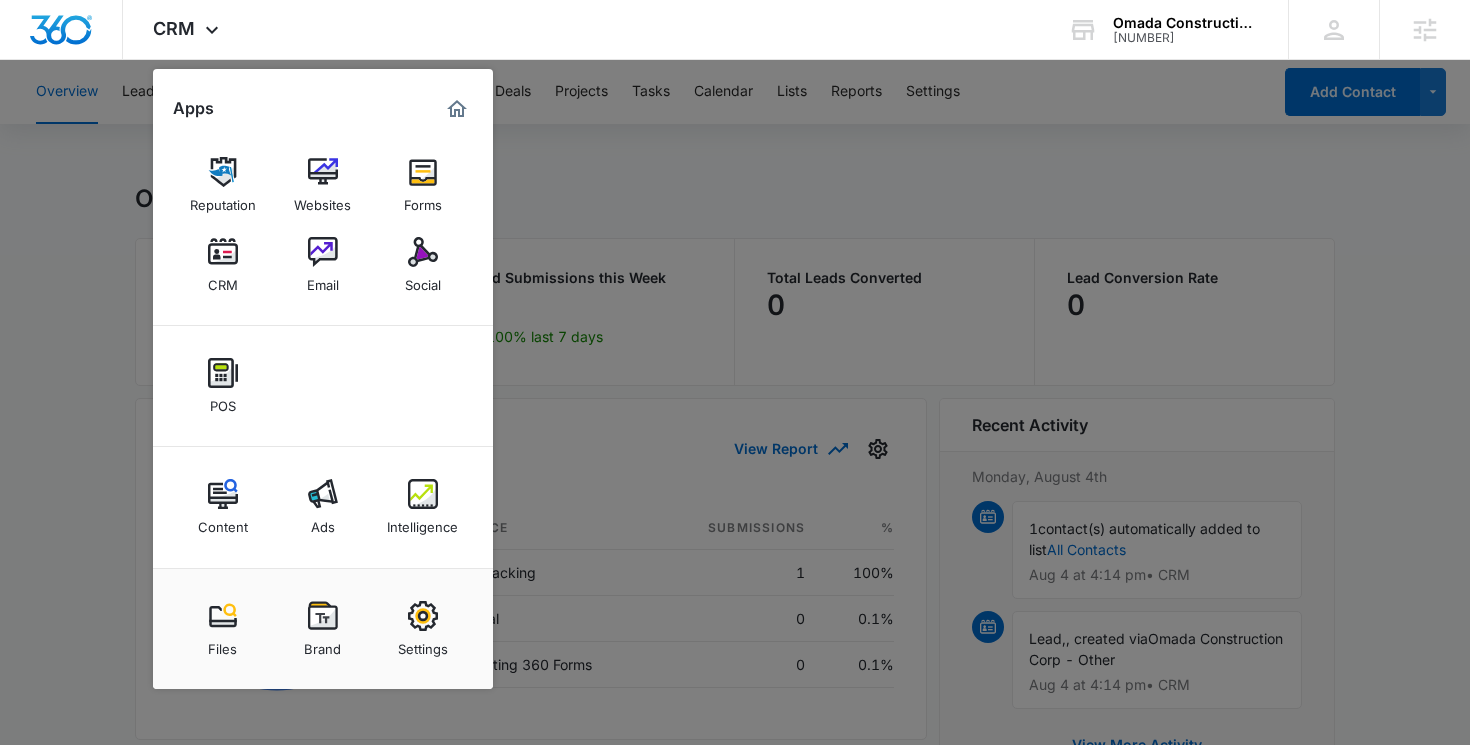 click at bounding box center (735, 372) 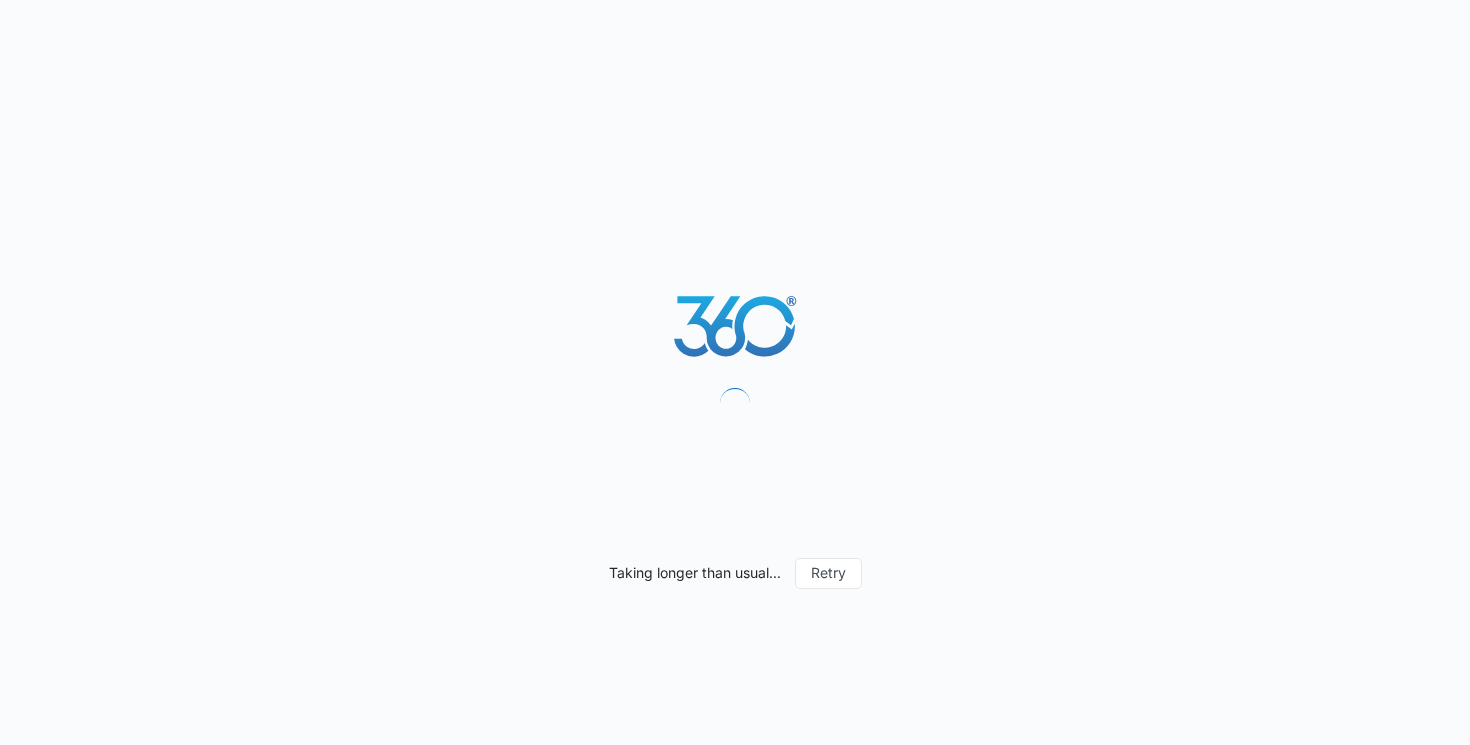 scroll, scrollTop: 0, scrollLeft: 0, axis: both 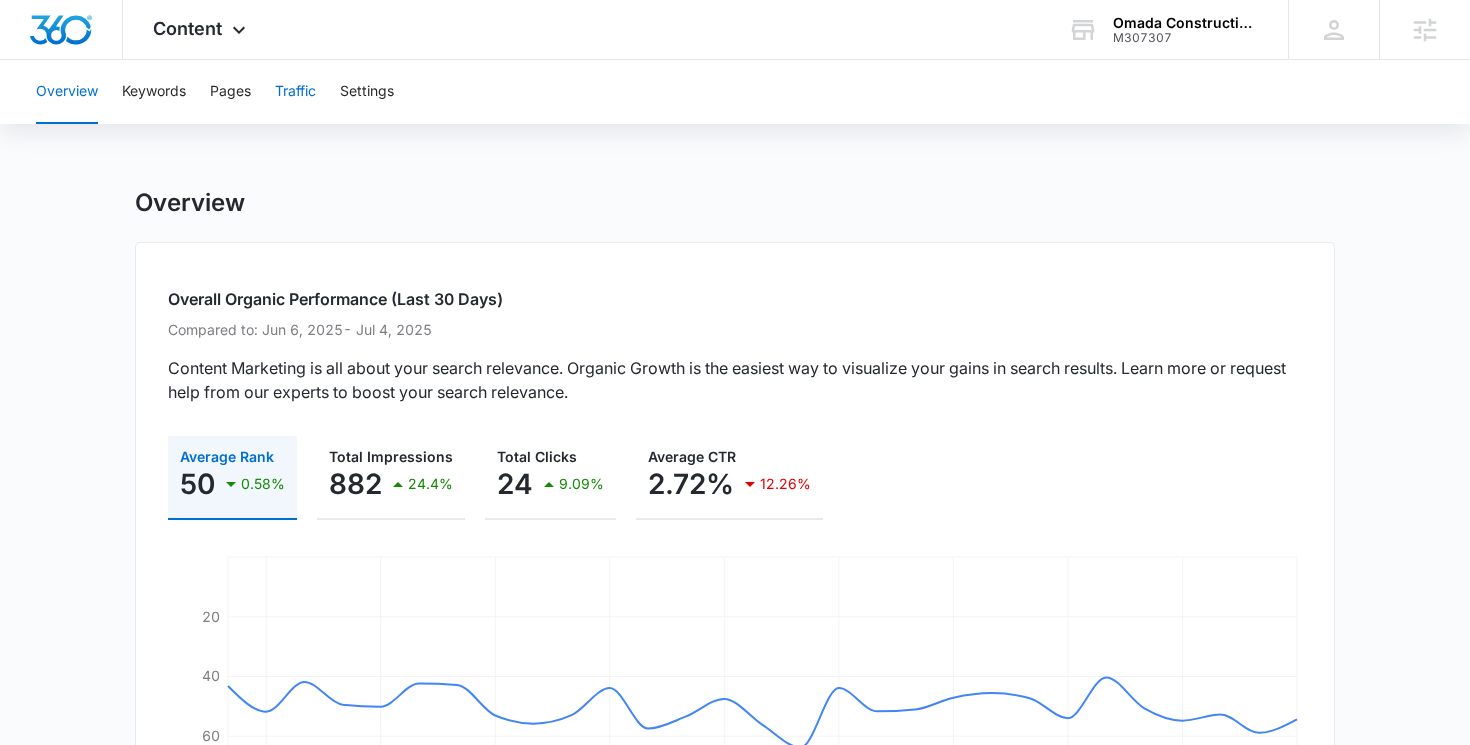 click on "Traffic" at bounding box center (295, 92) 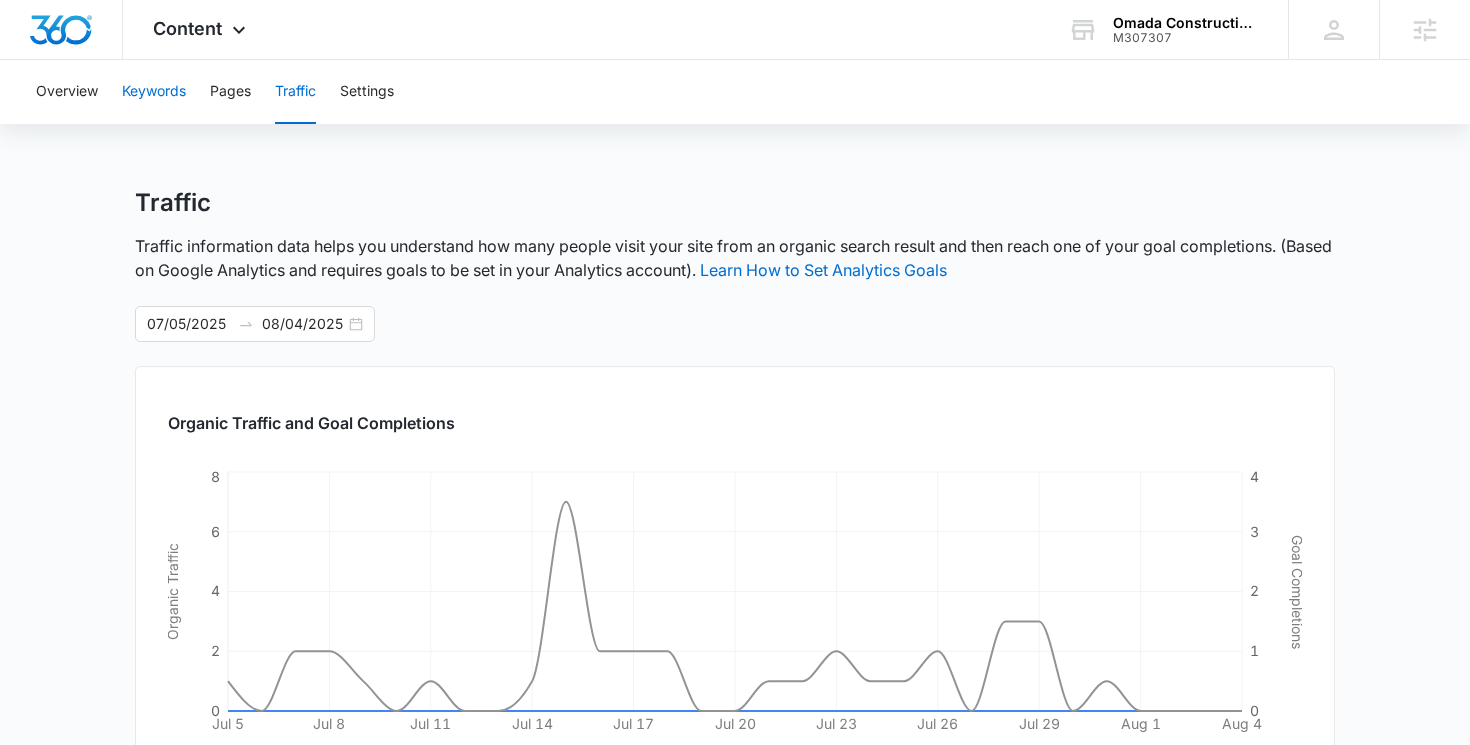 click on "Keywords" at bounding box center [154, 92] 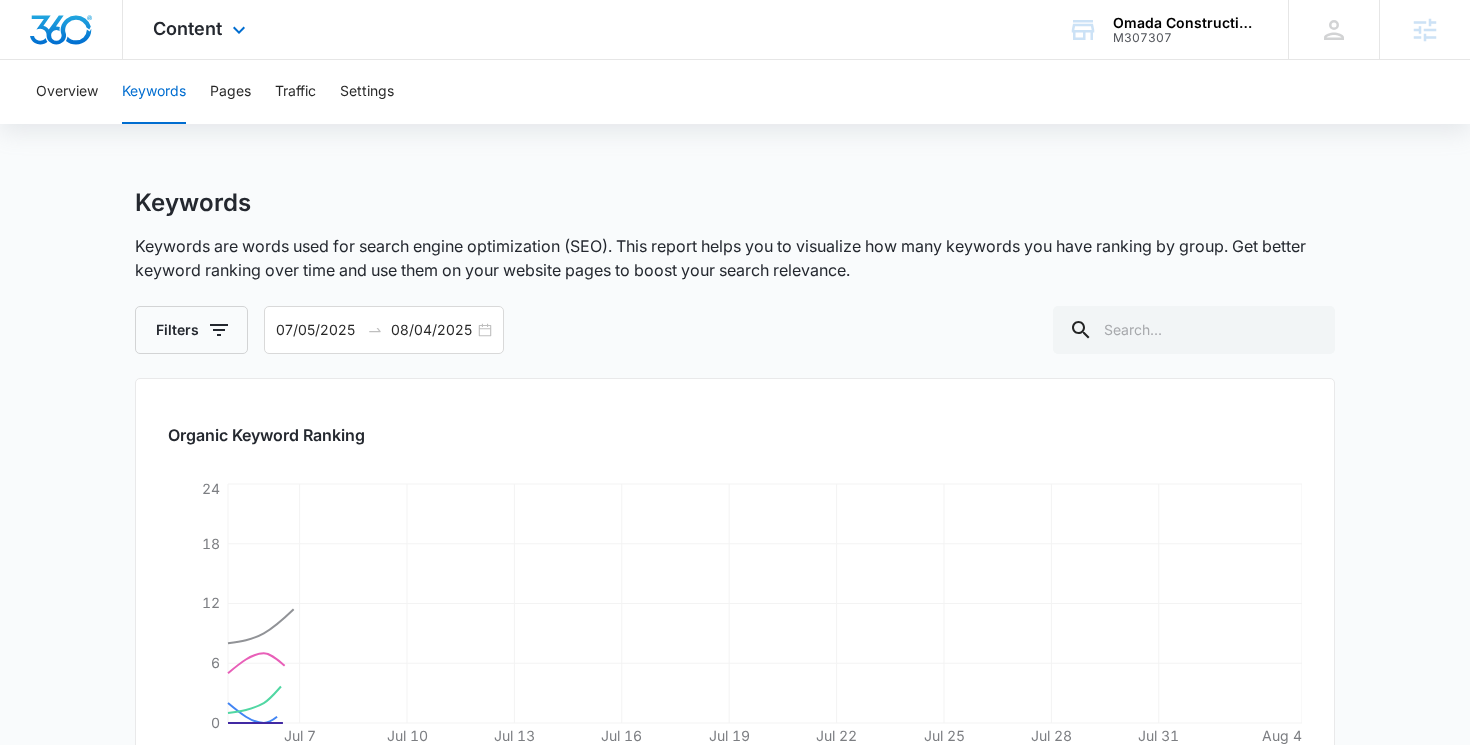 click on "Content Apps Reputation Websites Forms CRM Email Social POS Content Ads Intelligence Files Brand Settings" at bounding box center [202, 29] 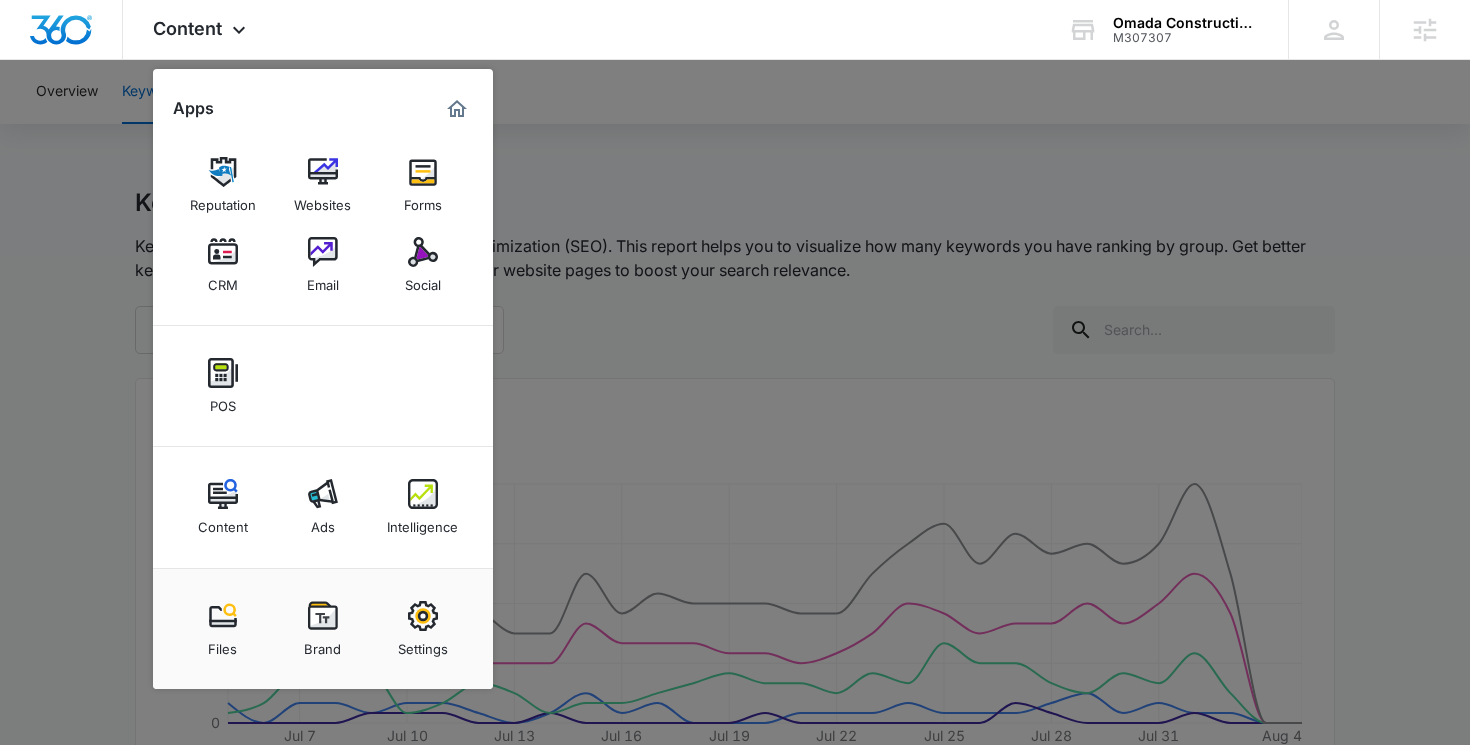 click at bounding box center [735, 372] 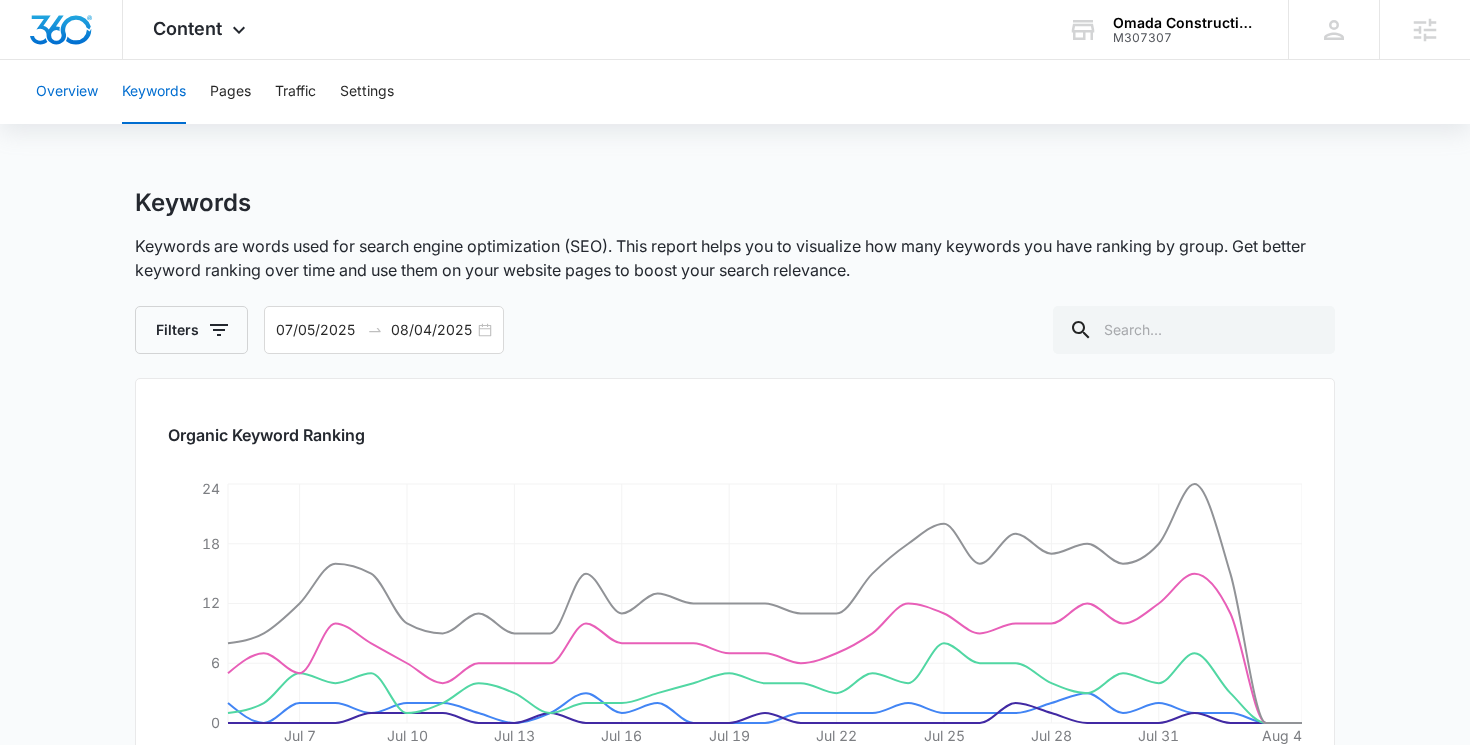 click on "Overview" at bounding box center (67, 92) 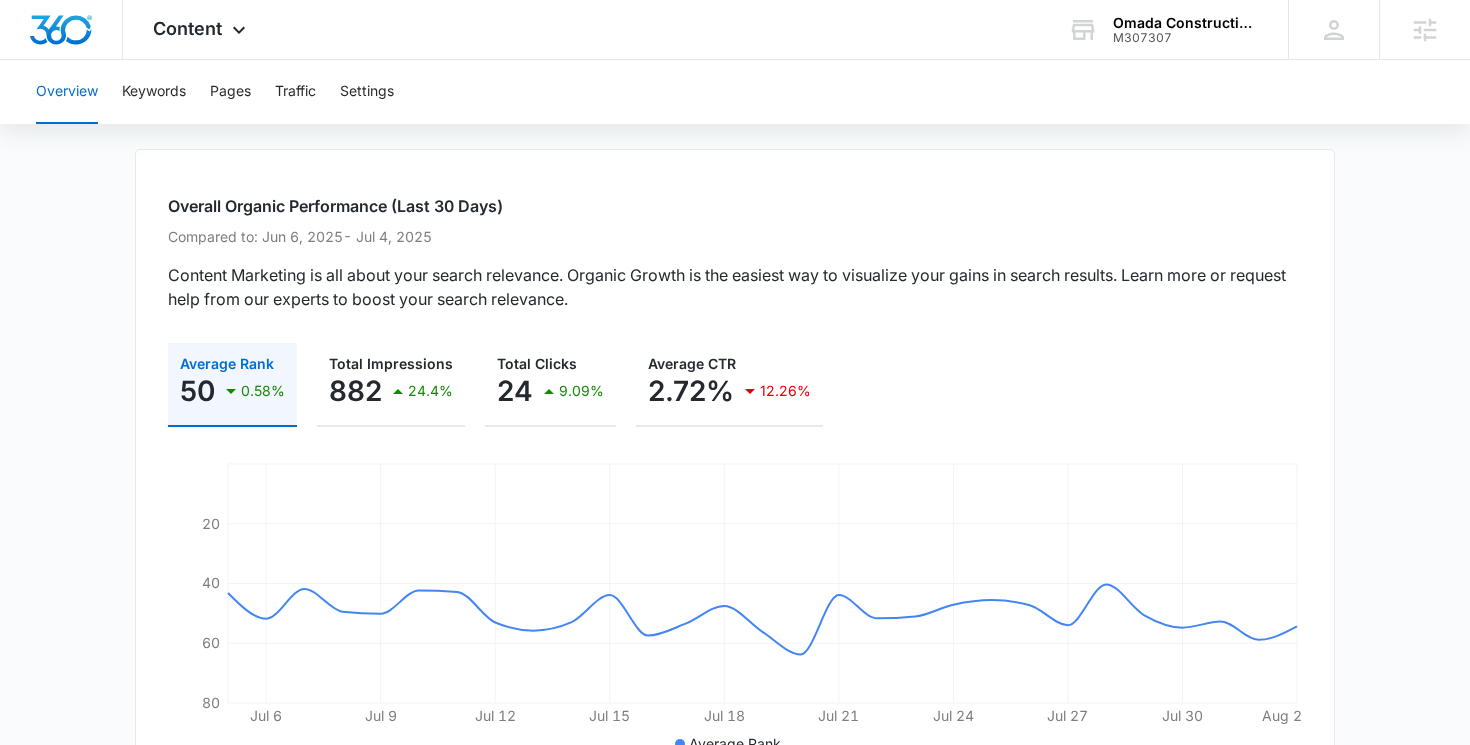scroll, scrollTop: 89, scrollLeft: 0, axis: vertical 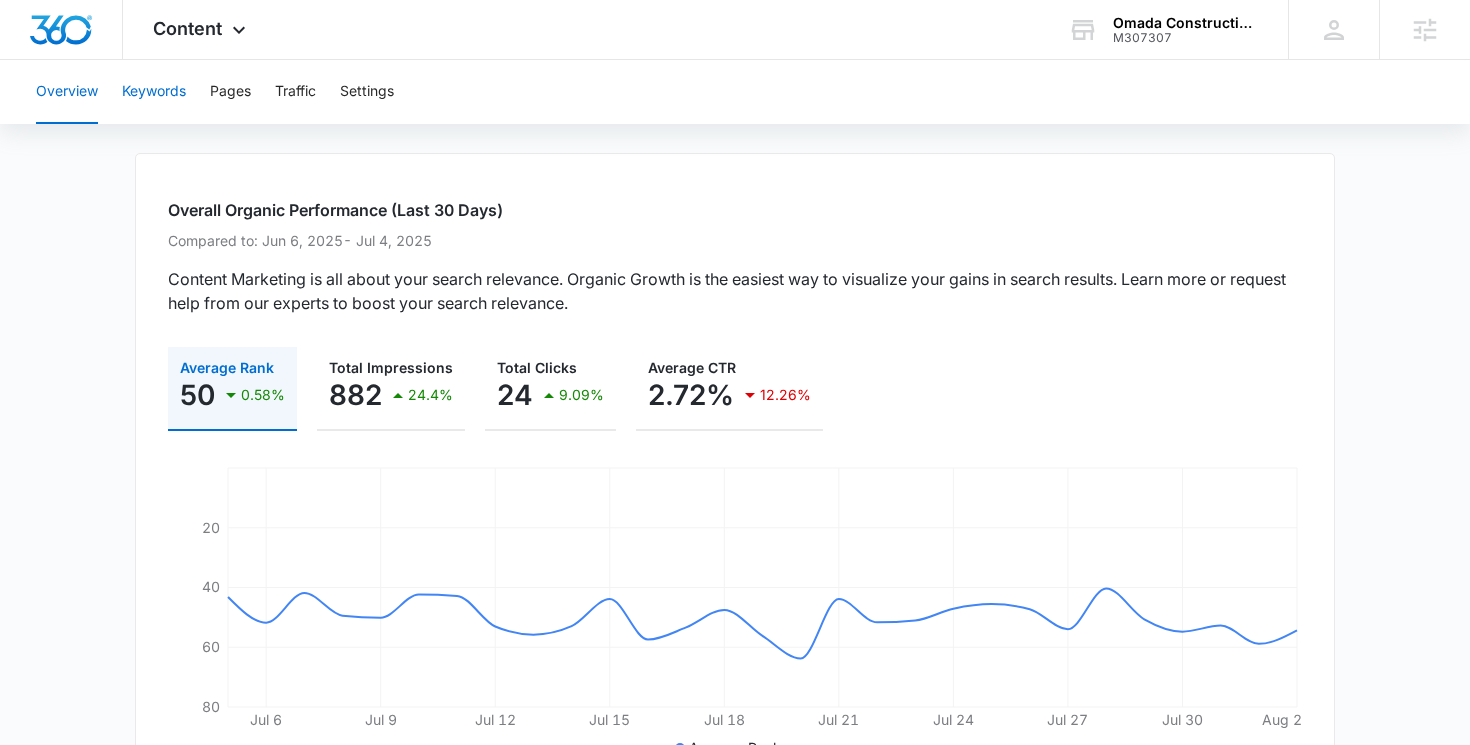 click on "Keywords" at bounding box center [154, 92] 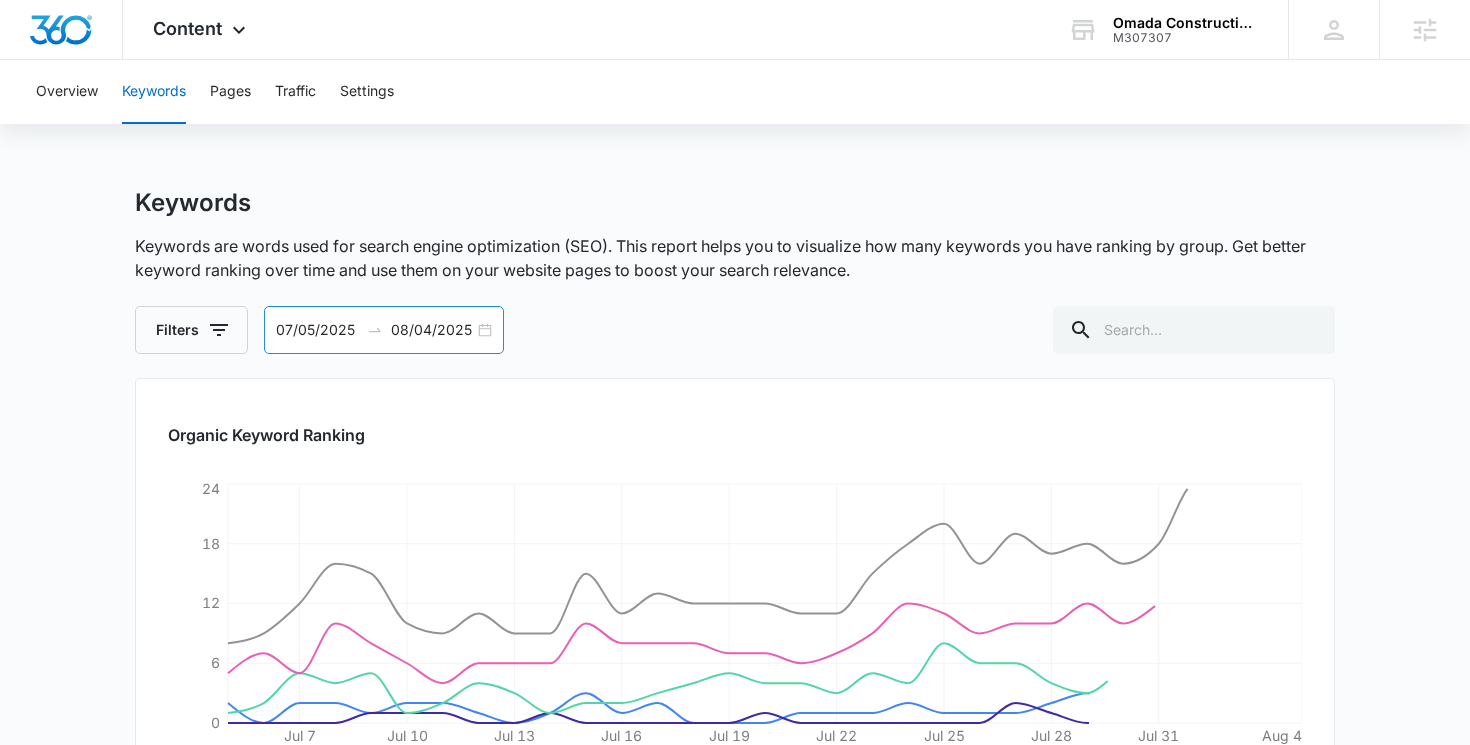 click on "07/05/2025 08/04/2025" at bounding box center [384, 330] 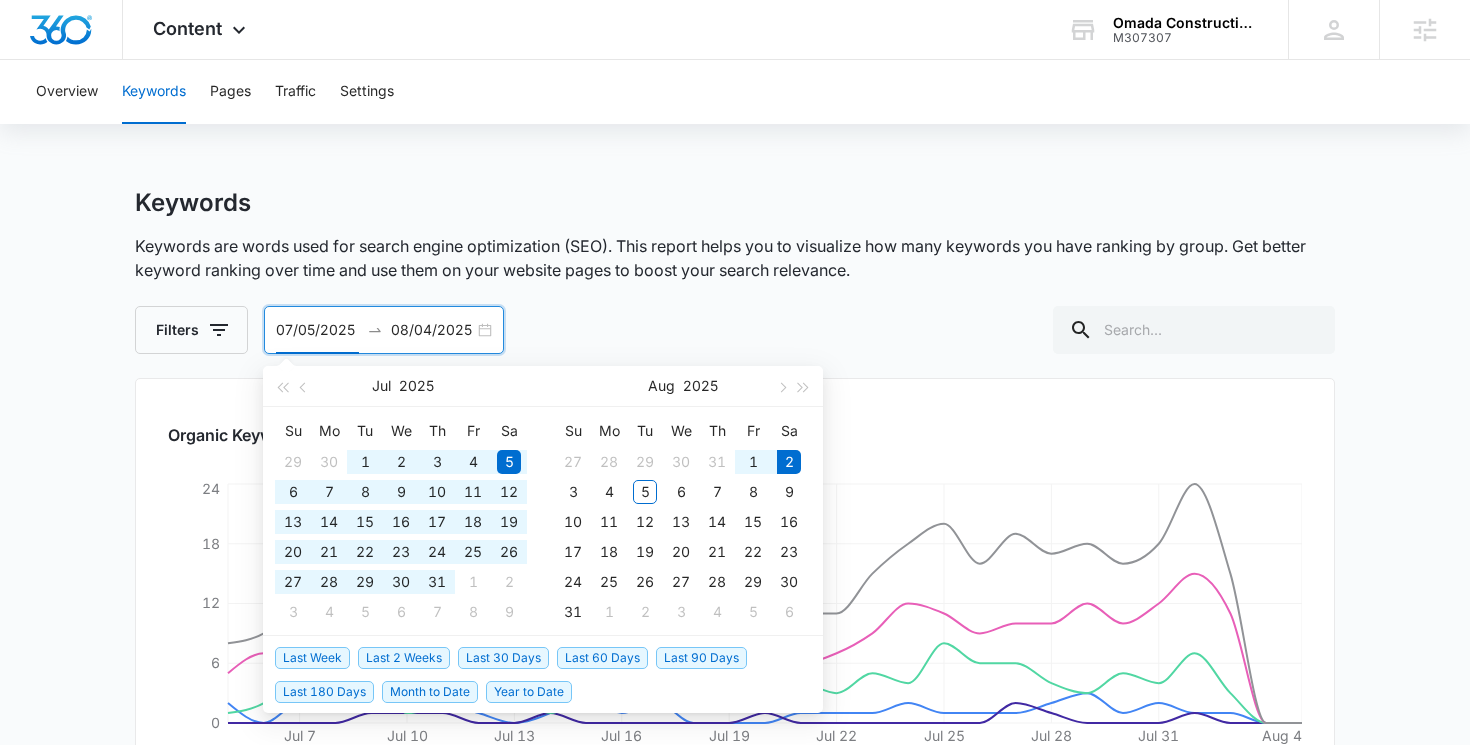 click on "Year to Date" at bounding box center [529, 692] 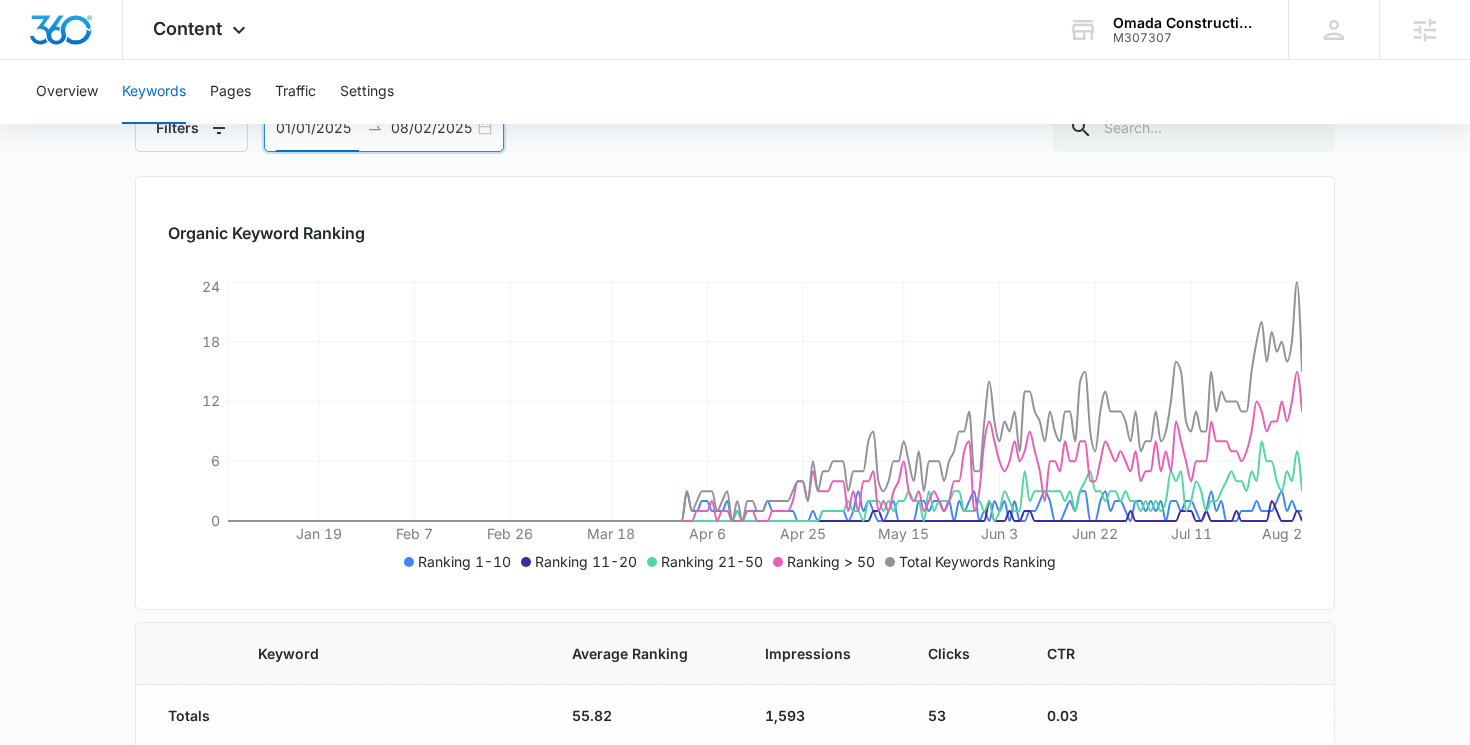 scroll, scrollTop: 197, scrollLeft: 0, axis: vertical 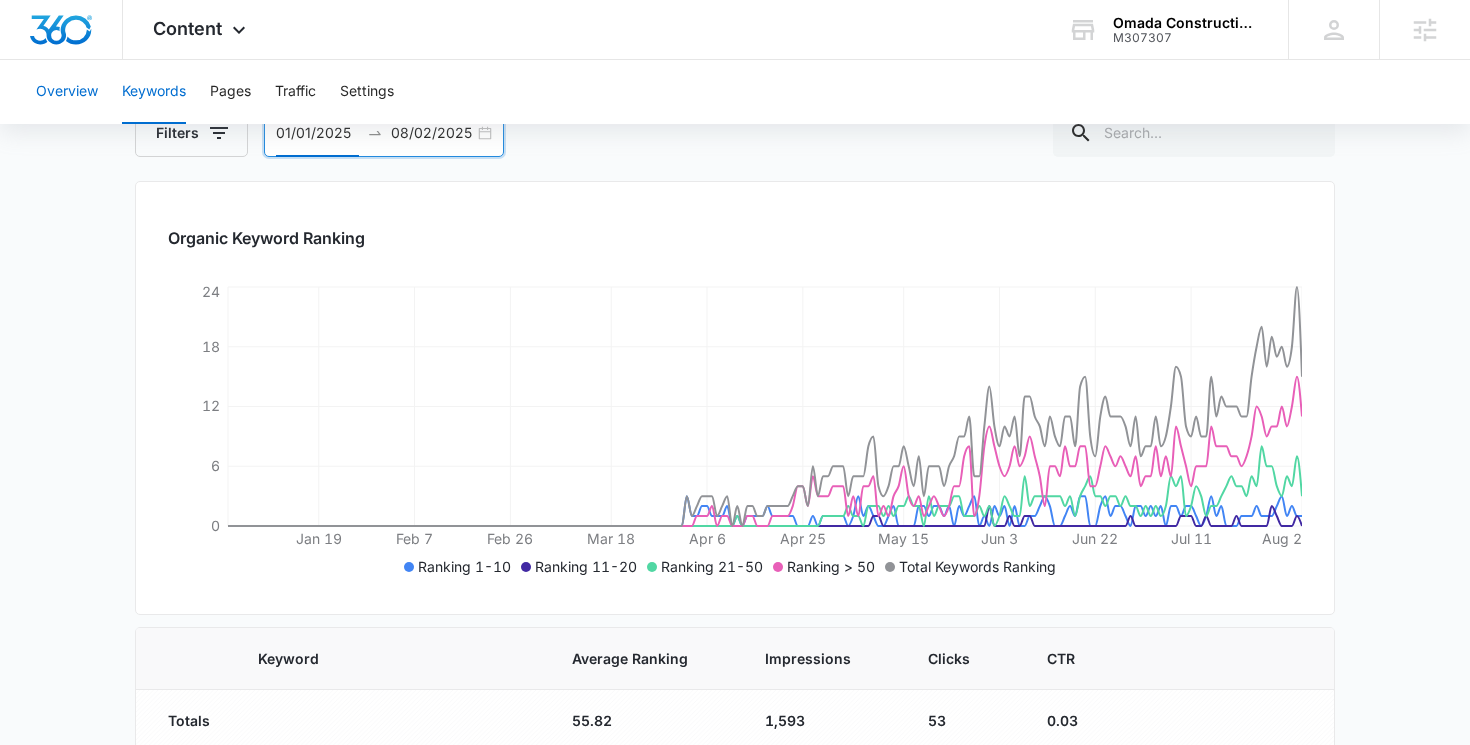 click on "Overview" at bounding box center [67, 92] 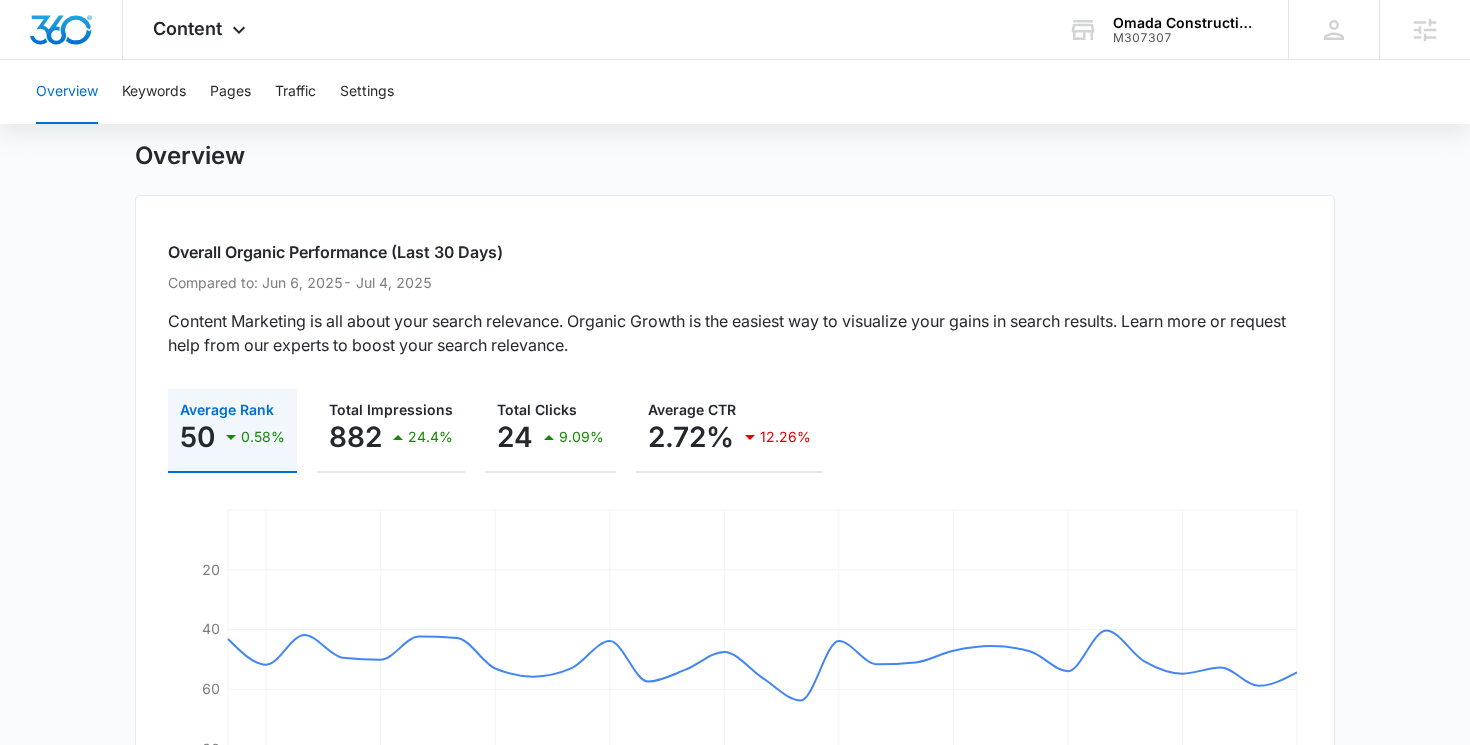 scroll, scrollTop: 22, scrollLeft: 0, axis: vertical 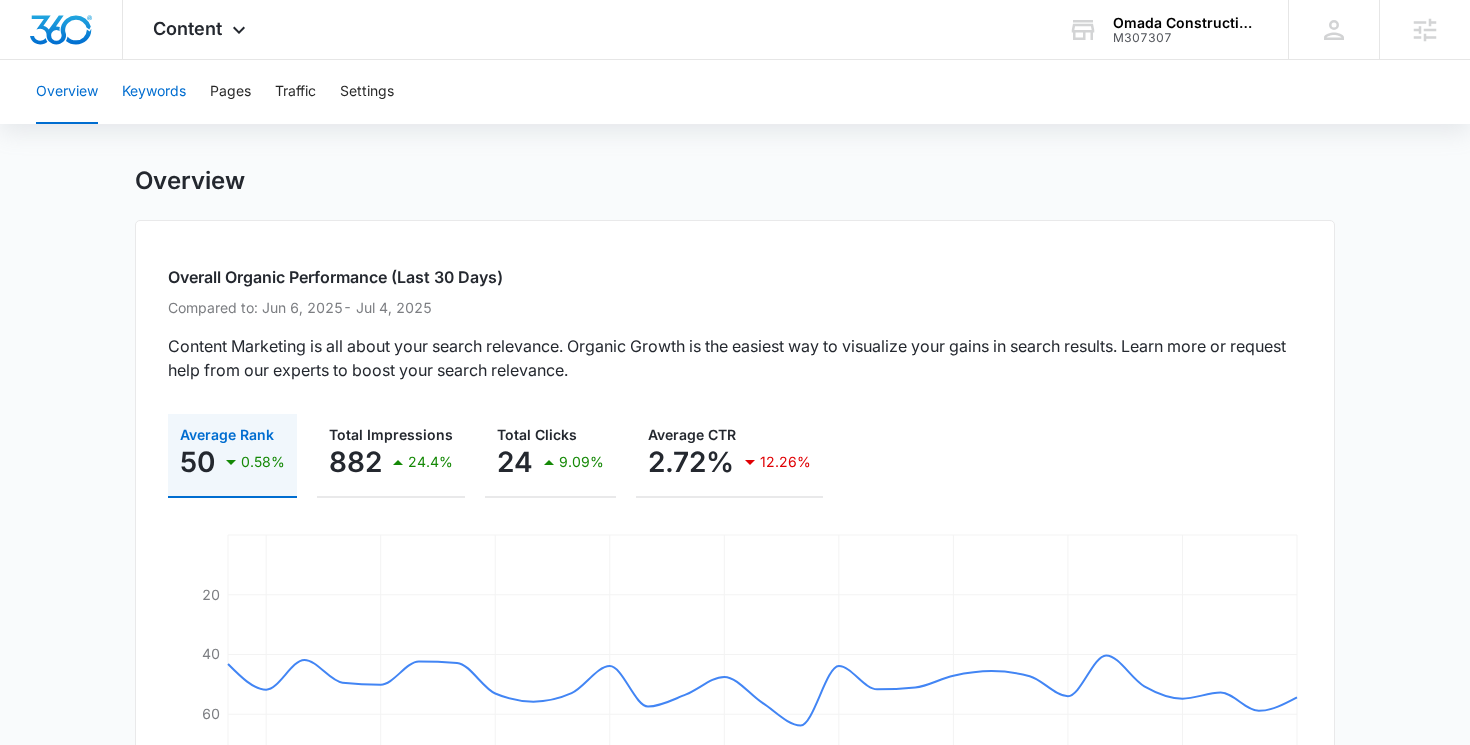 click on "Keywords" at bounding box center [154, 92] 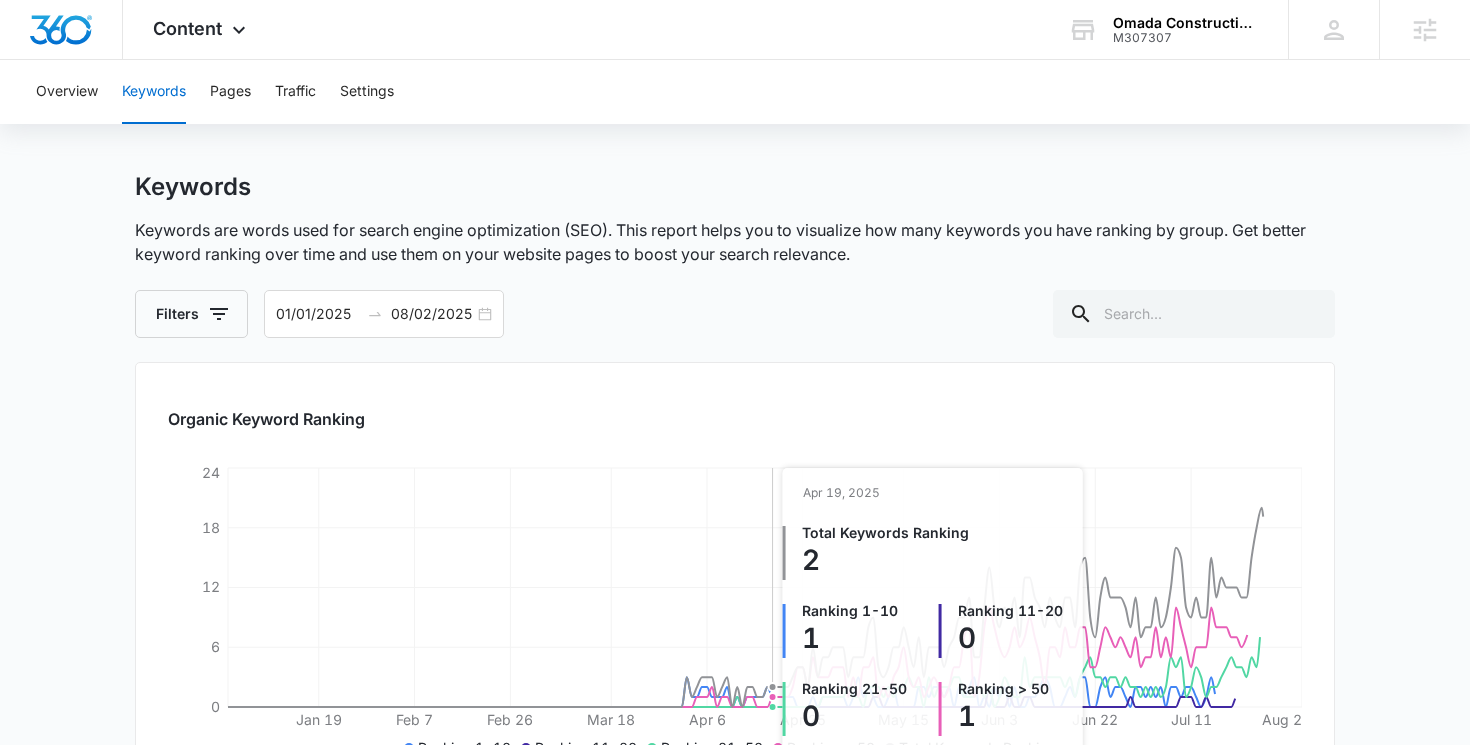 scroll, scrollTop: 65, scrollLeft: 0, axis: vertical 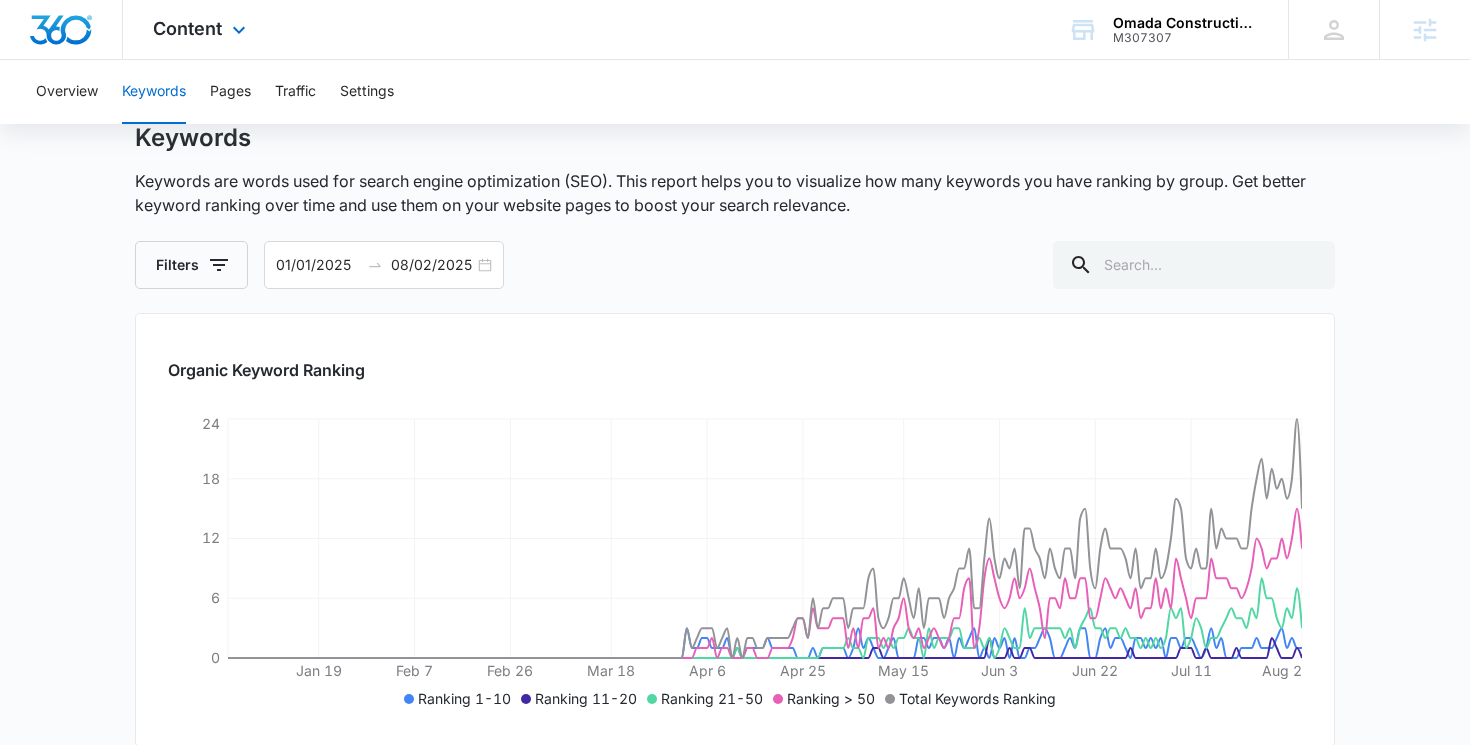 click on "Content Apps Reputation Websites Forms CRM Email Social POS Content Ads Intelligence Files Brand Settings" at bounding box center (202, 29) 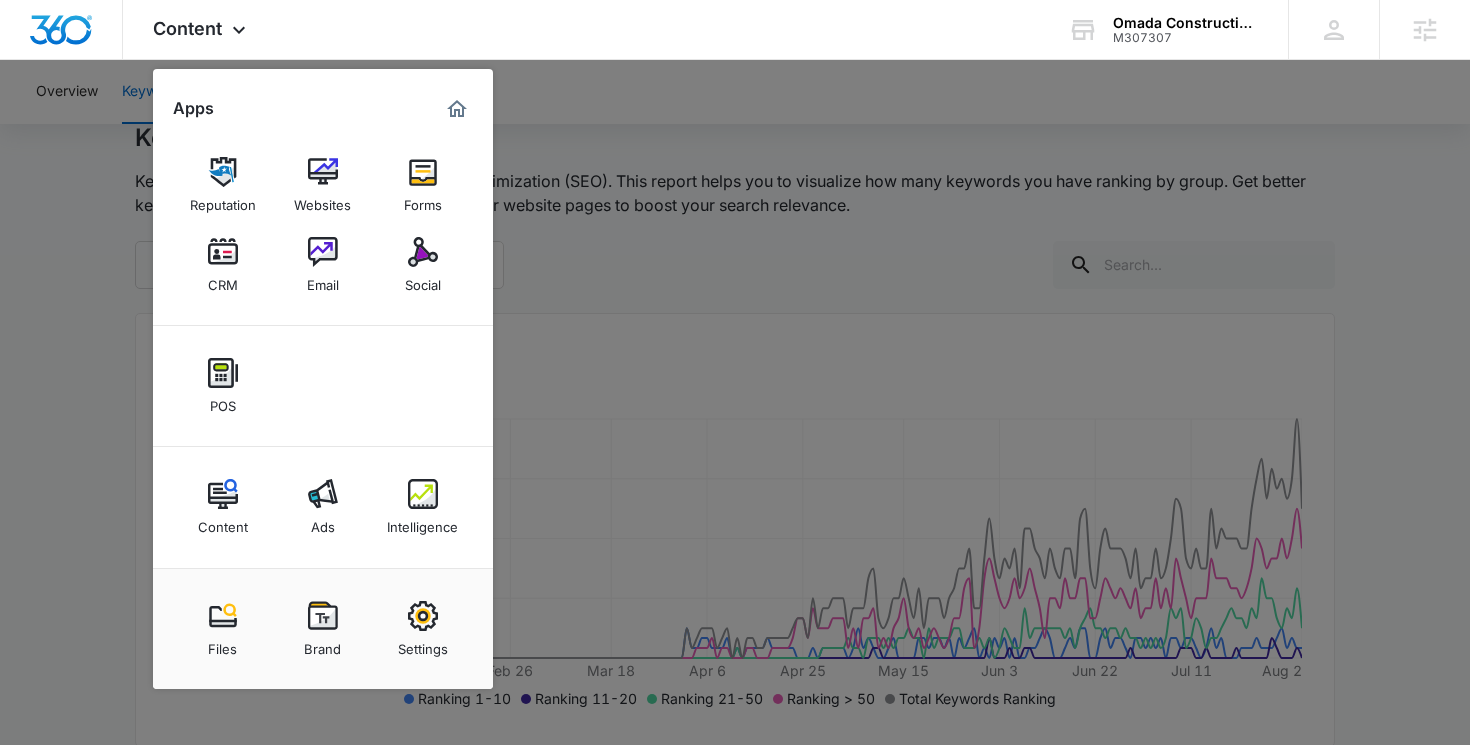 click at bounding box center (735, 372) 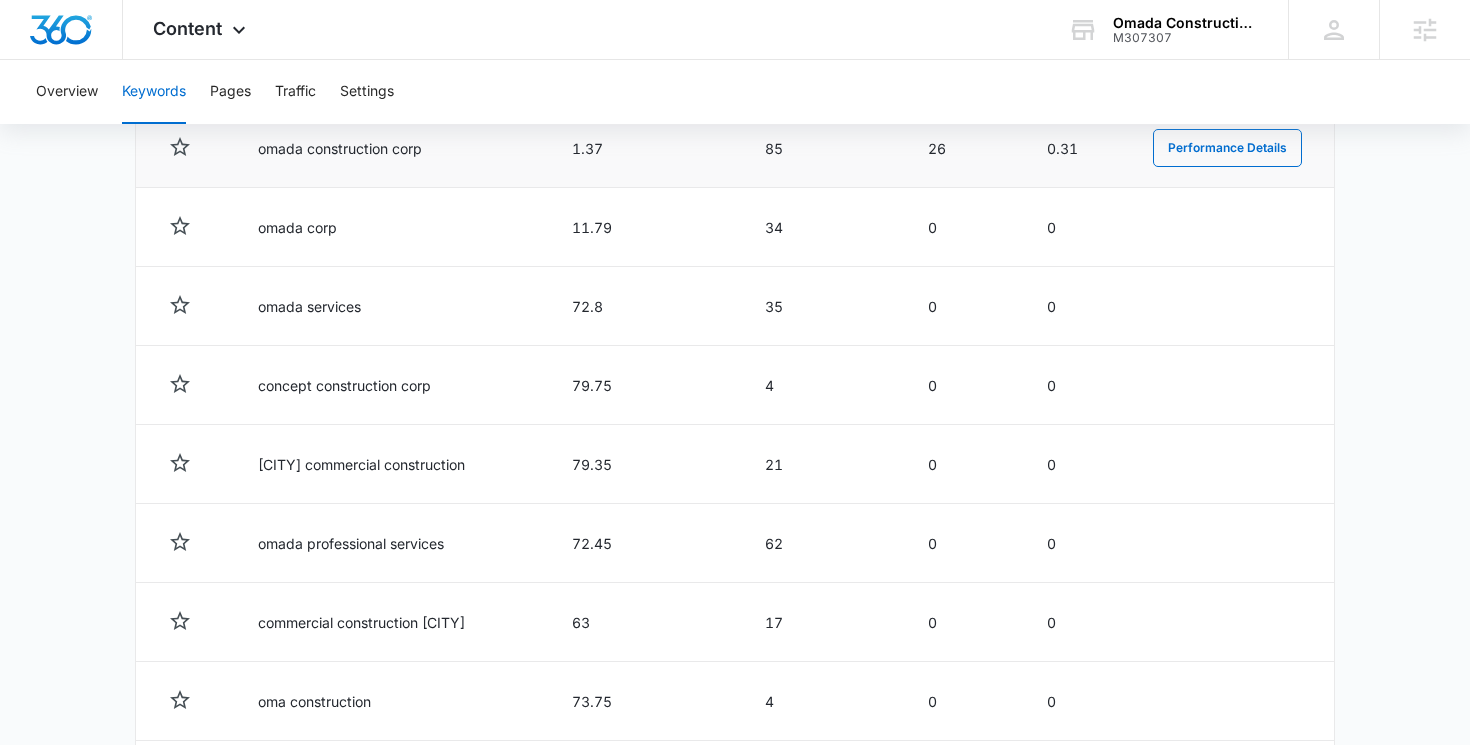 scroll, scrollTop: 930, scrollLeft: 0, axis: vertical 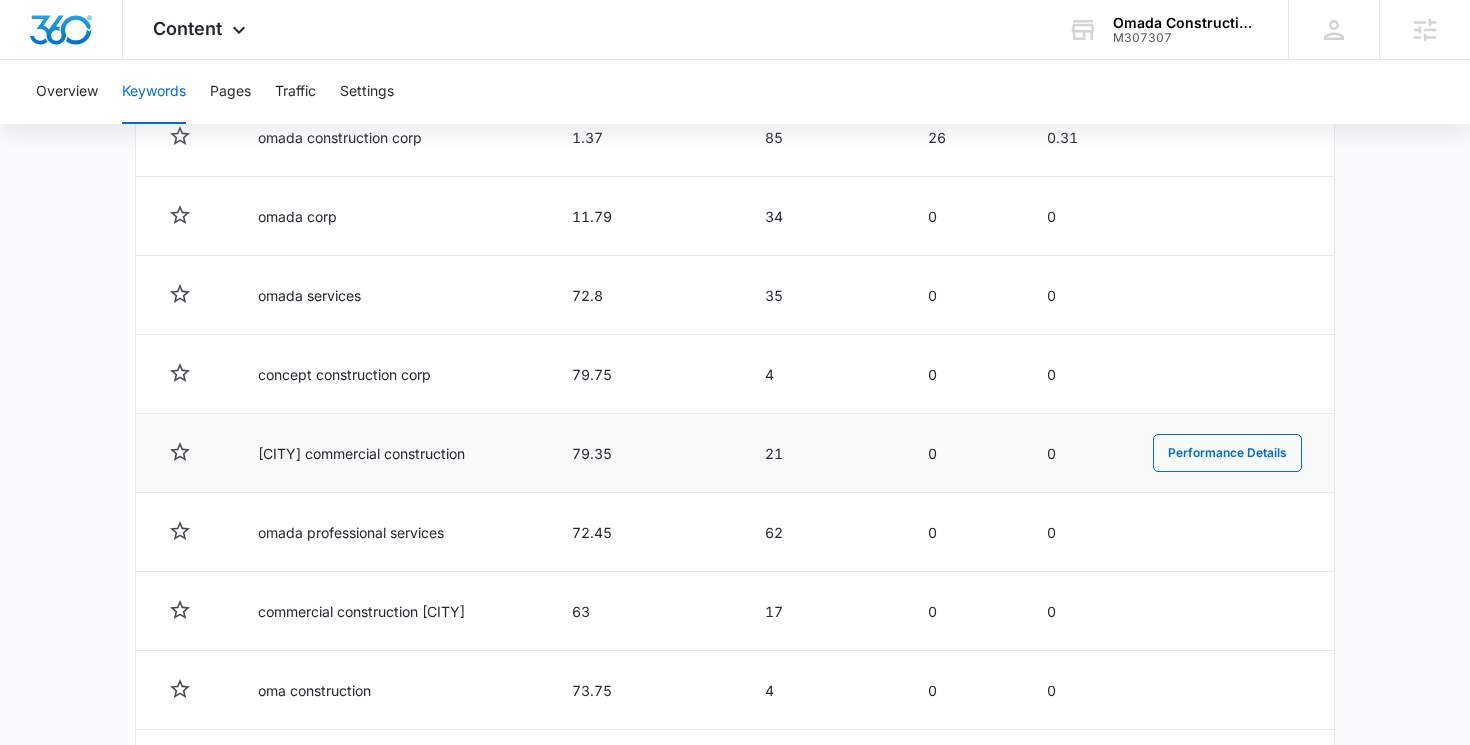 drag, startPoint x: 535, startPoint y: 458, endPoint x: 258, endPoint y: 459, distance: 277.0018 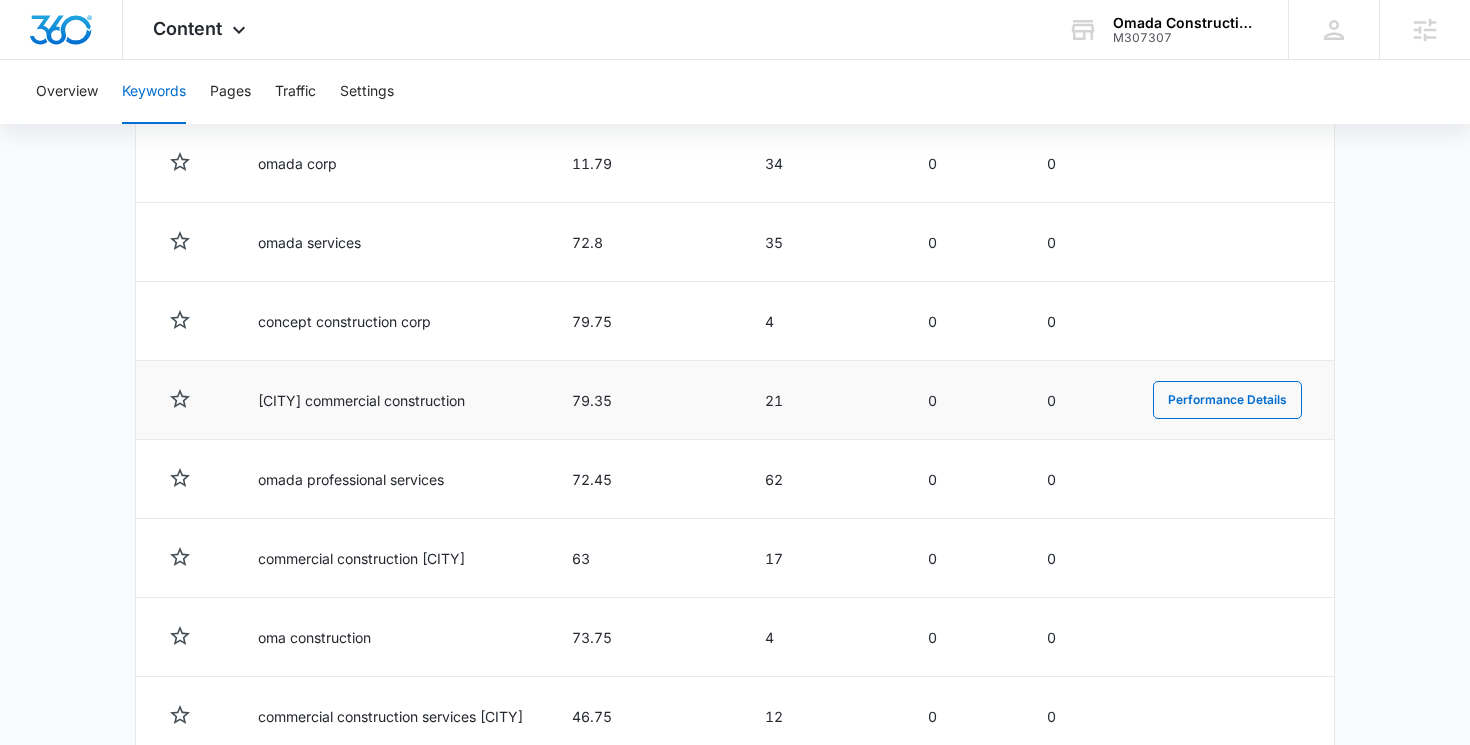 scroll, scrollTop: 1042, scrollLeft: 0, axis: vertical 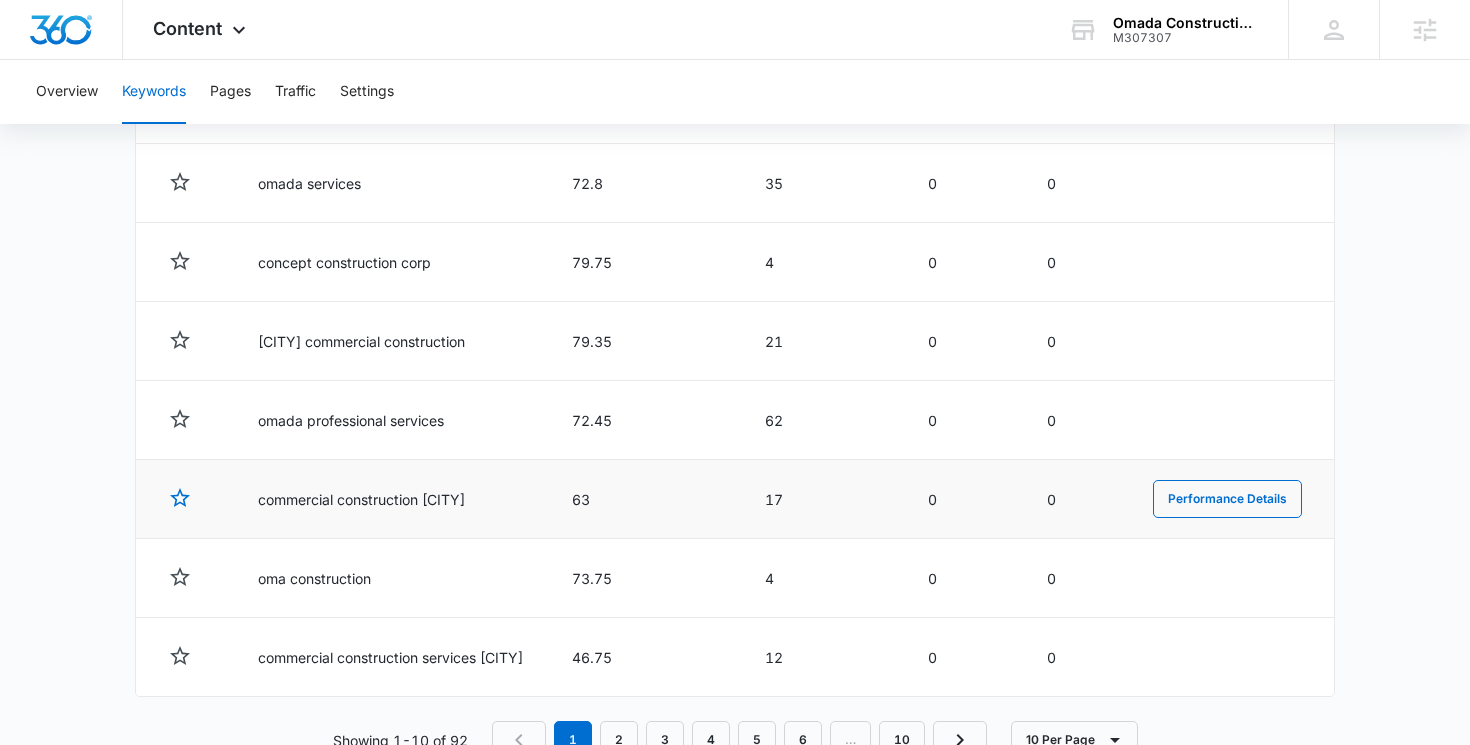 drag, startPoint x: 508, startPoint y: 501, endPoint x: 179, endPoint y: 500, distance: 329.00153 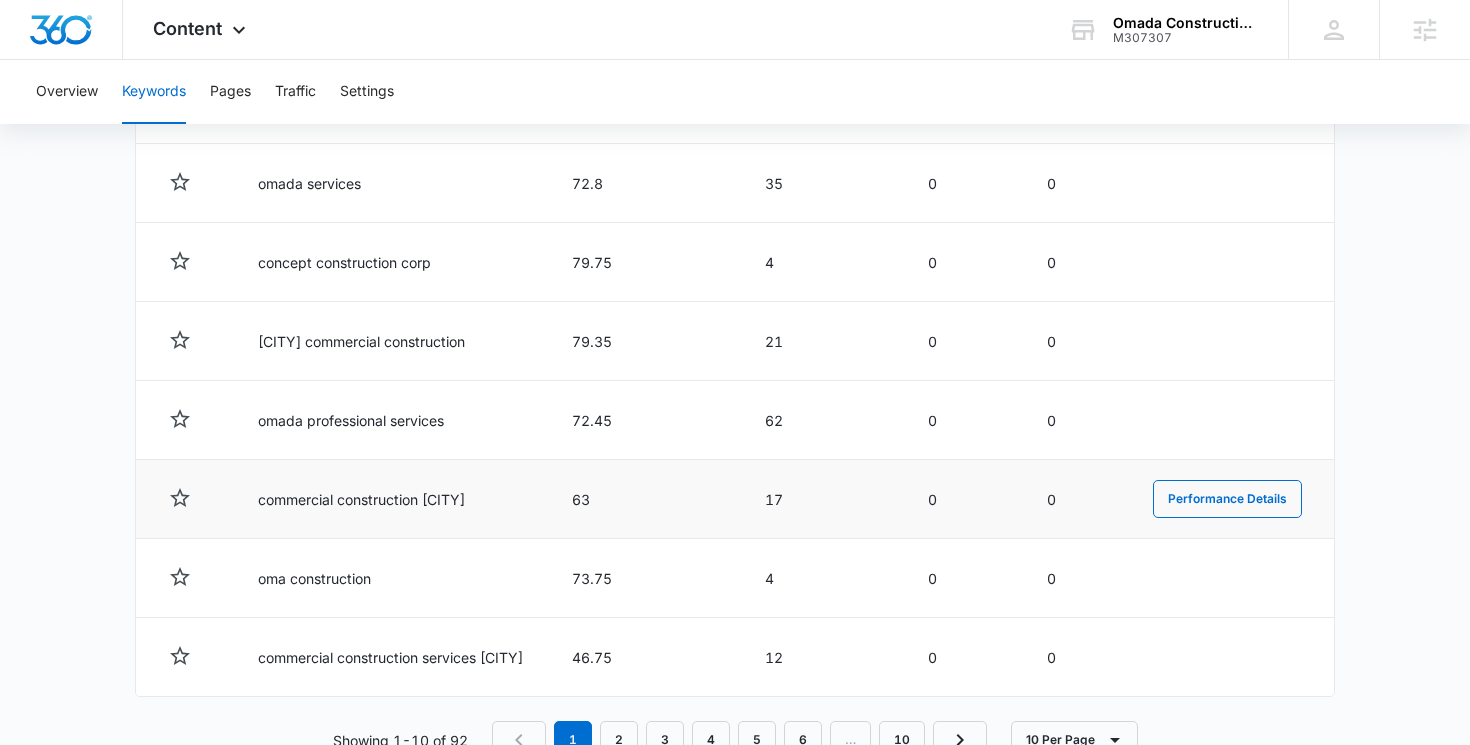scroll, scrollTop: 1108, scrollLeft: 0, axis: vertical 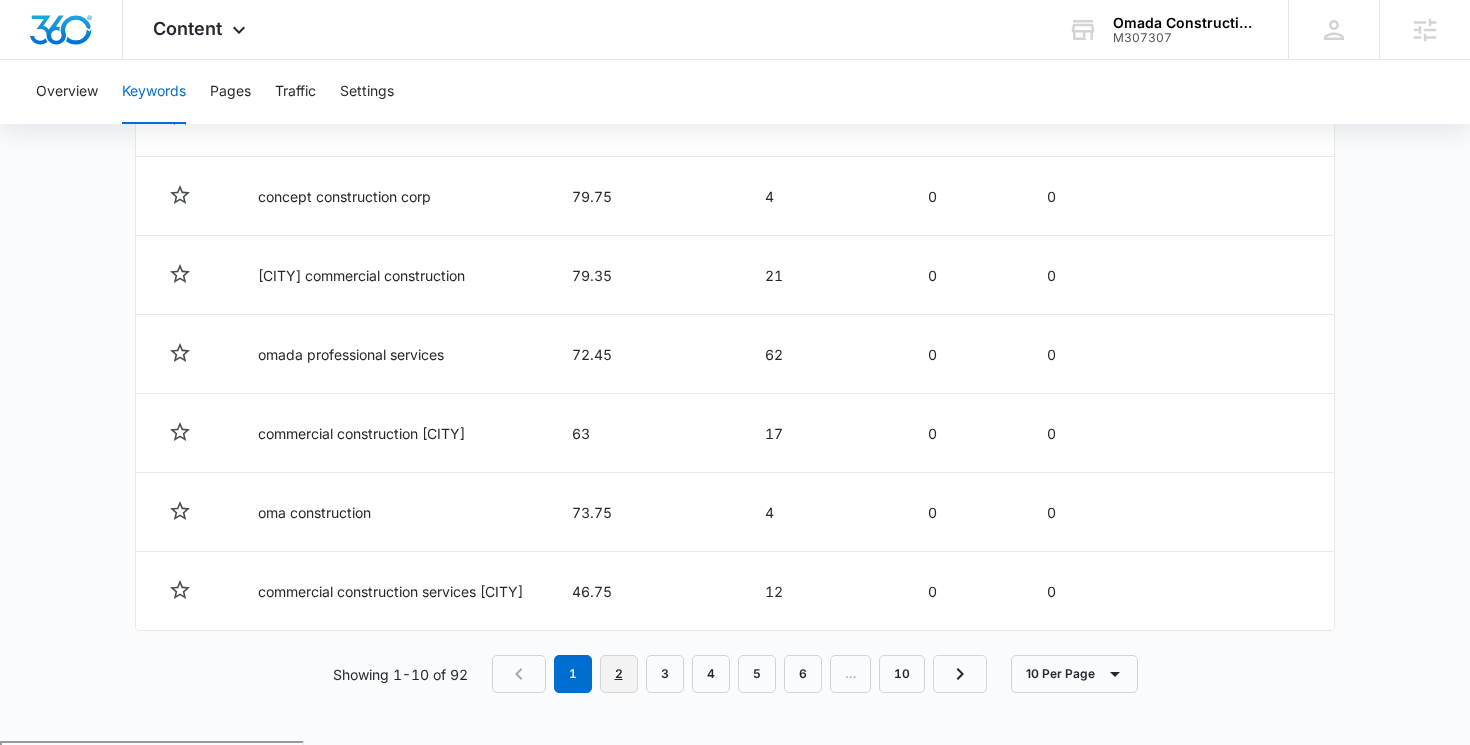 click on "2" at bounding box center (619, 674) 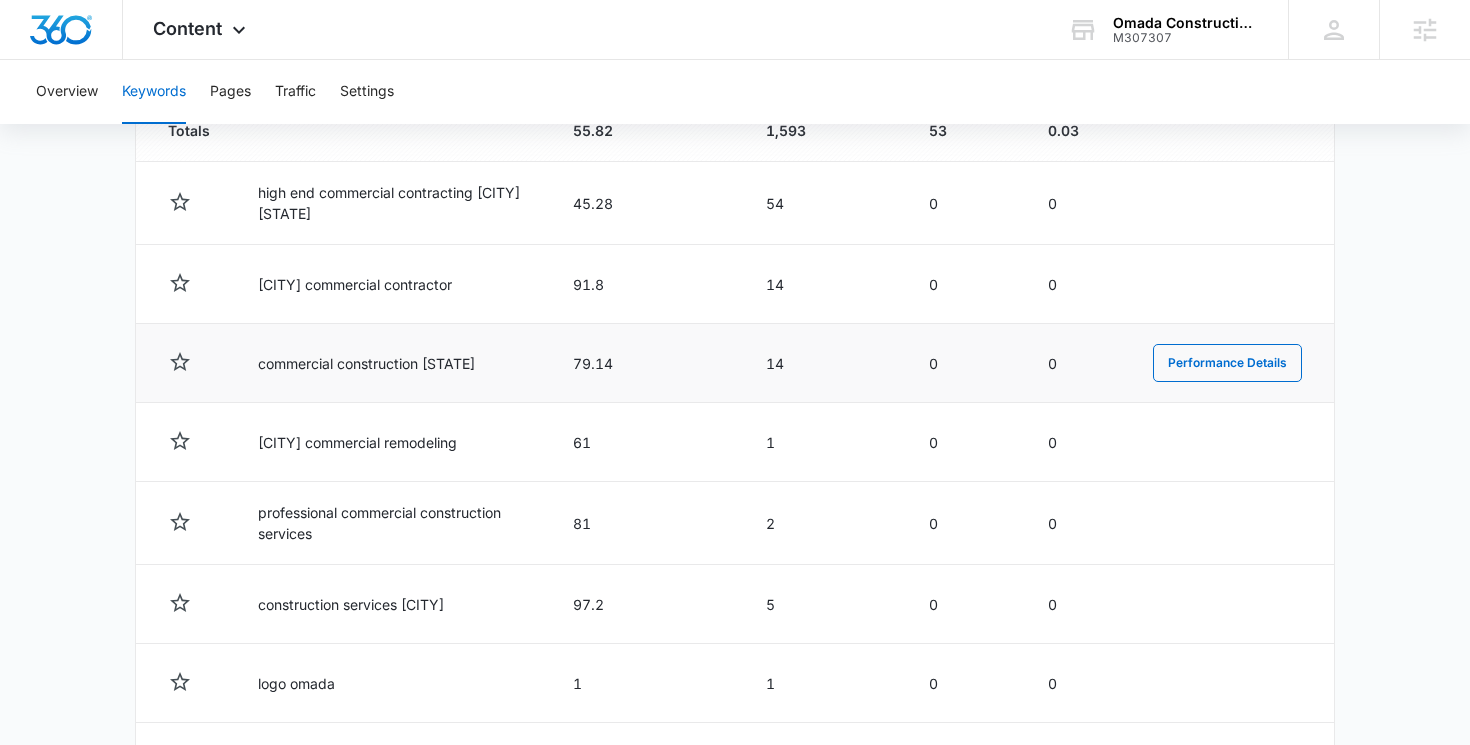 scroll, scrollTop: 657, scrollLeft: 0, axis: vertical 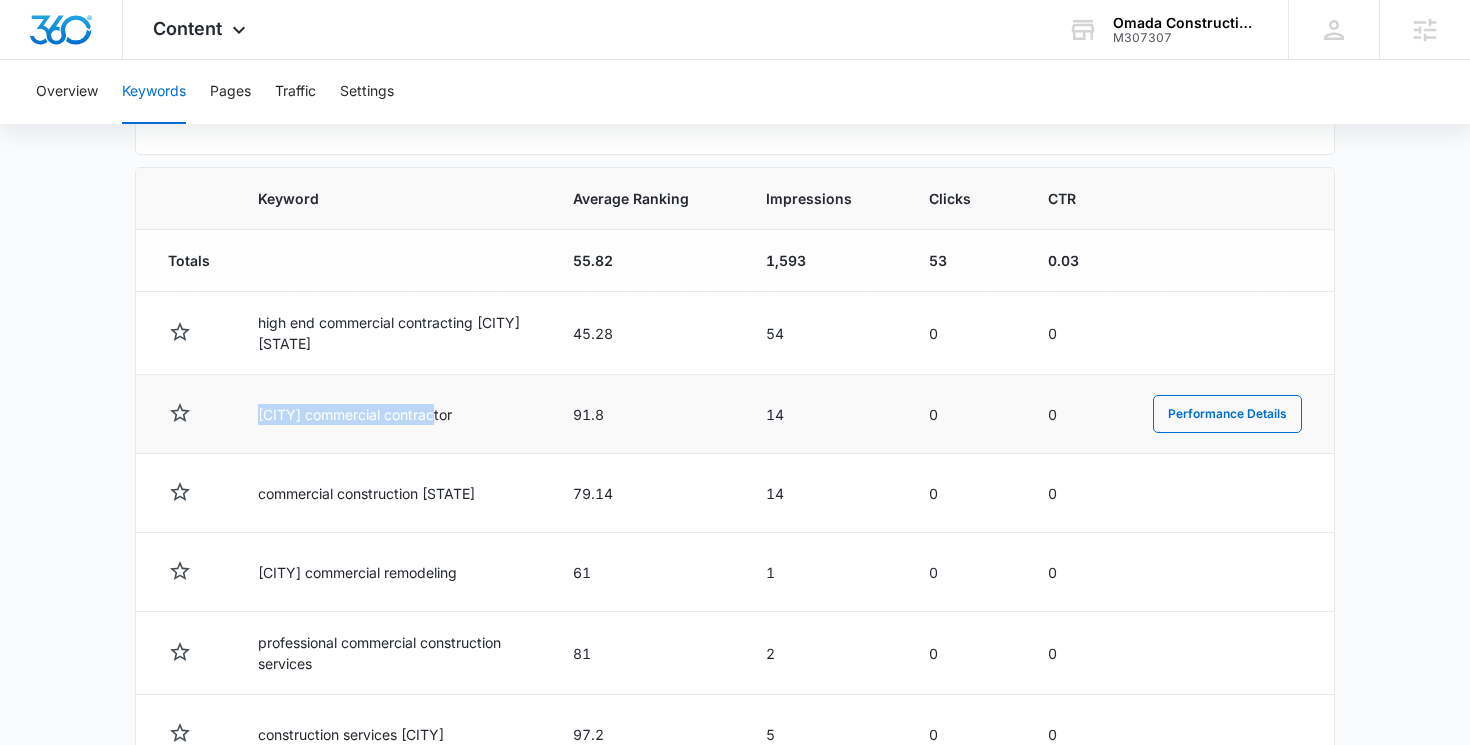 drag, startPoint x: 460, startPoint y: 412, endPoint x: 244, endPoint y: 406, distance: 216.08331 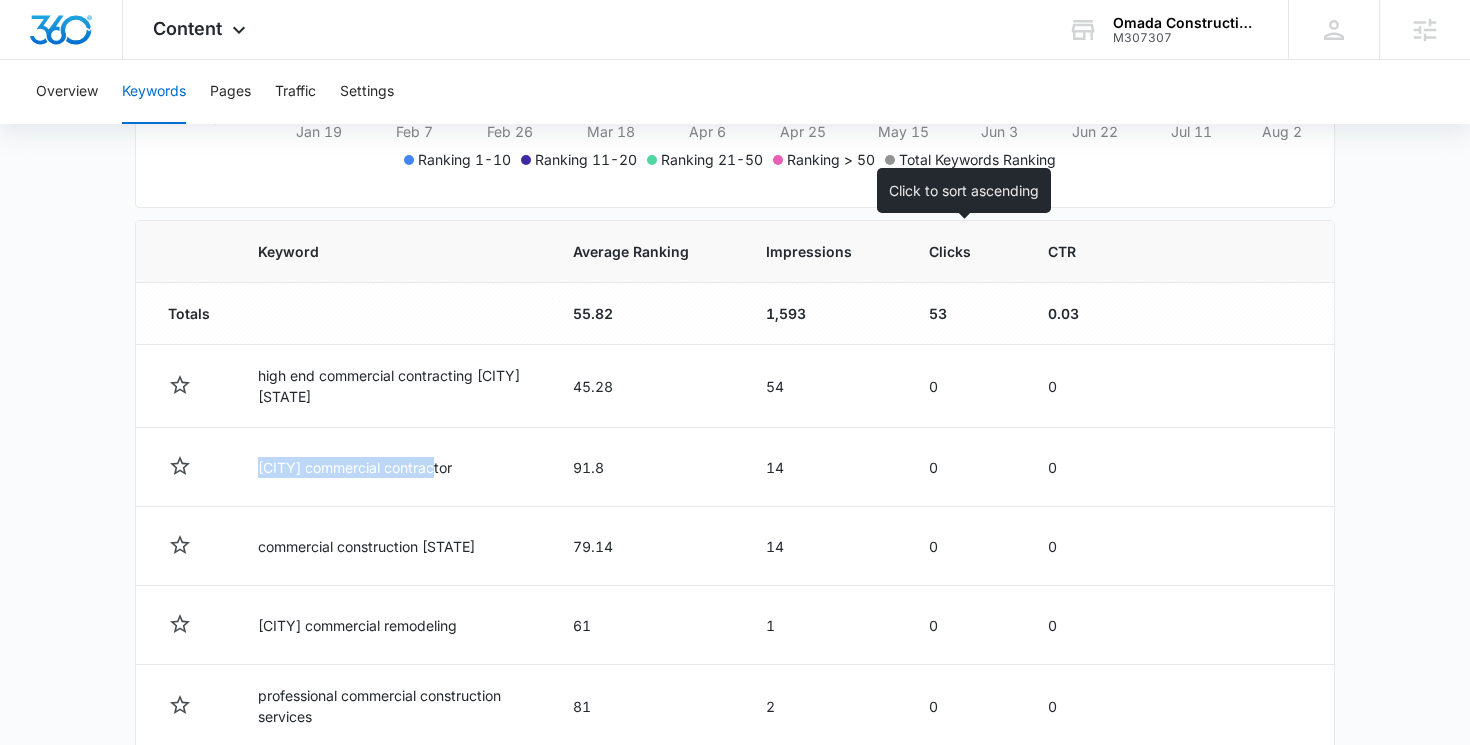 scroll, scrollTop: 589, scrollLeft: 0, axis: vertical 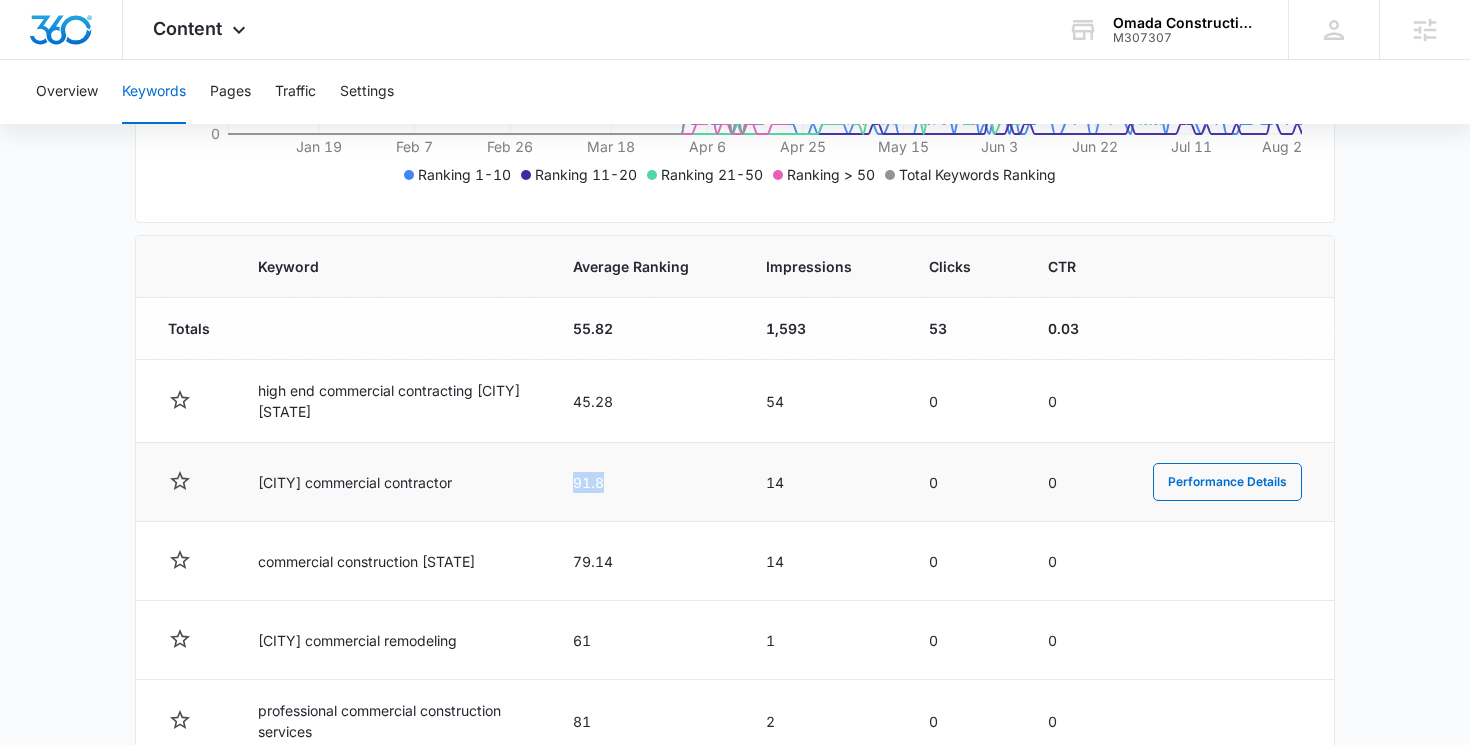 drag, startPoint x: 610, startPoint y: 476, endPoint x: 574, endPoint y: 474, distance: 36.05551 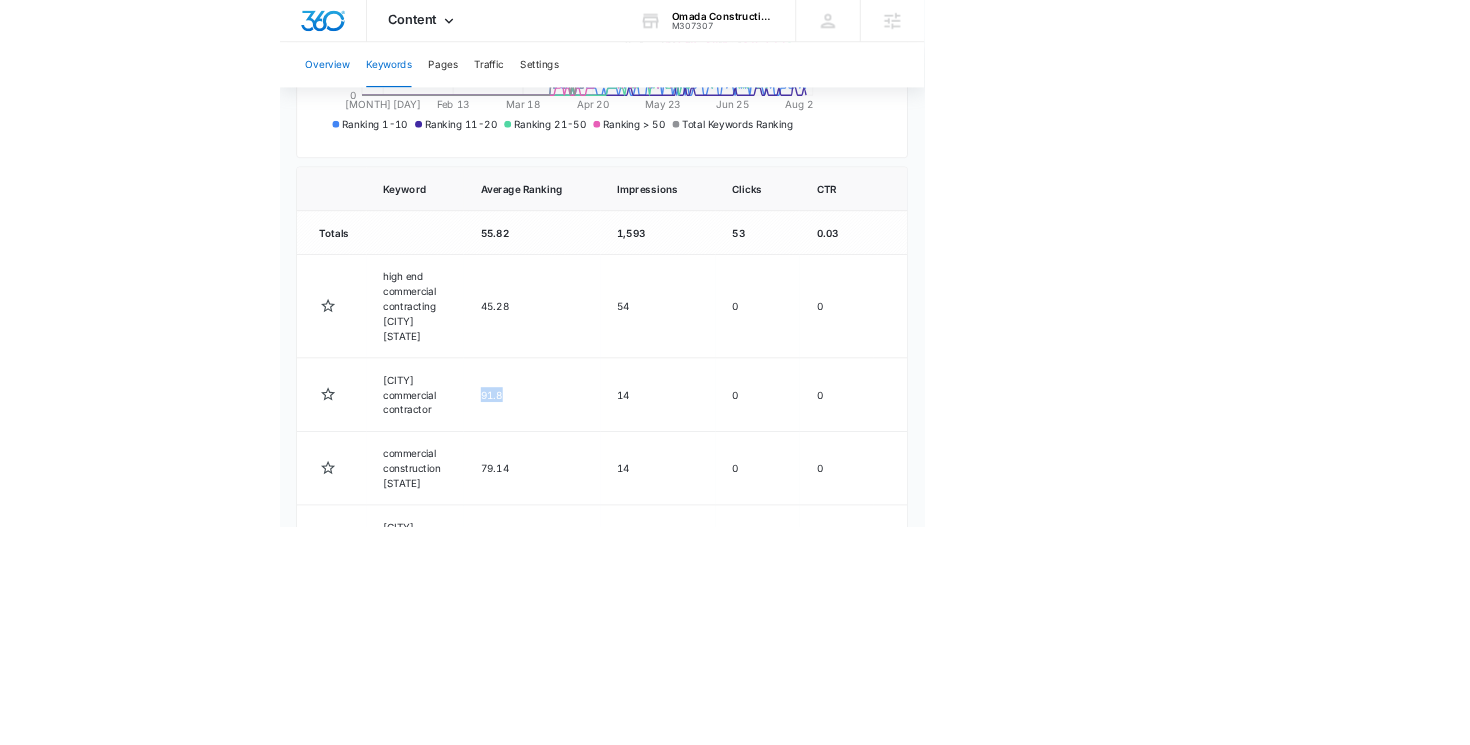 scroll, scrollTop: 589, scrollLeft: 0, axis: vertical 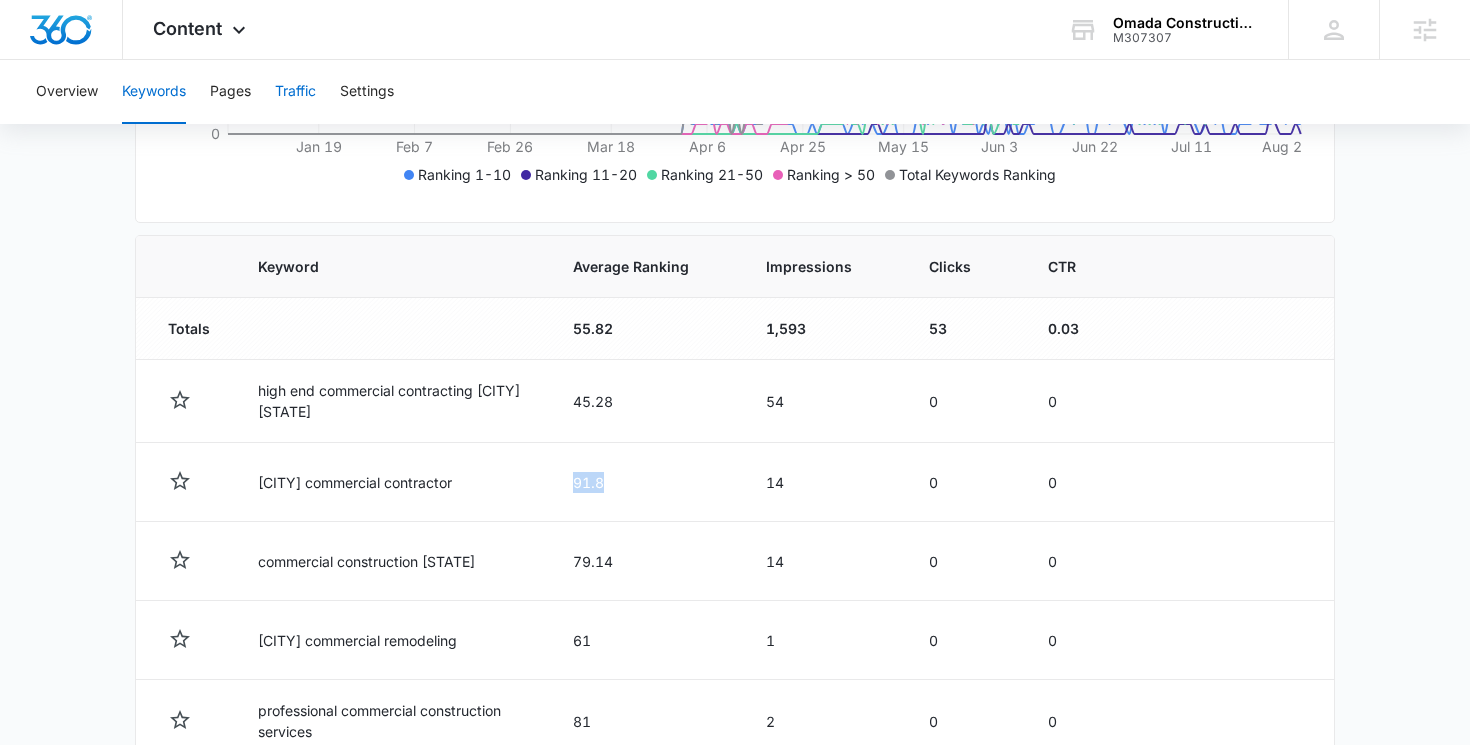 click on "Traffic" at bounding box center [295, 92] 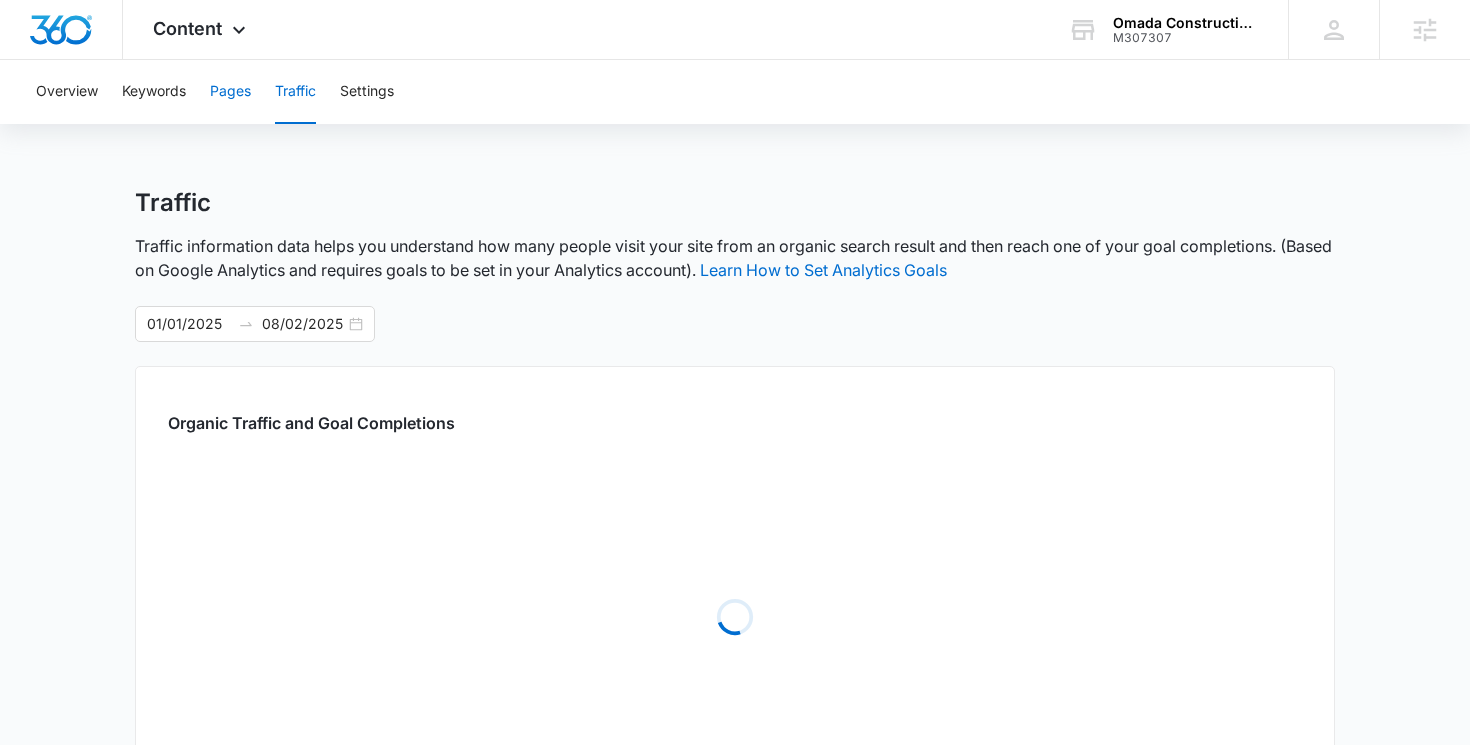 click on "Pages" at bounding box center [230, 92] 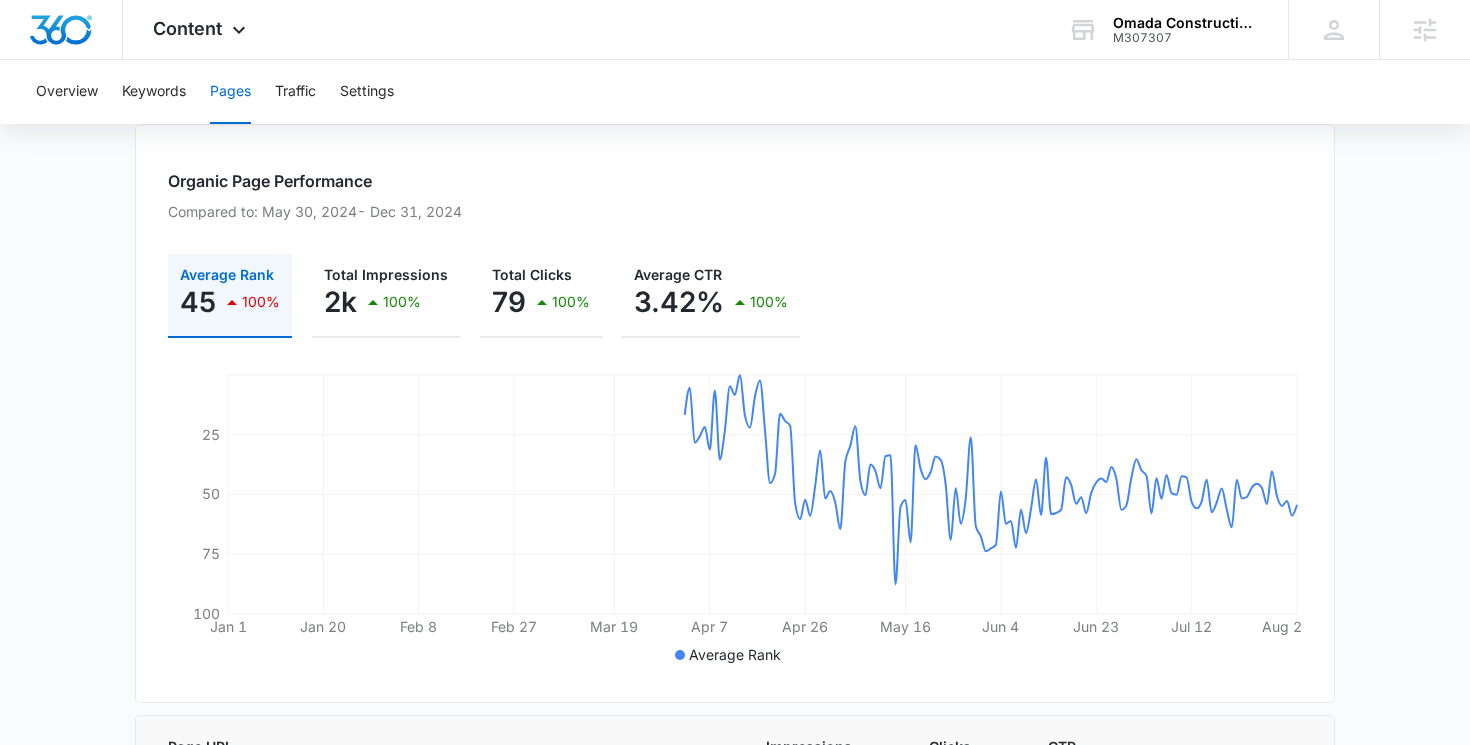 scroll, scrollTop: 620, scrollLeft: 0, axis: vertical 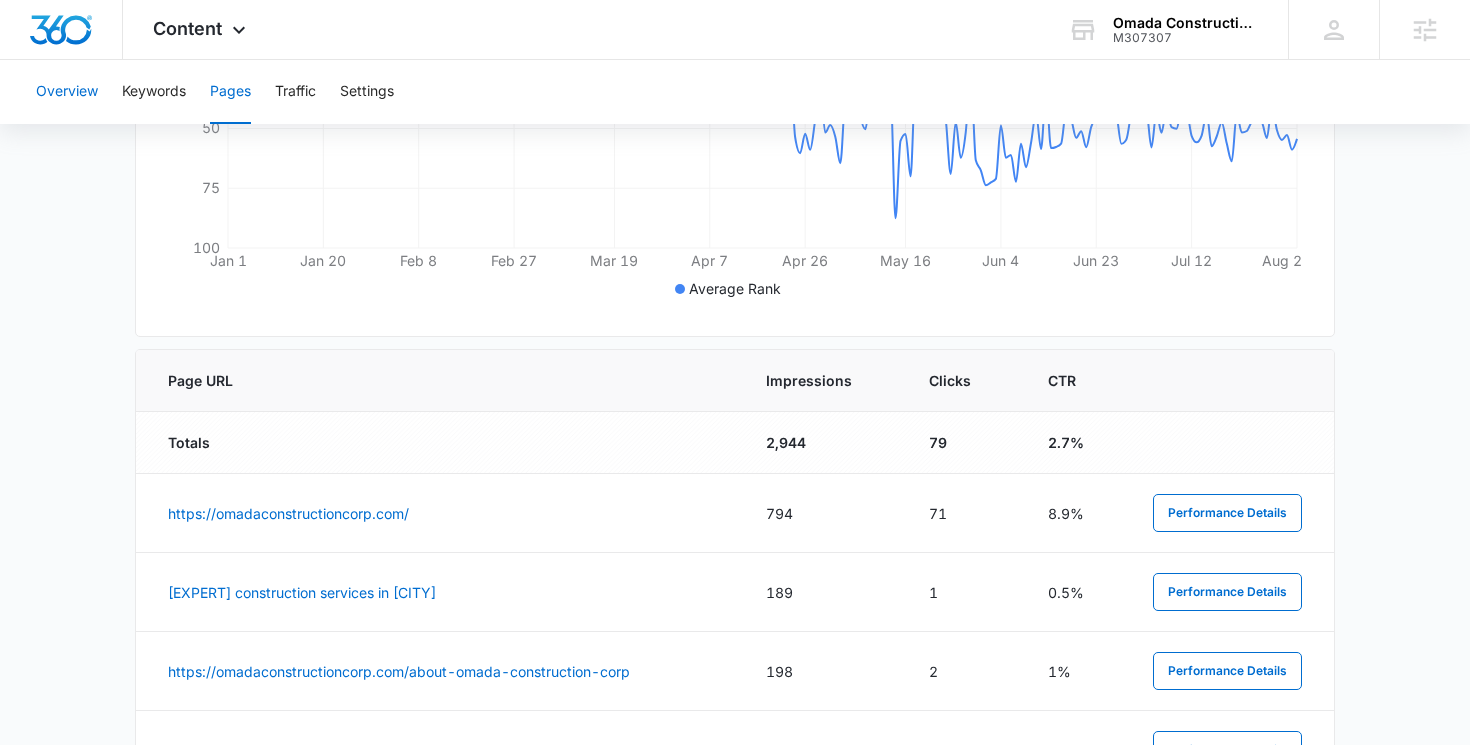 click on "Overview" at bounding box center (67, 92) 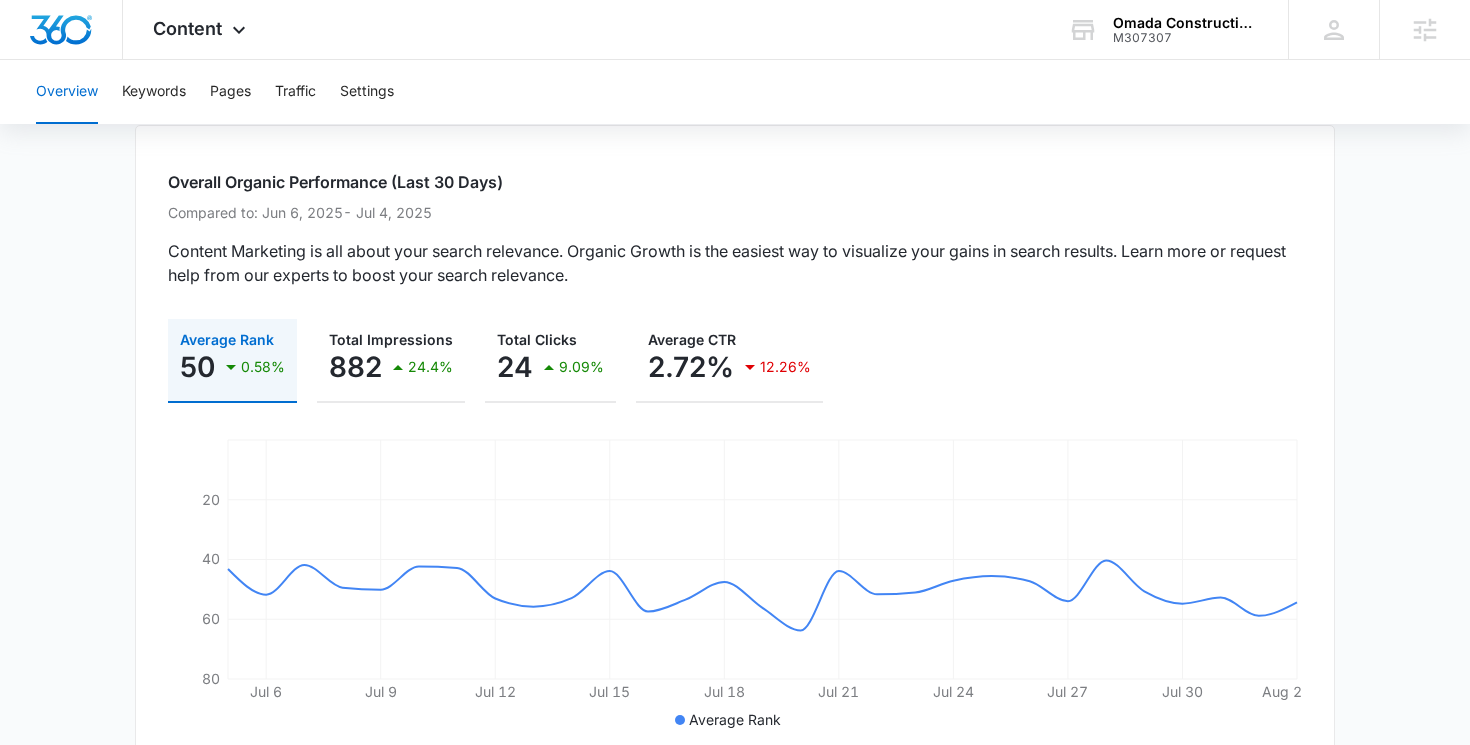 scroll, scrollTop: 113, scrollLeft: 0, axis: vertical 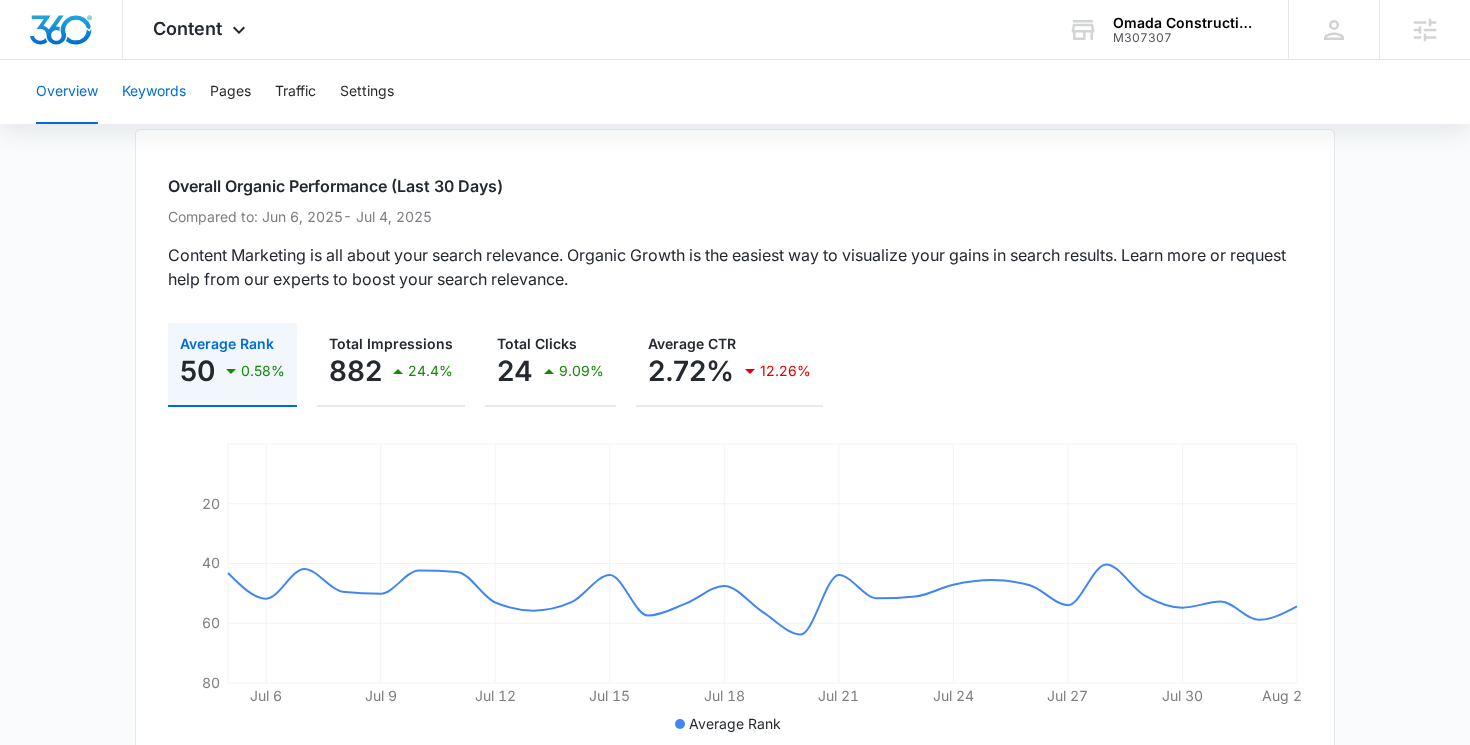 click on "Keywords" at bounding box center (154, 92) 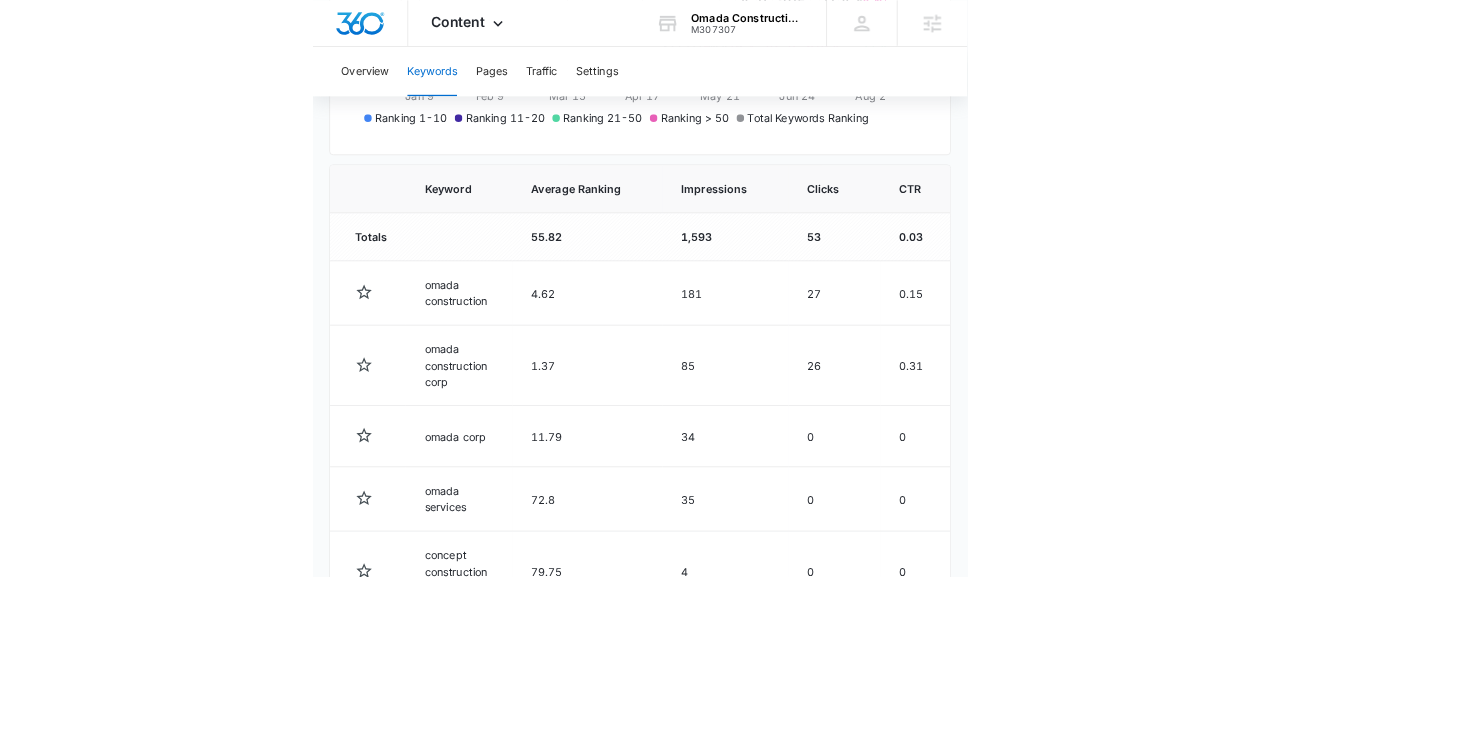 scroll, scrollTop: 611, scrollLeft: 0, axis: vertical 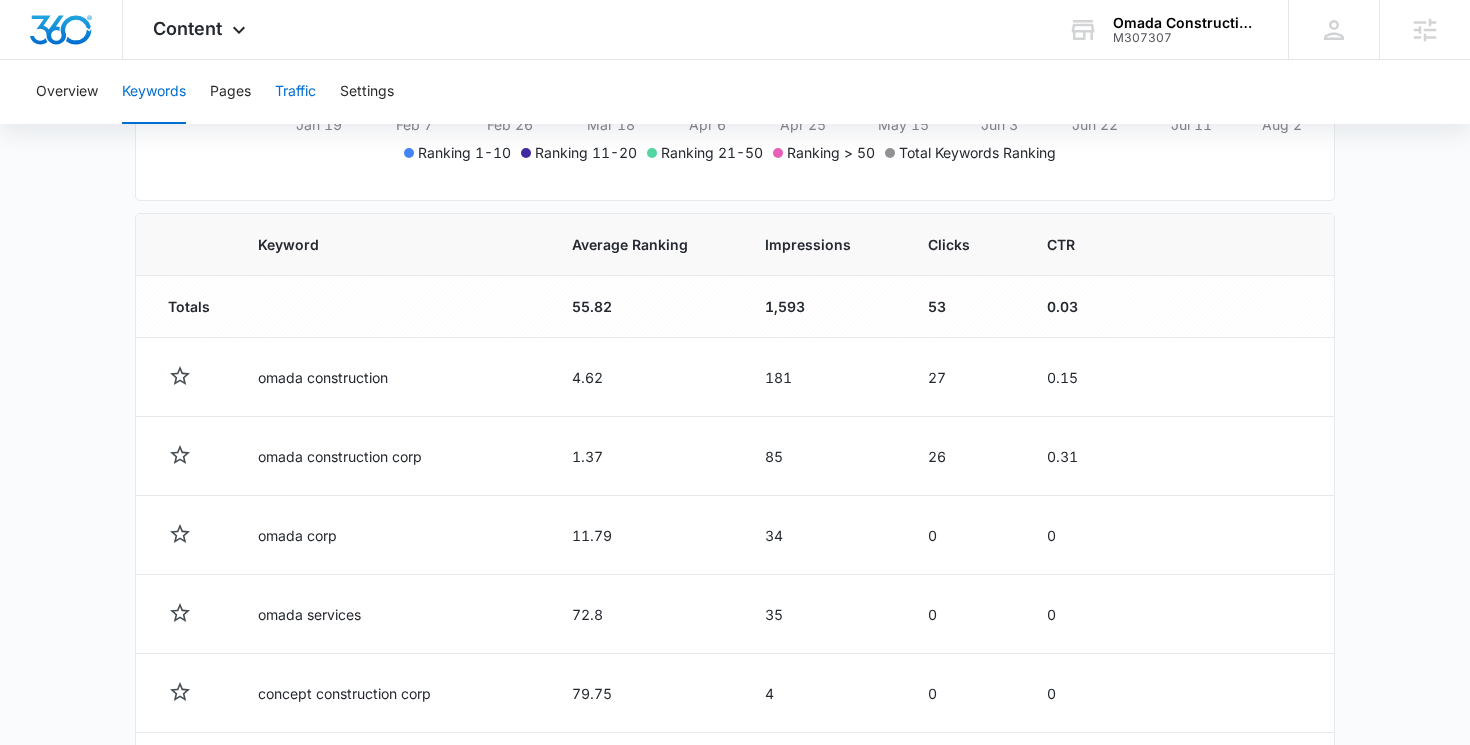 click on "Traffic" at bounding box center (295, 92) 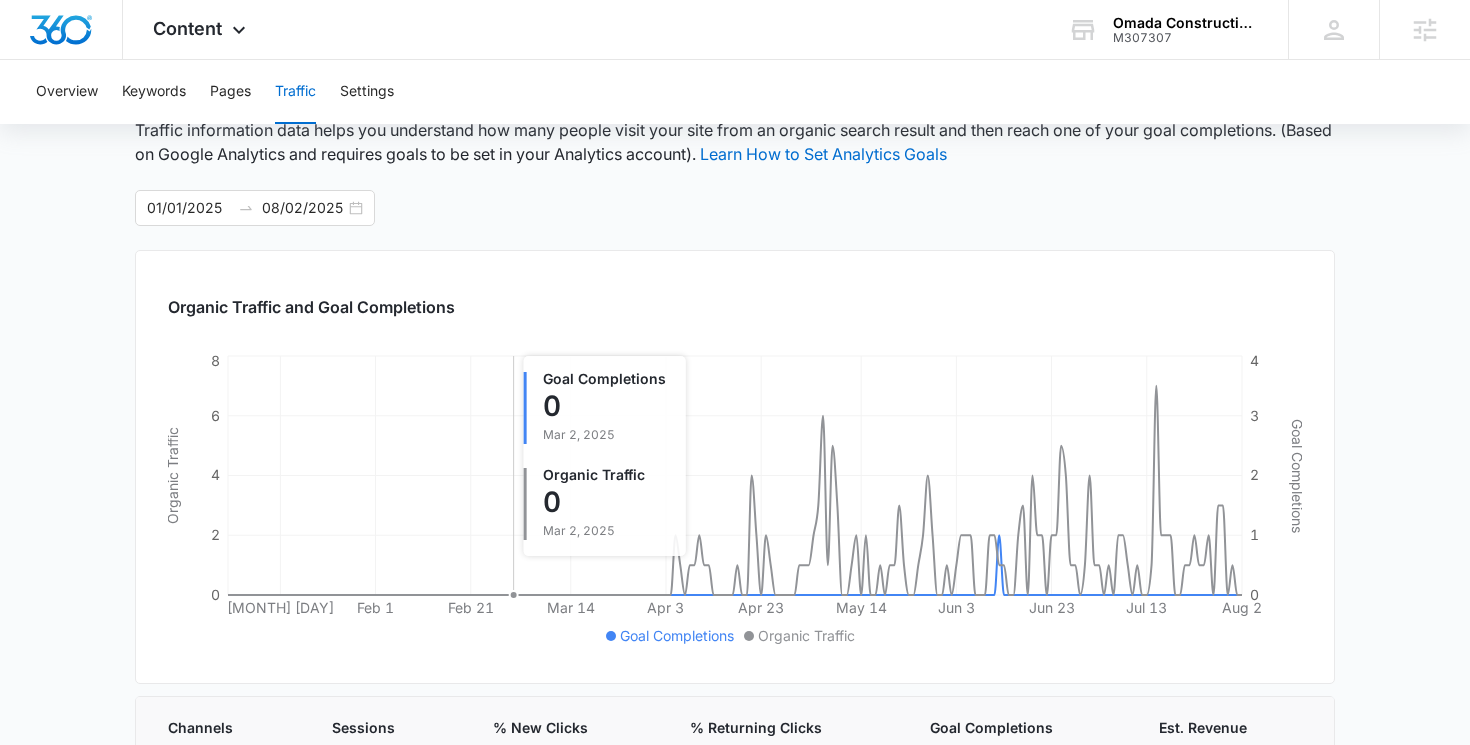 scroll, scrollTop: 51, scrollLeft: 0, axis: vertical 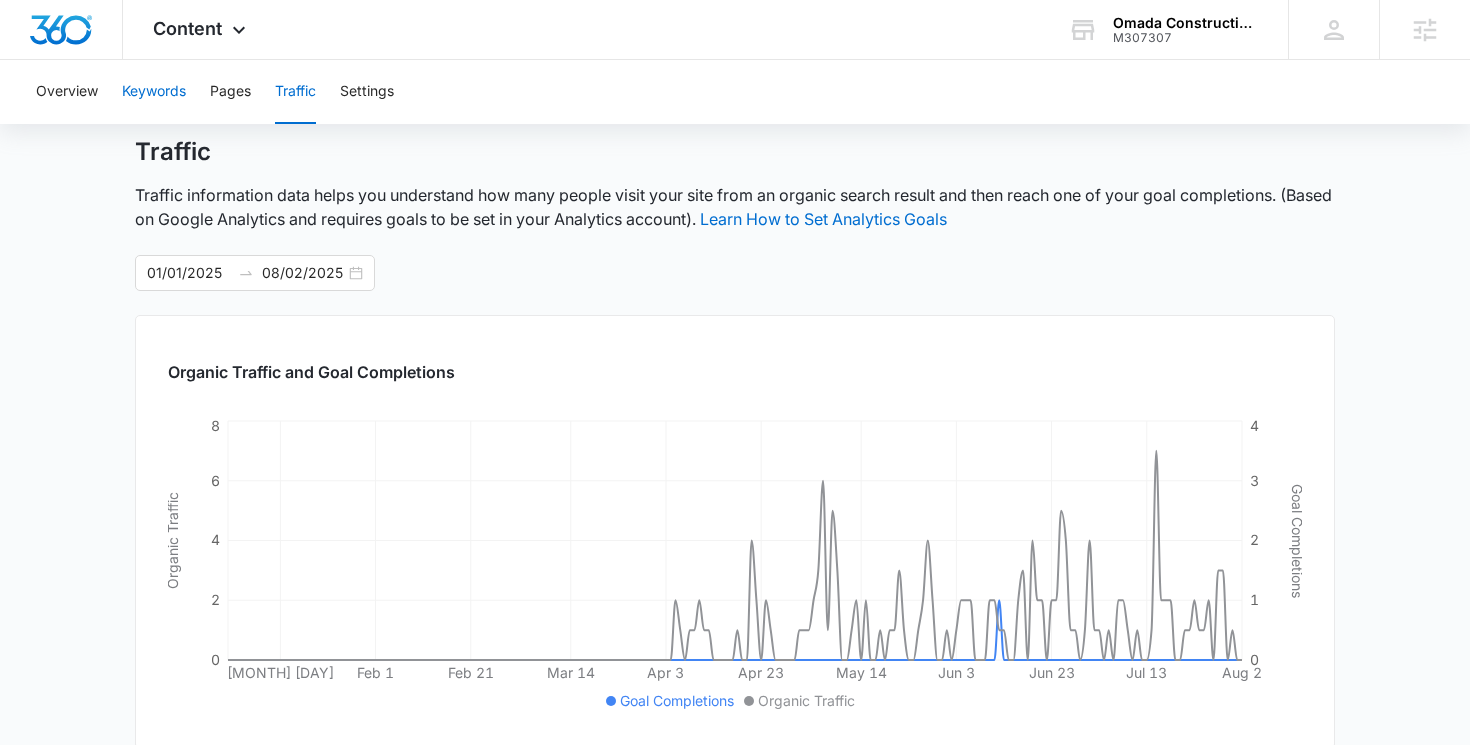 click on "Keywords" at bounding box center [154, 92] 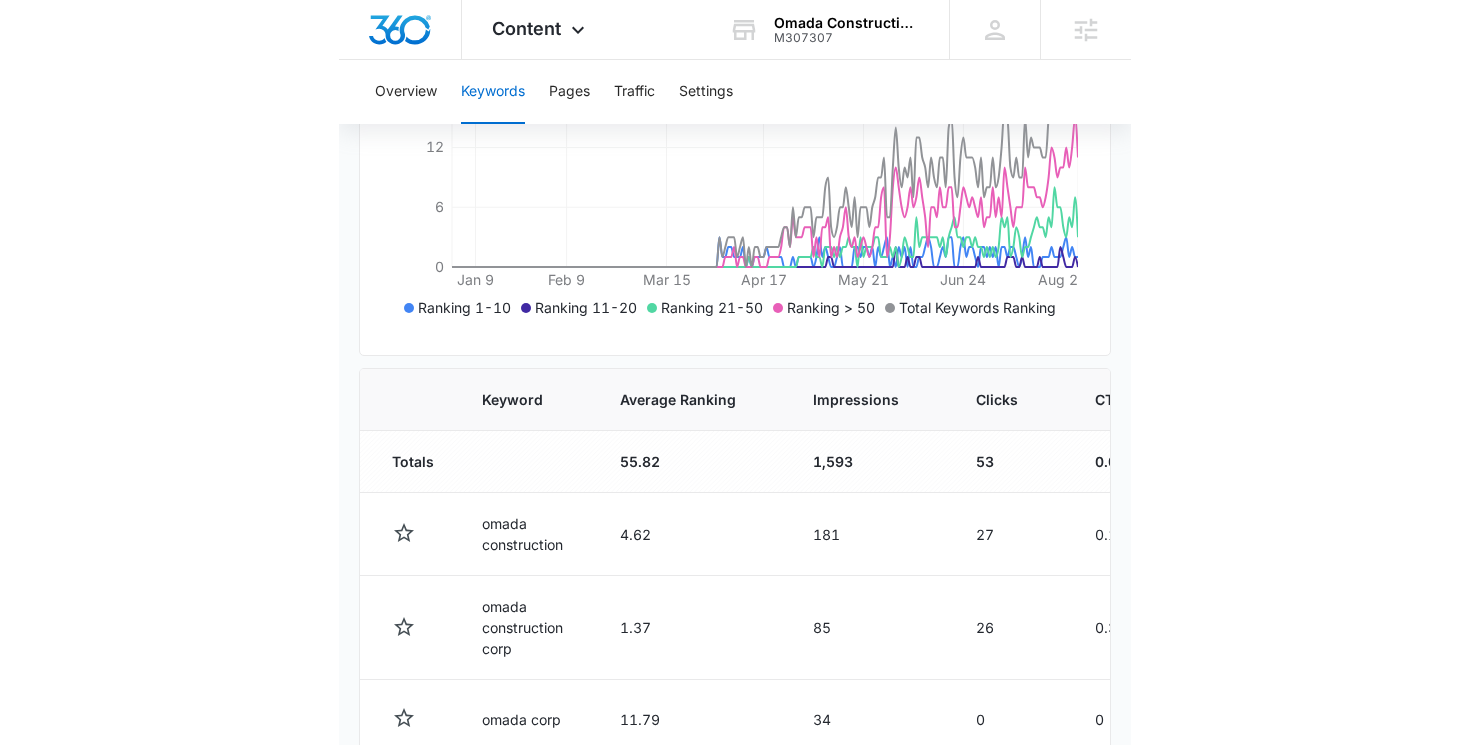 scroll, scrollTop: 456, scrollLeft: 0, axis: vertical 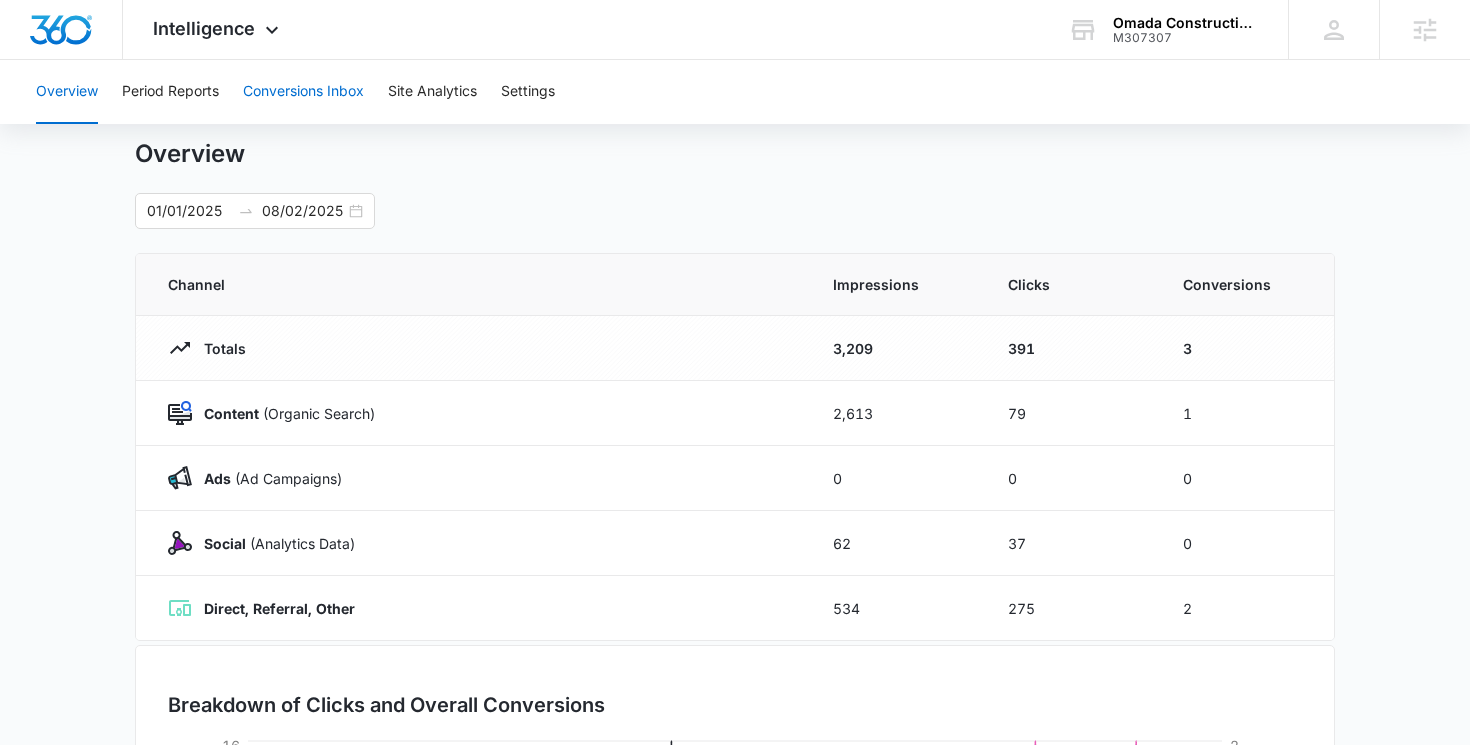 click on "Conversions Inbox" at bounding box center (303, 92) 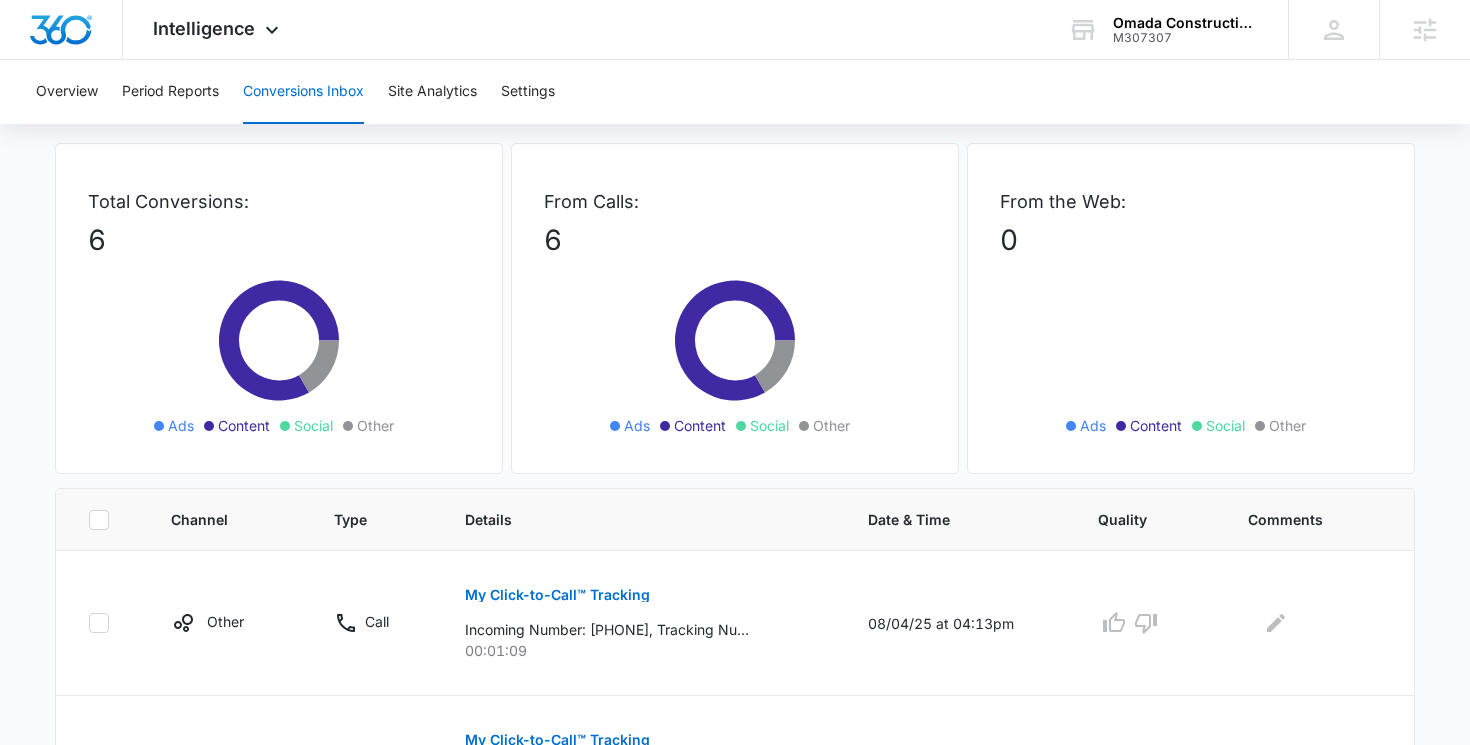 scroll, scrollTop: 82, scrollLeft: 0, axis: vertical 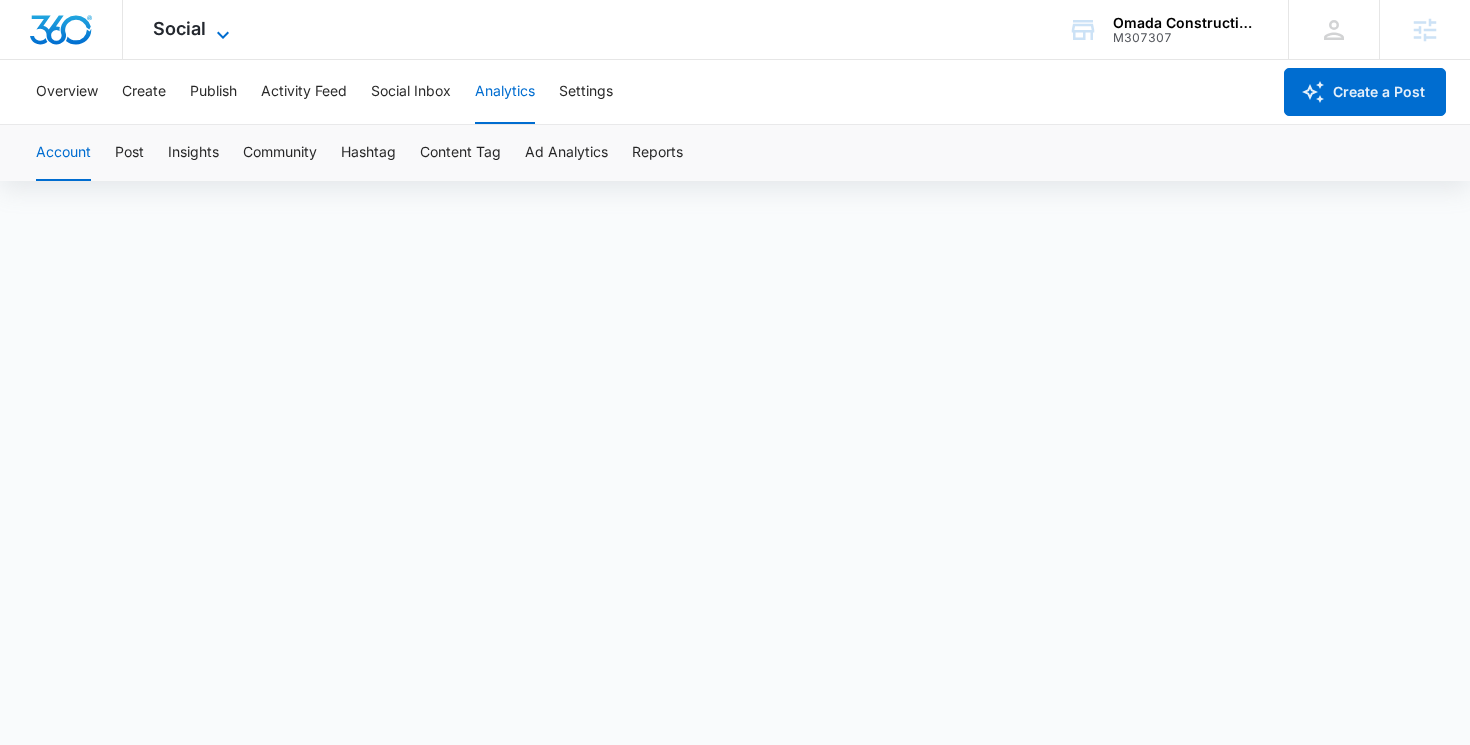 click 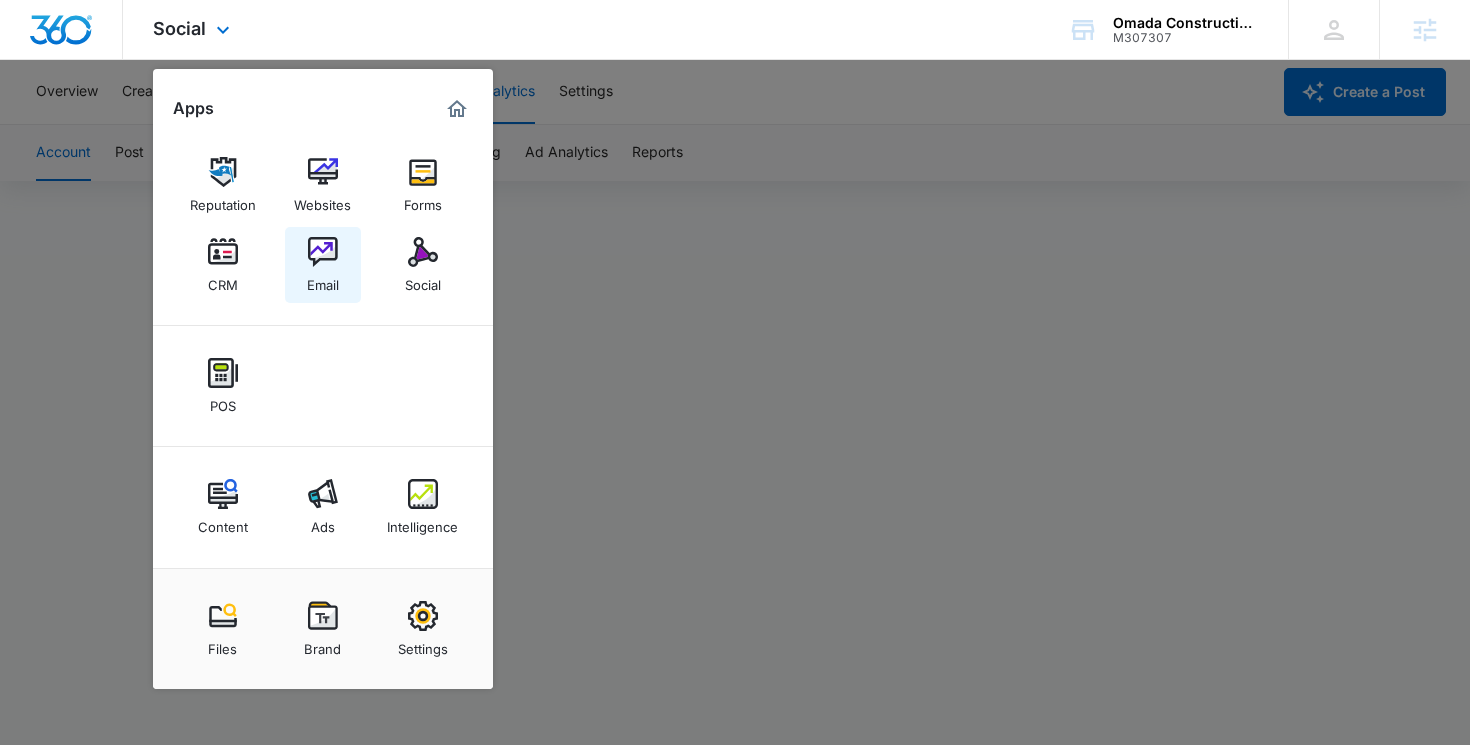 click at bounding box center (323, 252) 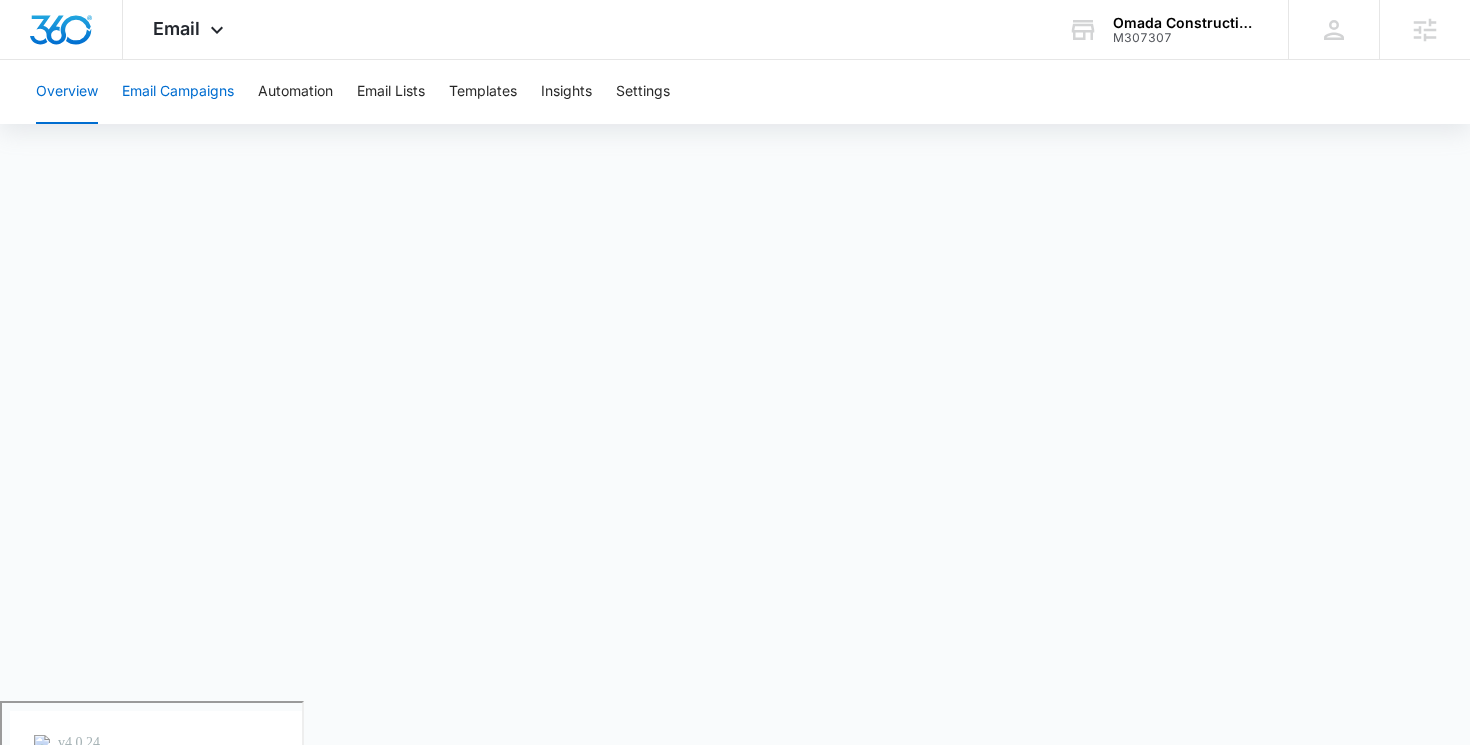 click on "Email Campaigns" at bounding box center (178, 92) 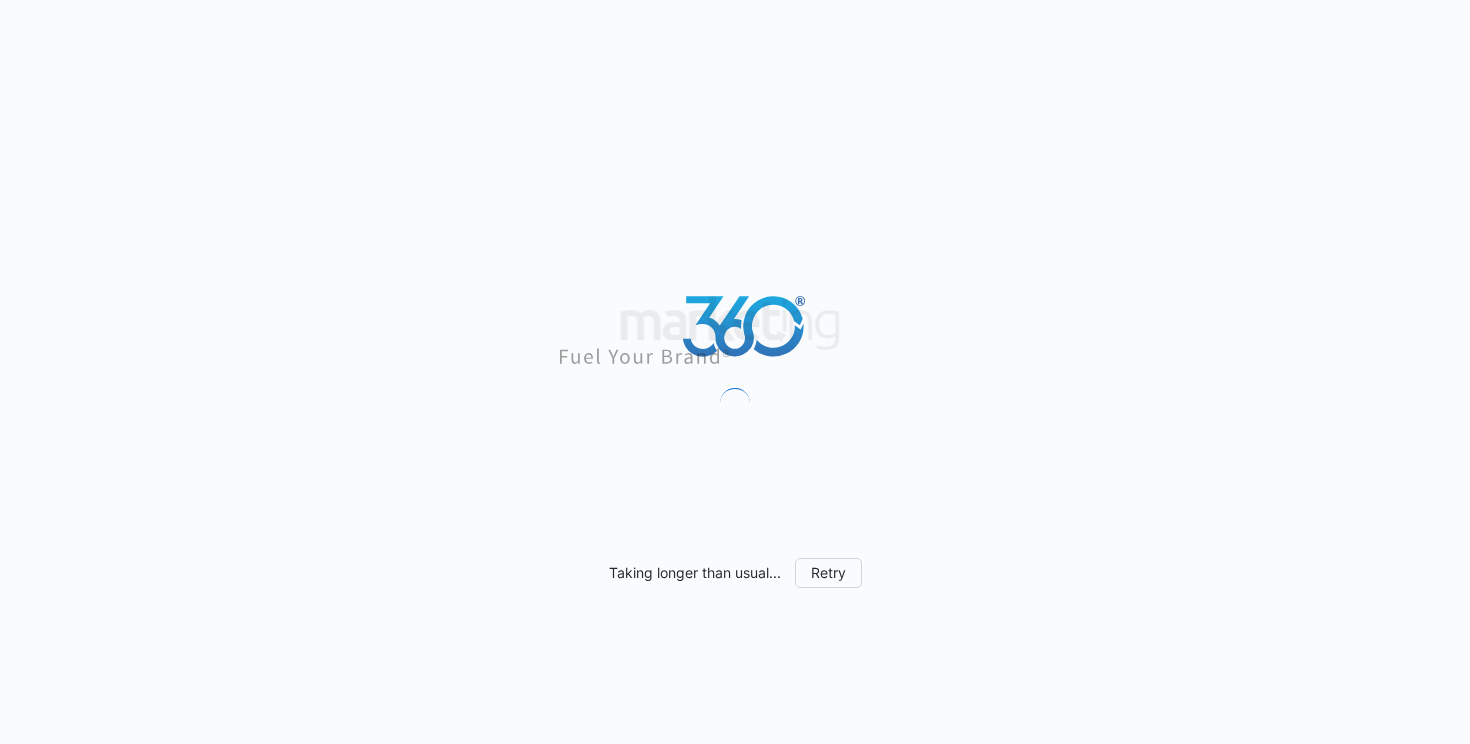 scroll, scrollTop: 0, scrollLeft: 0, axis: both 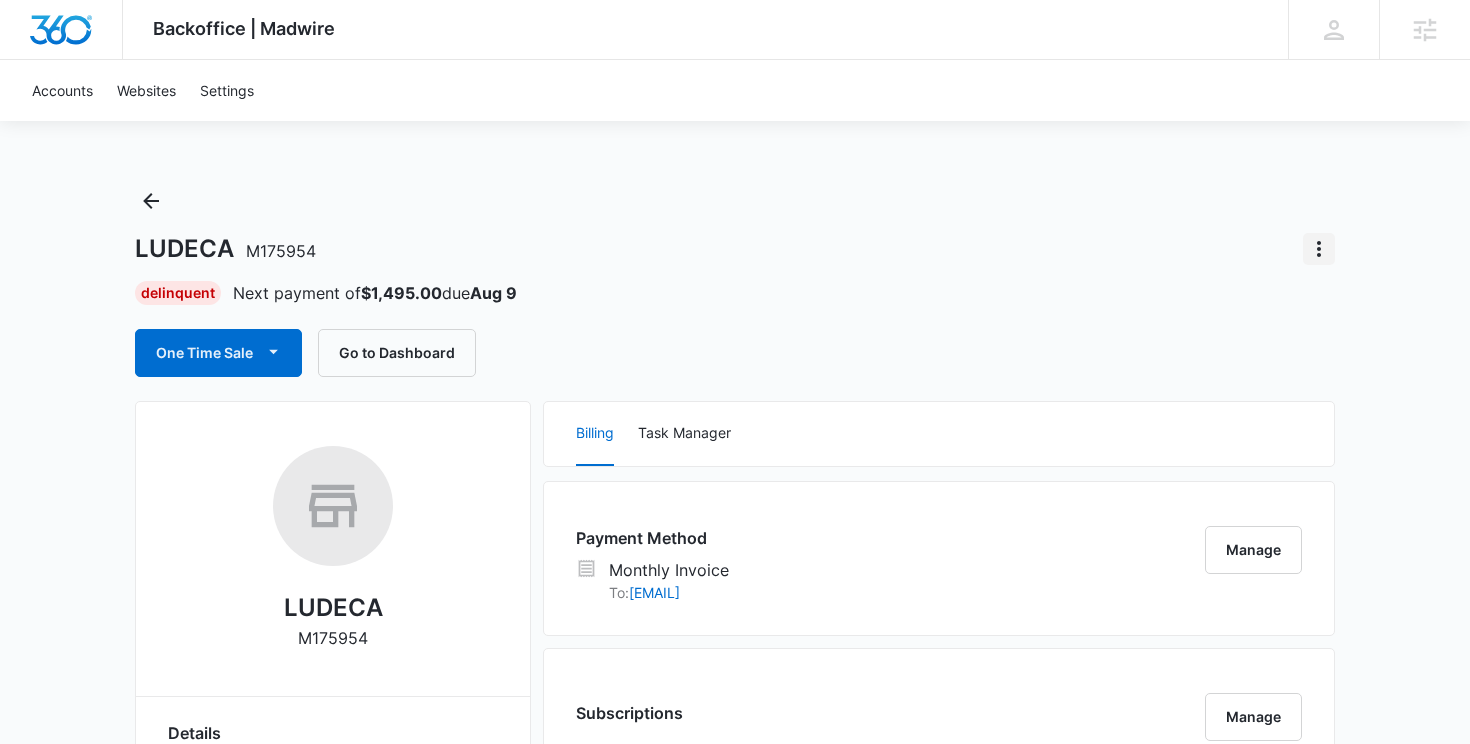 click 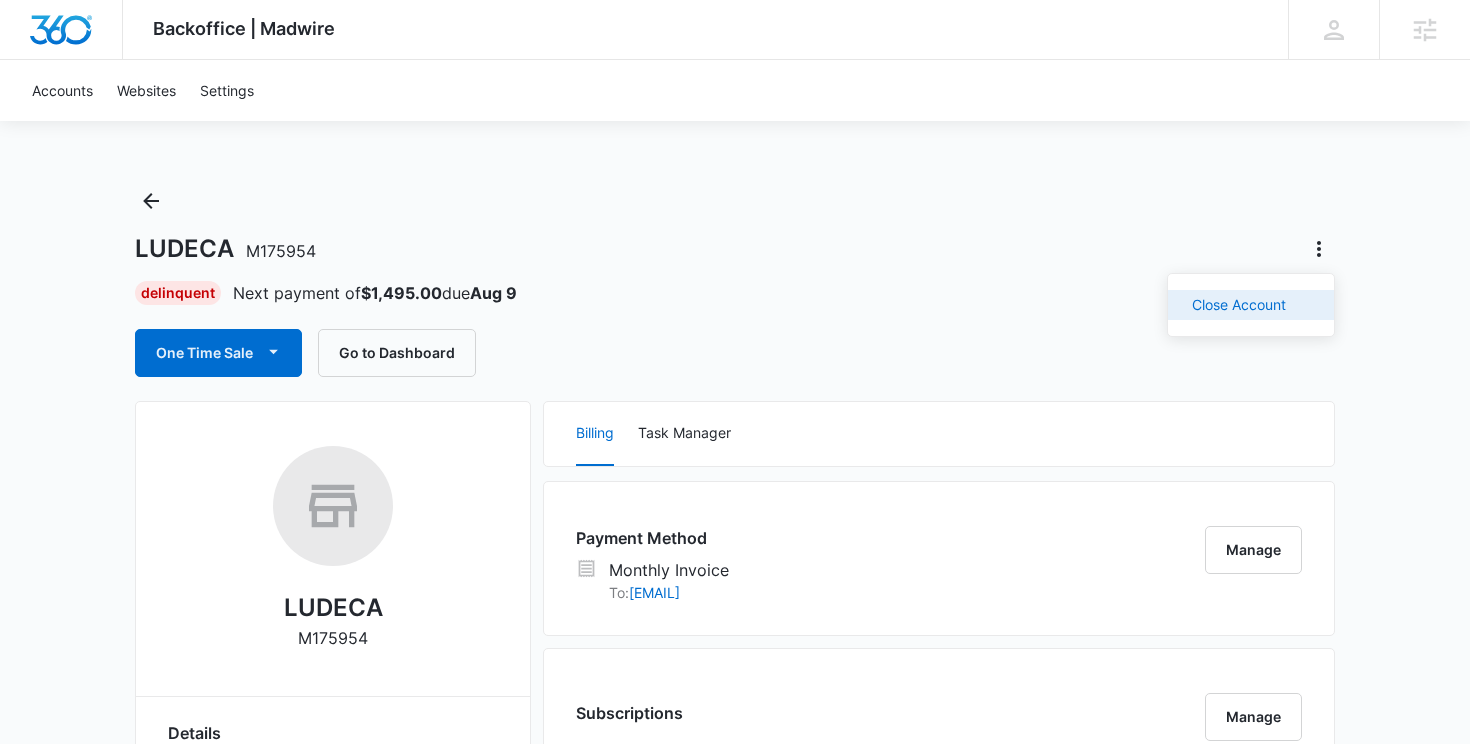 click on "Close Account" at bounding box center (1239, 305) 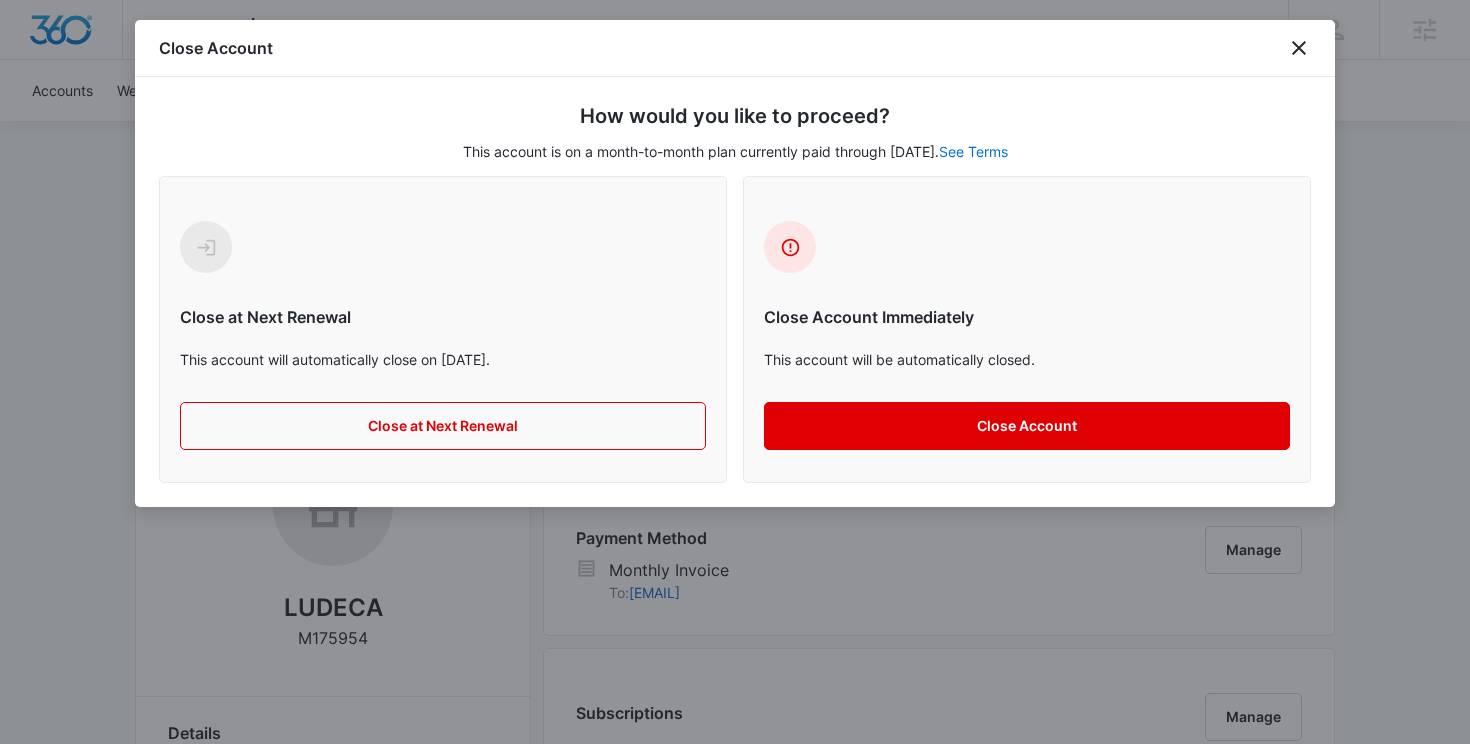 click on "Close Account" at bounding box center [1027, 426] 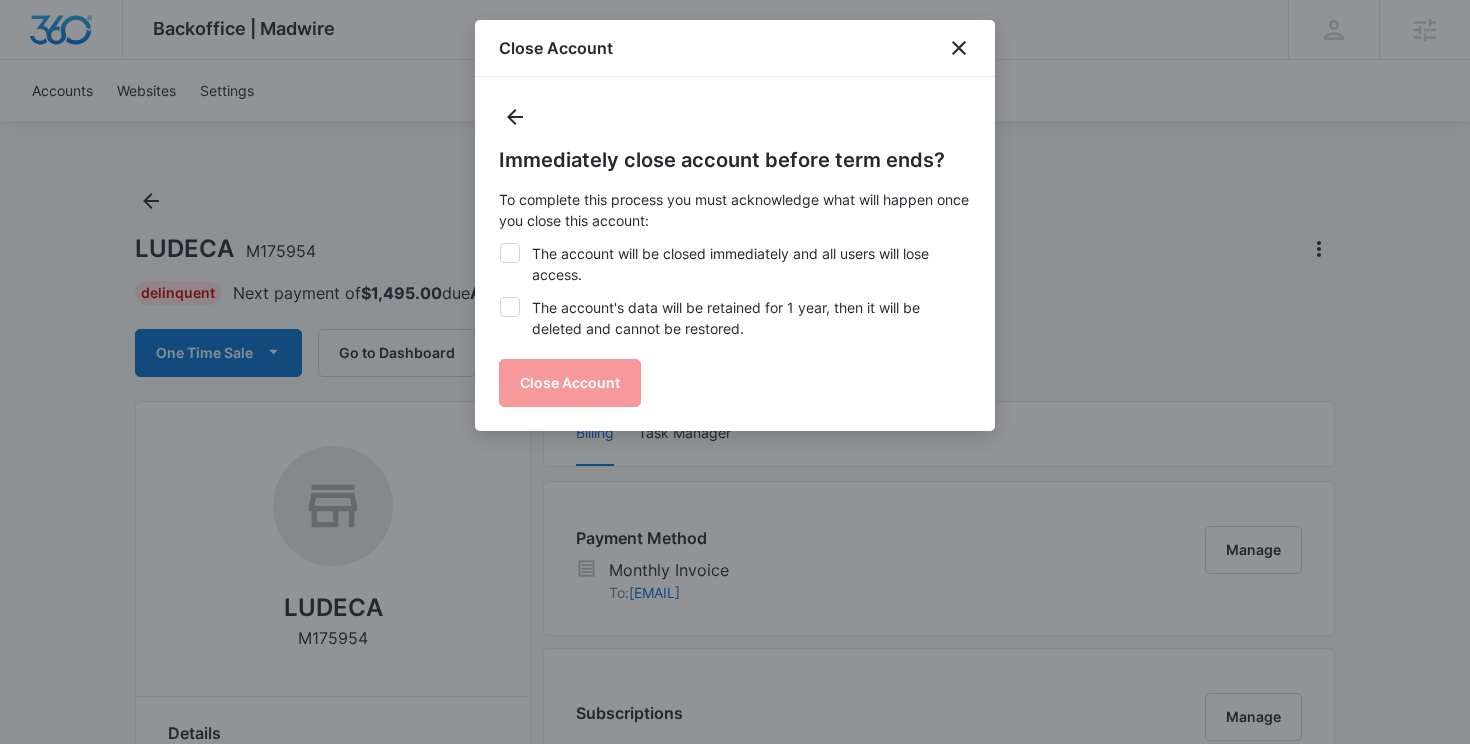 click on "The account will be closed immediately and all users will lose access." at bounding box center [735, 264] 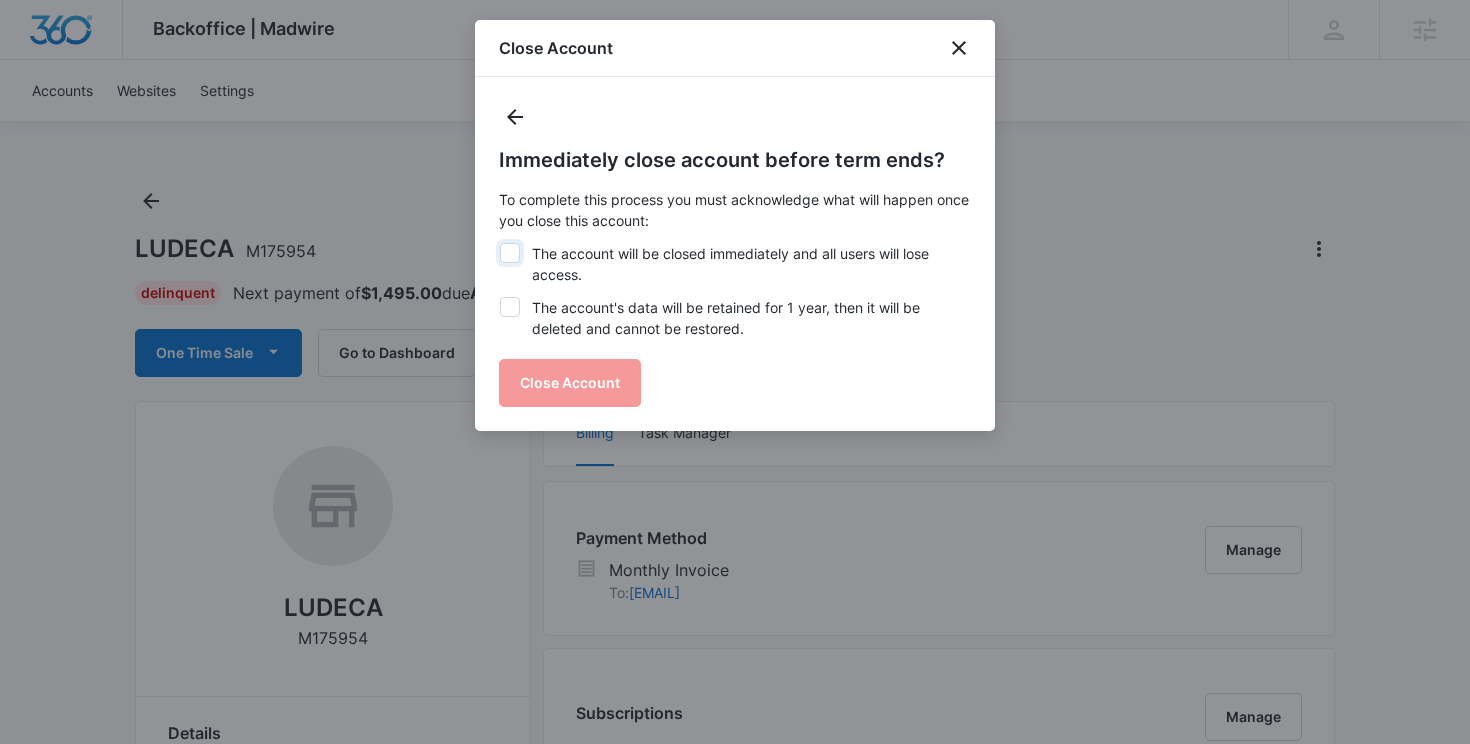 click on "The account will be closed immediately and all users will lose access." at bounding box center [499, 243] 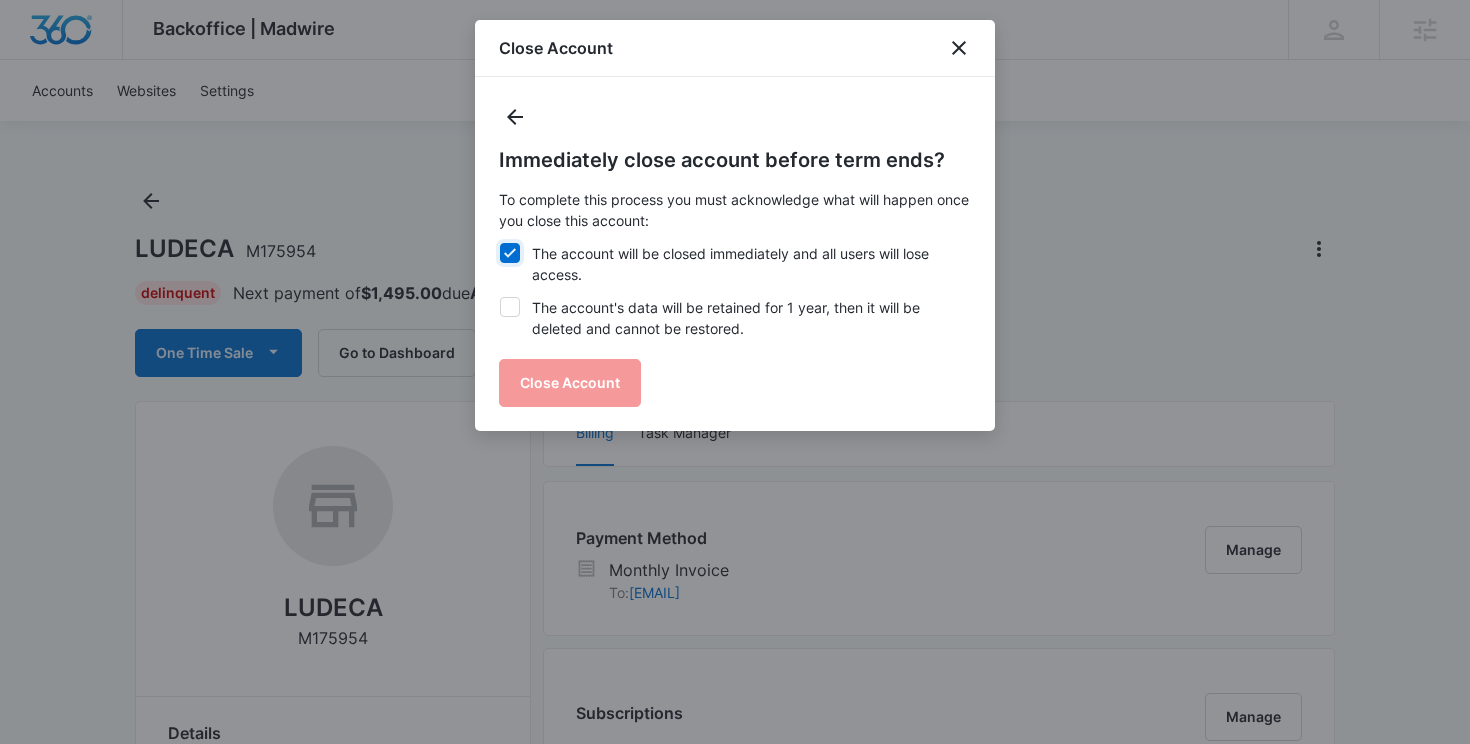 checkbox on "true" 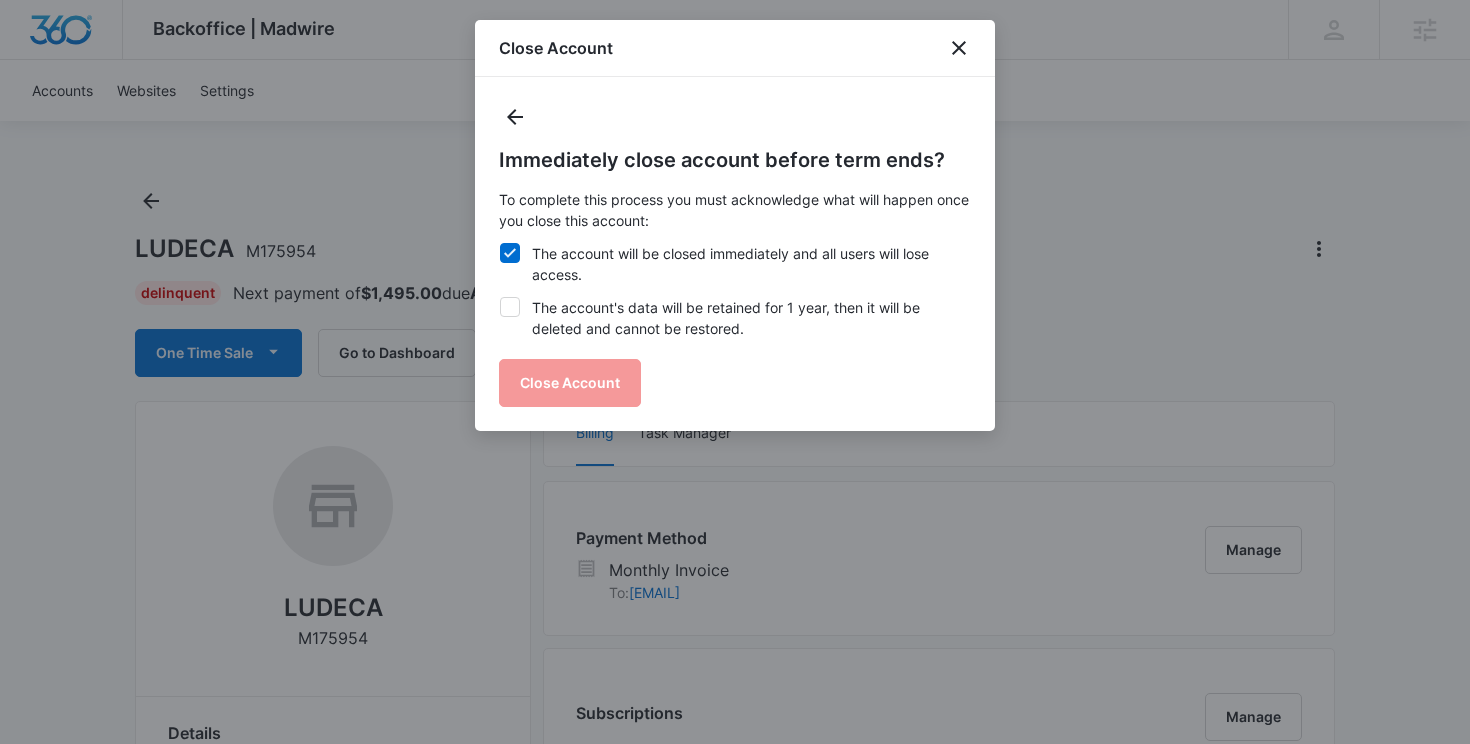 click on "The account's data will be retained for 1 year, then it will be deleted and cannot be restored." at bounding box center (735, 318) 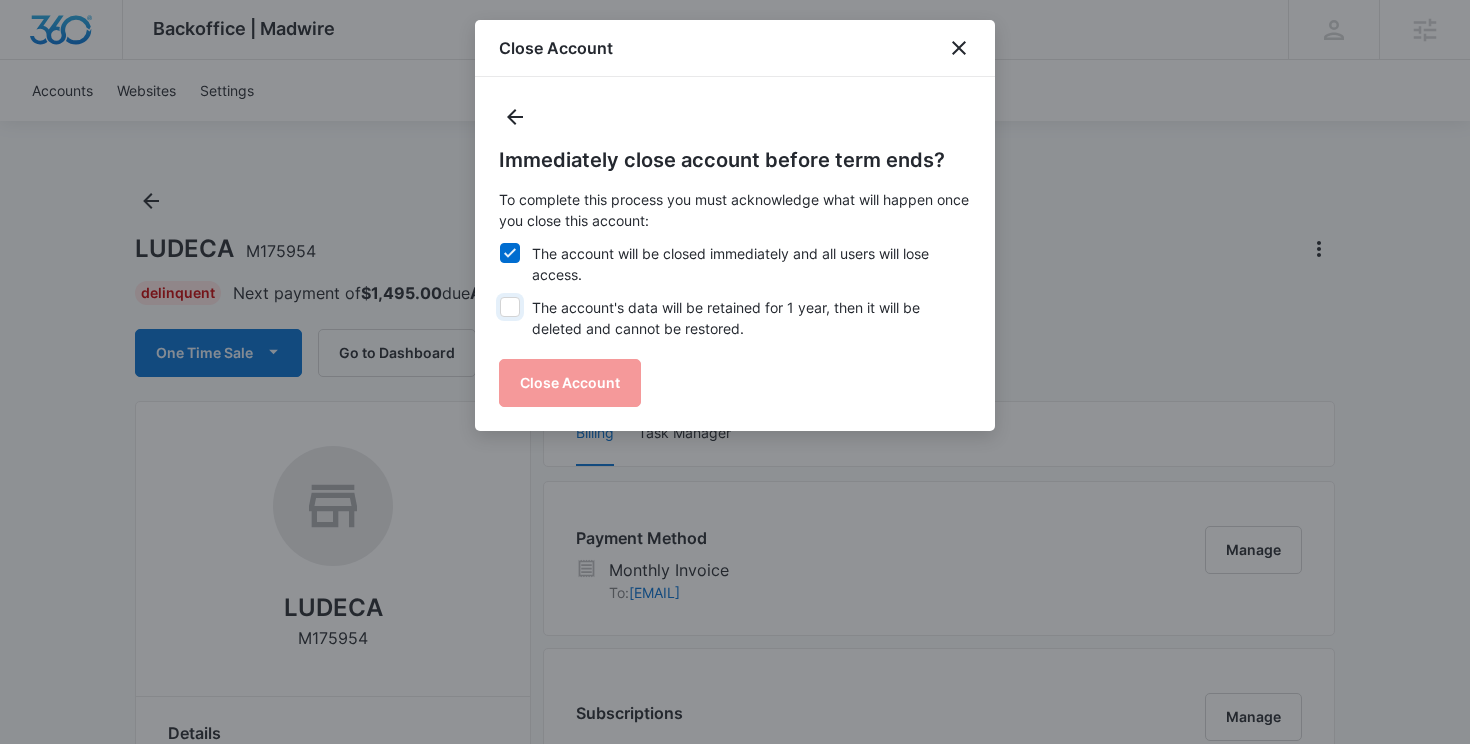 click on "The account's data will be retained for 1 year, then it will be deleted and cannot be restored." at bounding box center [499, 297] 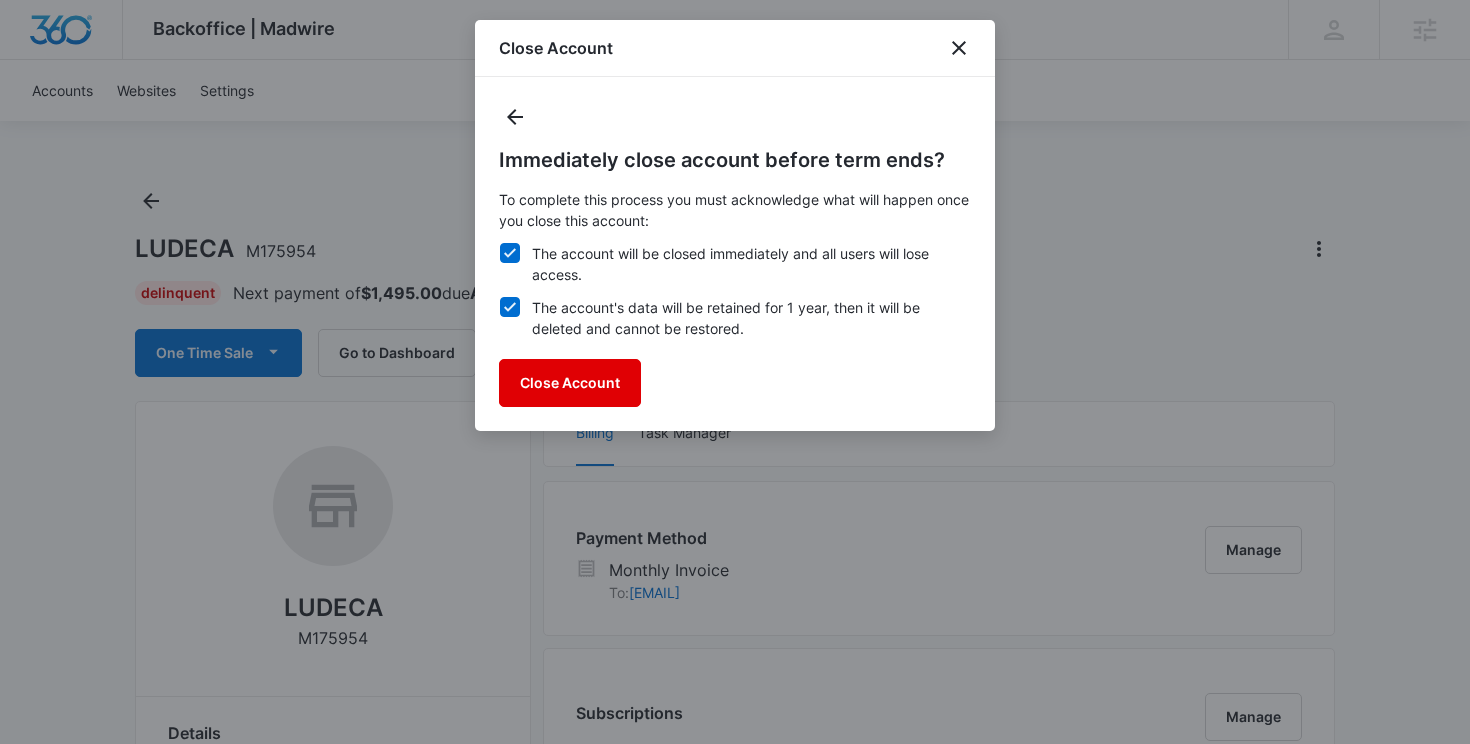 click on "Close Account" at bounding box center [570, 383] 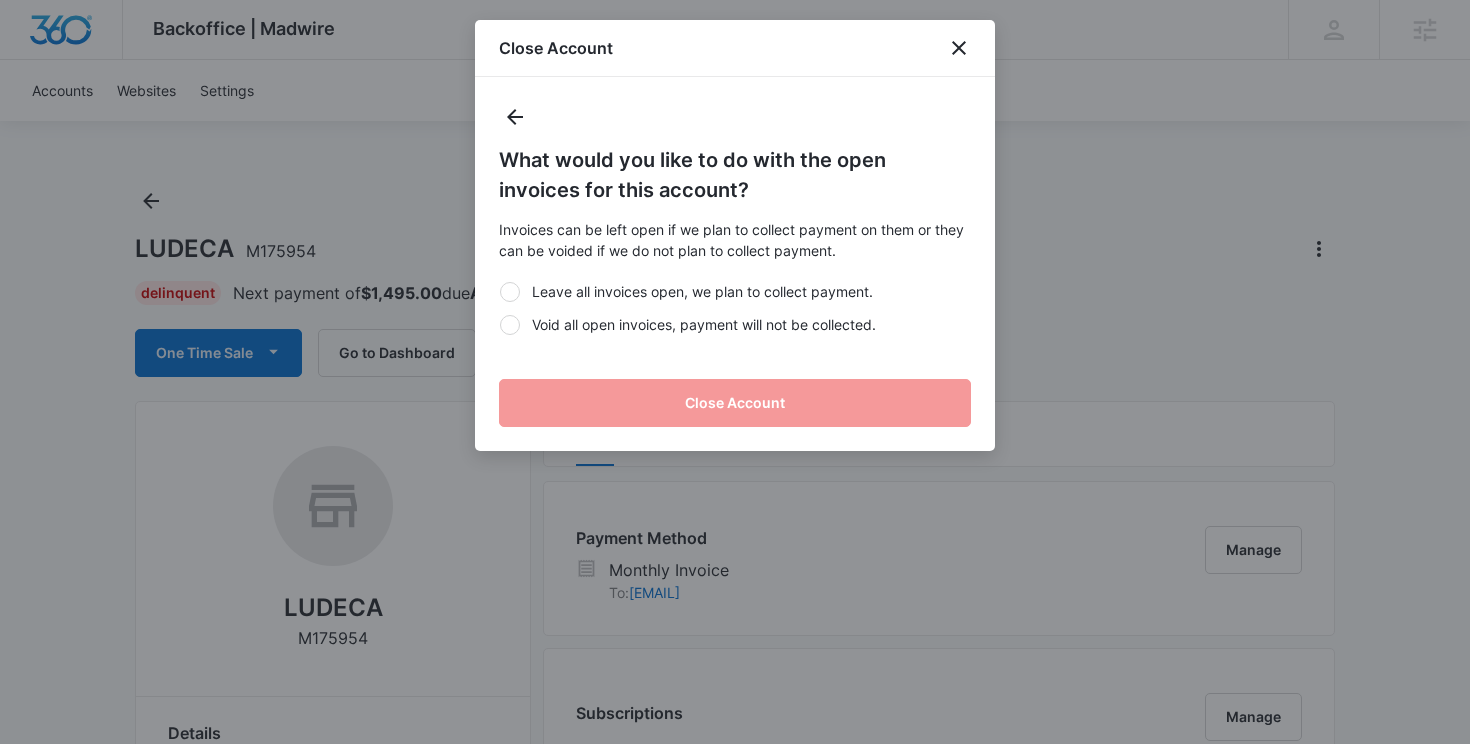click on "Void all open invoices, payment will not be collected." at bounding box center (735, 324) 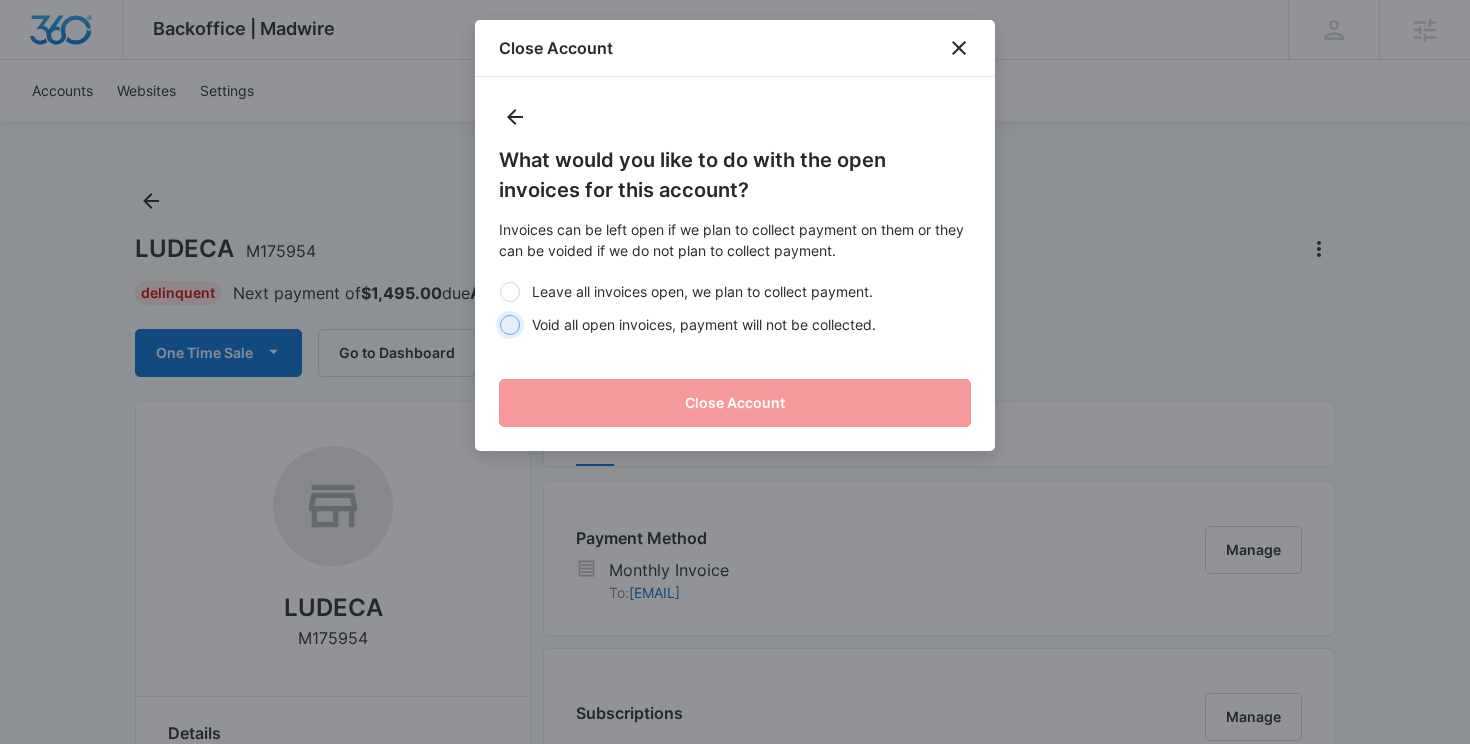radio on "true" 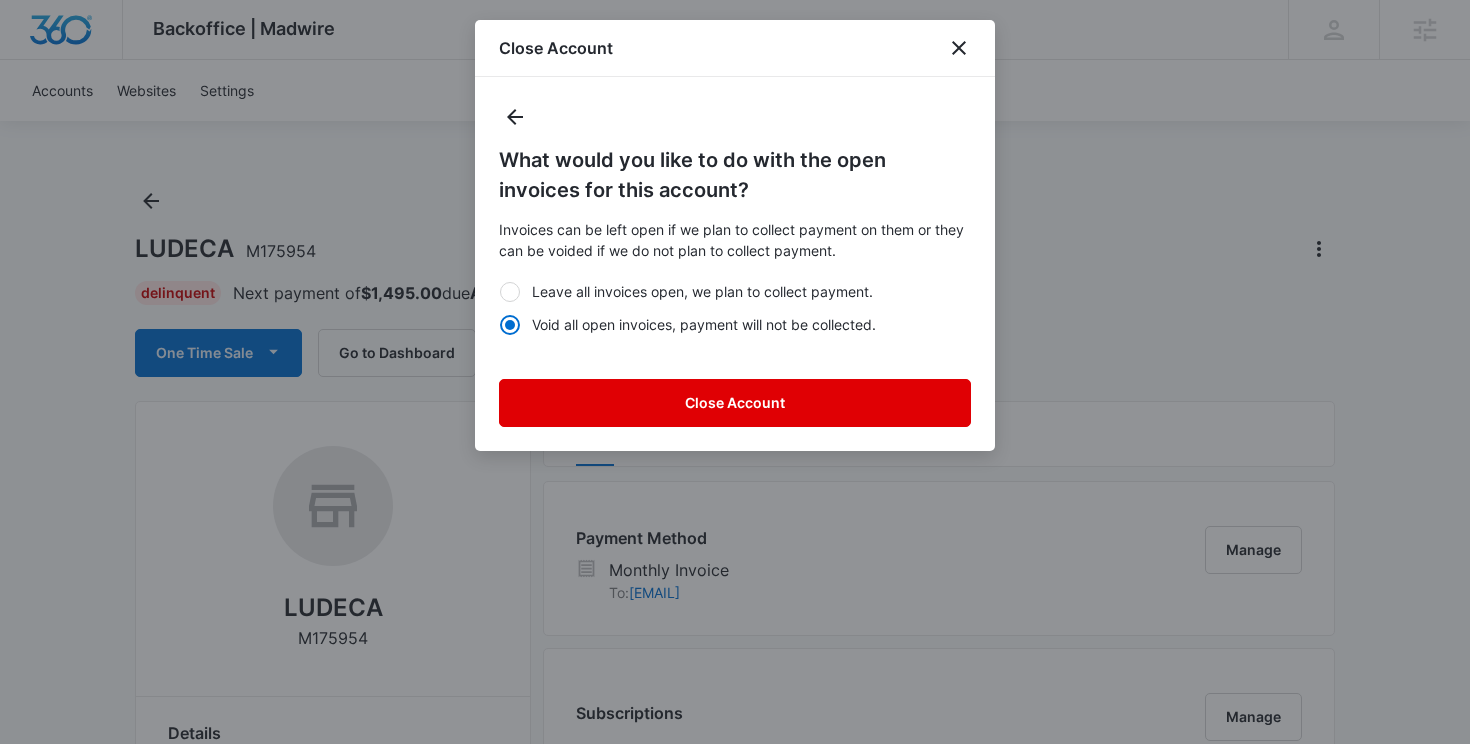 click on "Close Account" at bounding box center (735, 403) 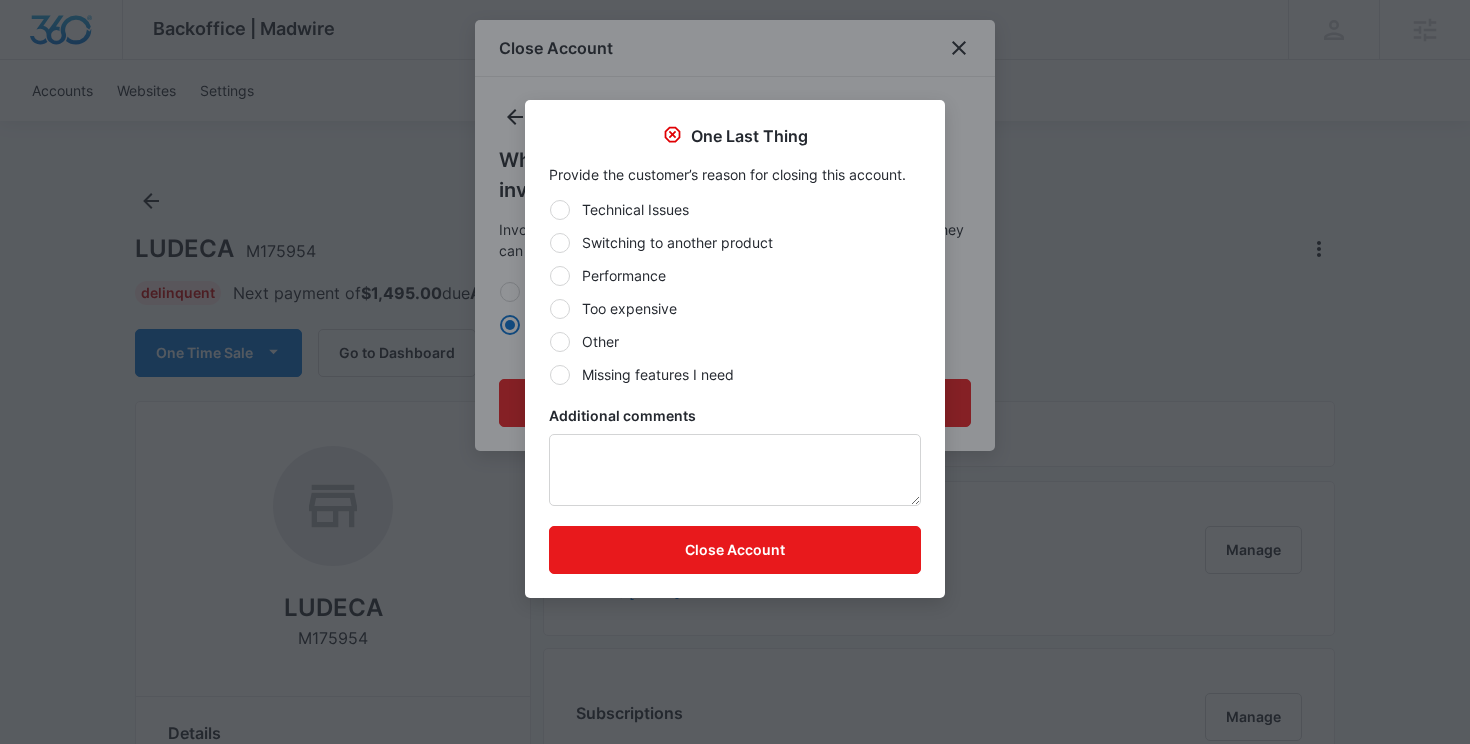 click on "Other" at bounding box center [735, 341] 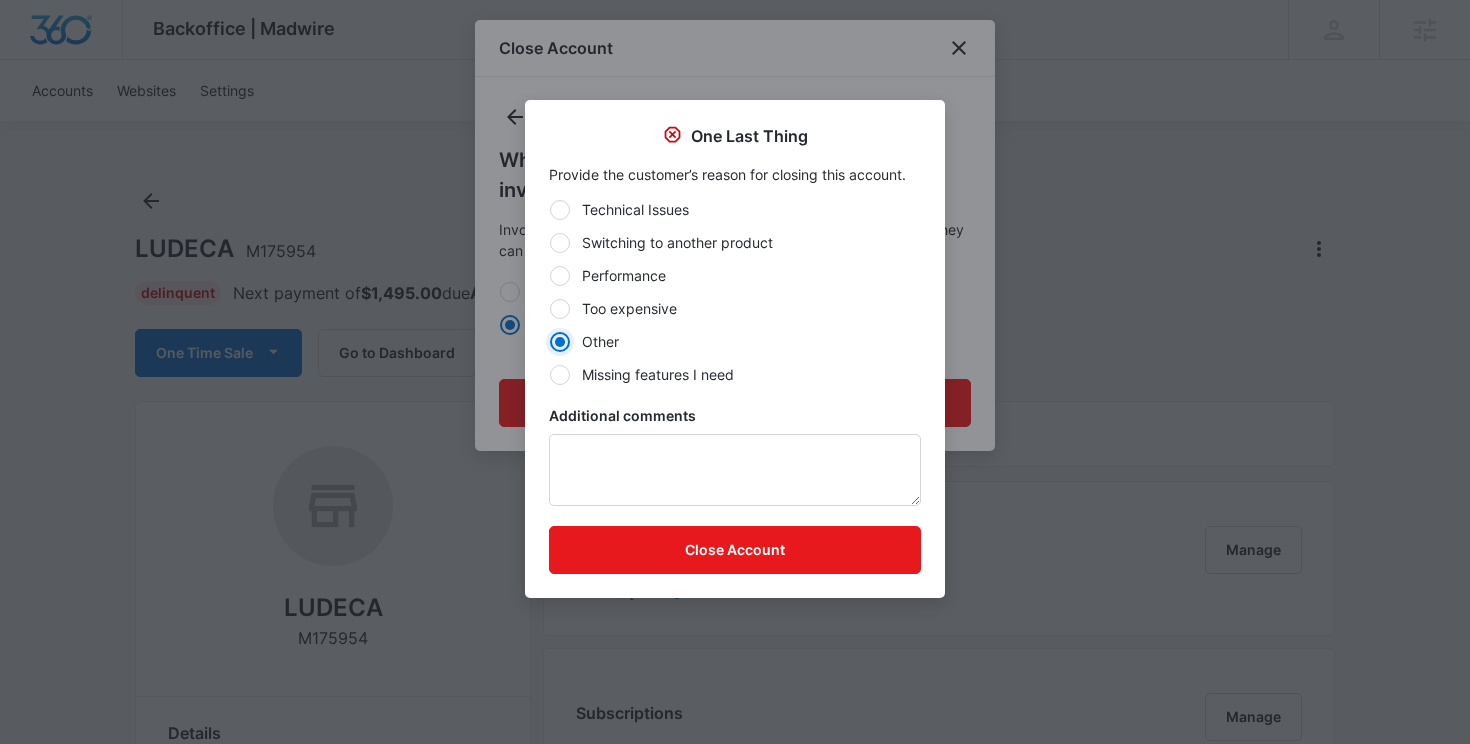 radio on "true" 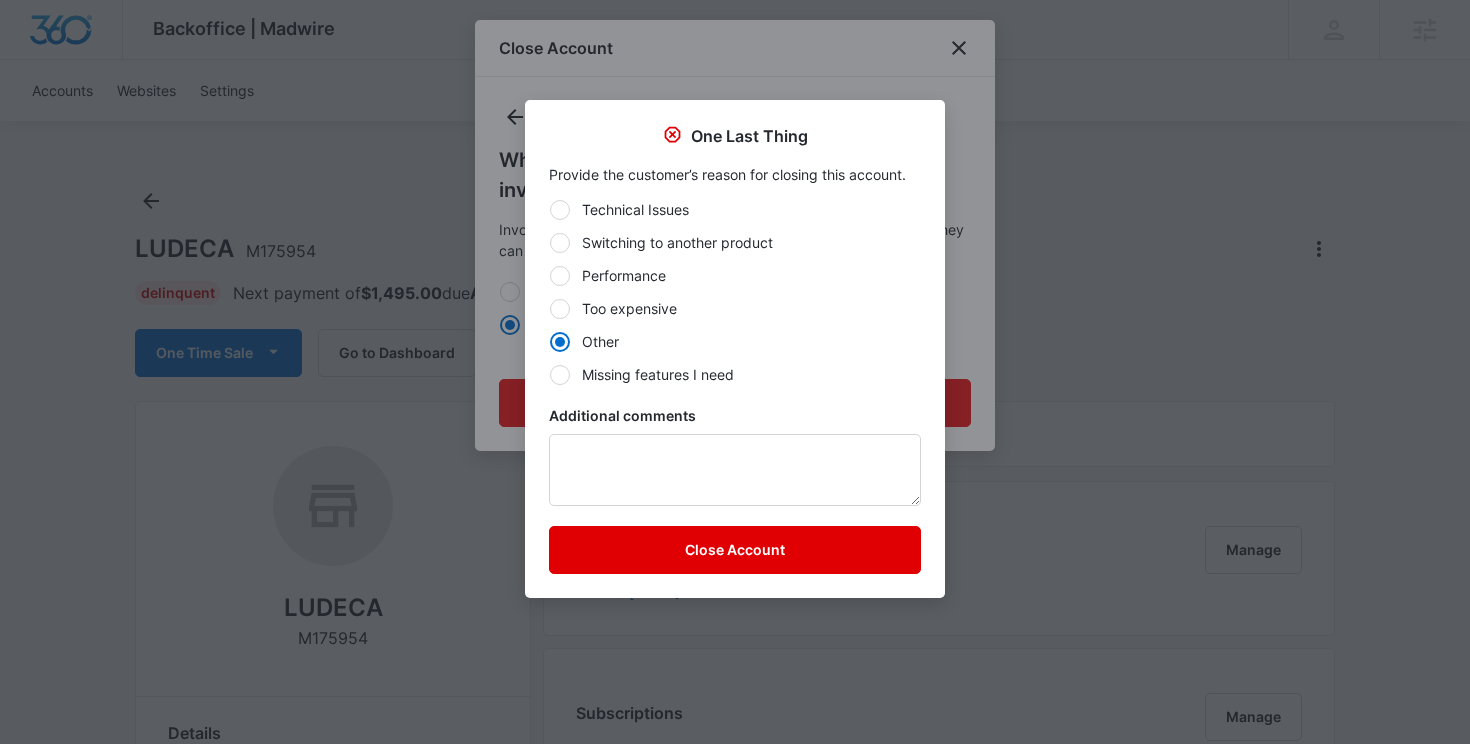 click on "Close Account" at bounding box center (735, 550) 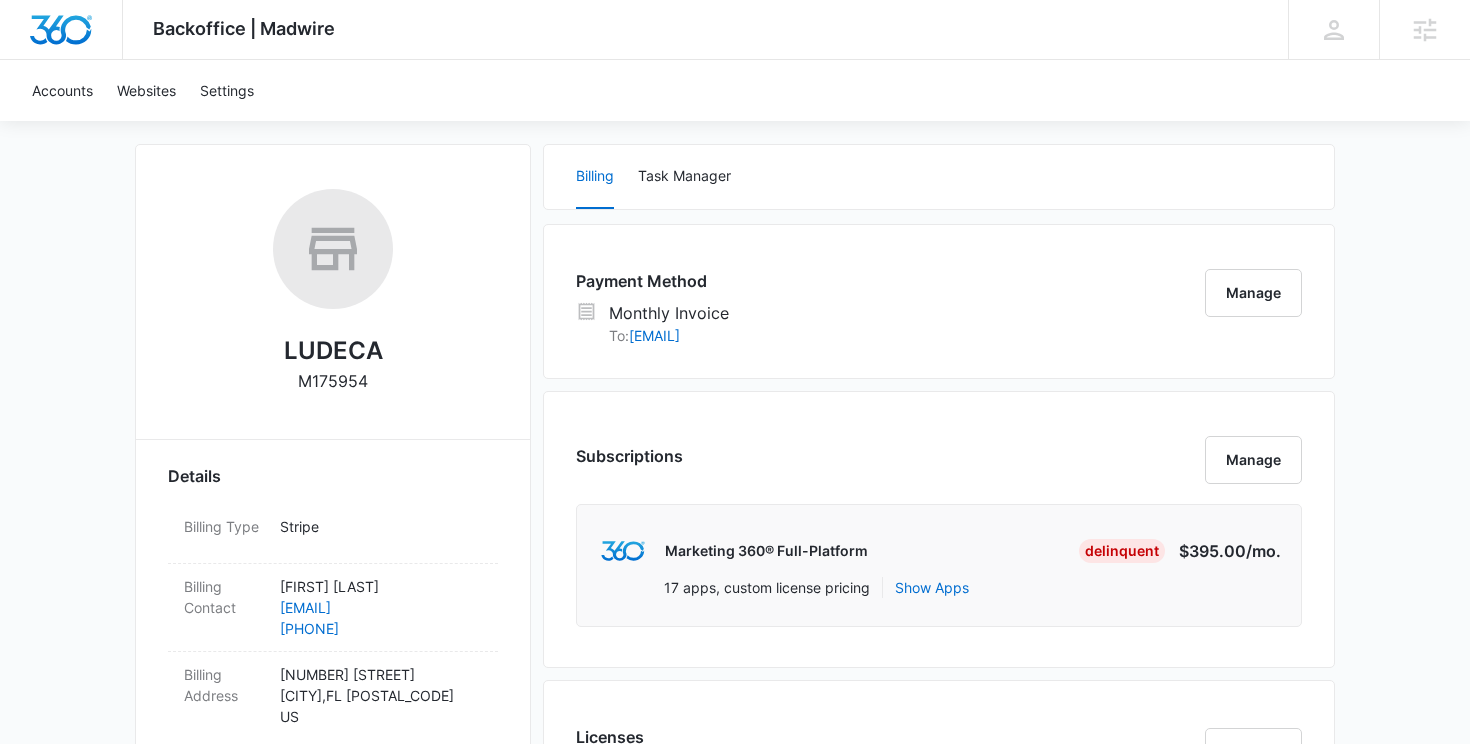 scroll, scrollTop: 0, scrollLeft: 0, axis: both 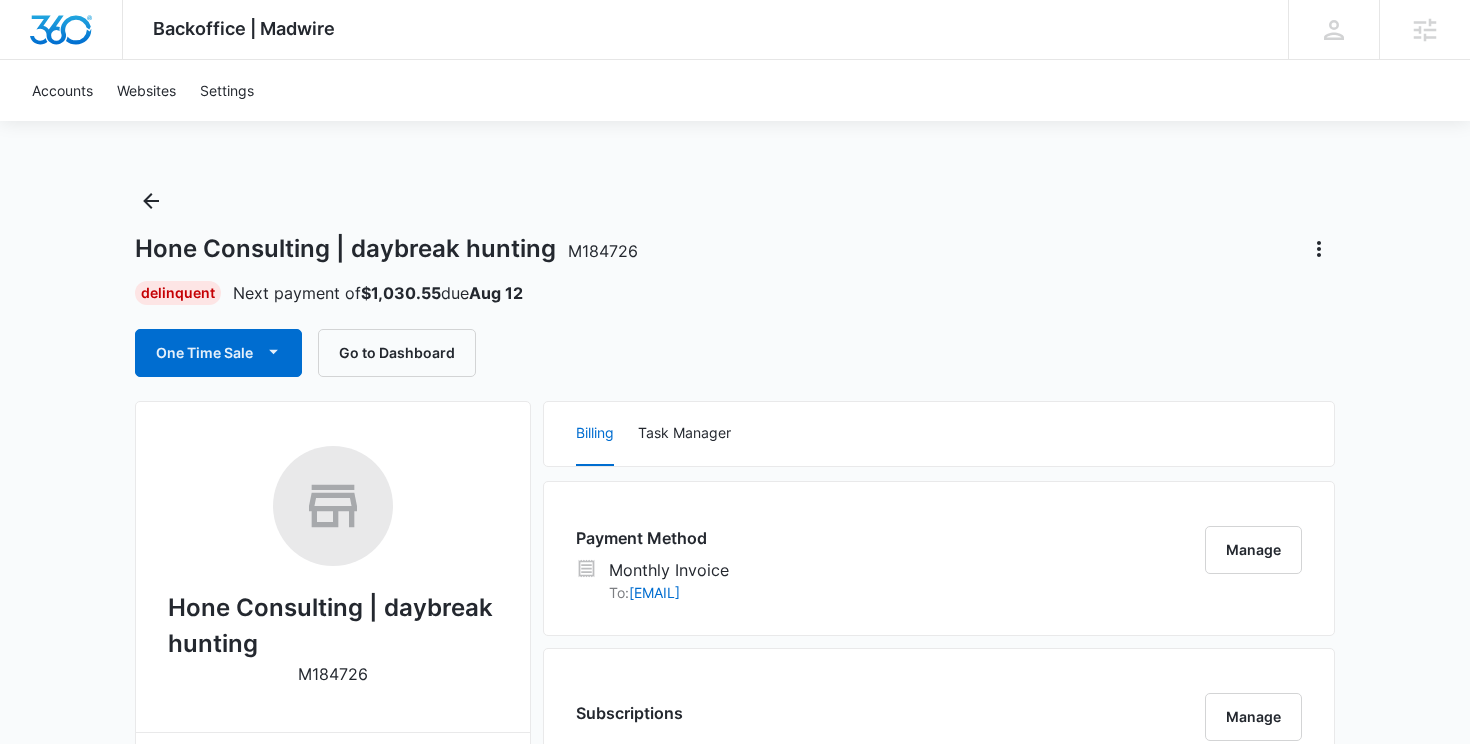 click on "Hone Consulting | daybreak hunting [ACCOUNT_ID] Delinquent Next payment of  $1,030.55  due  [DATE] One Time Sale Go to Dashboard" at bounding box center (735, 281) 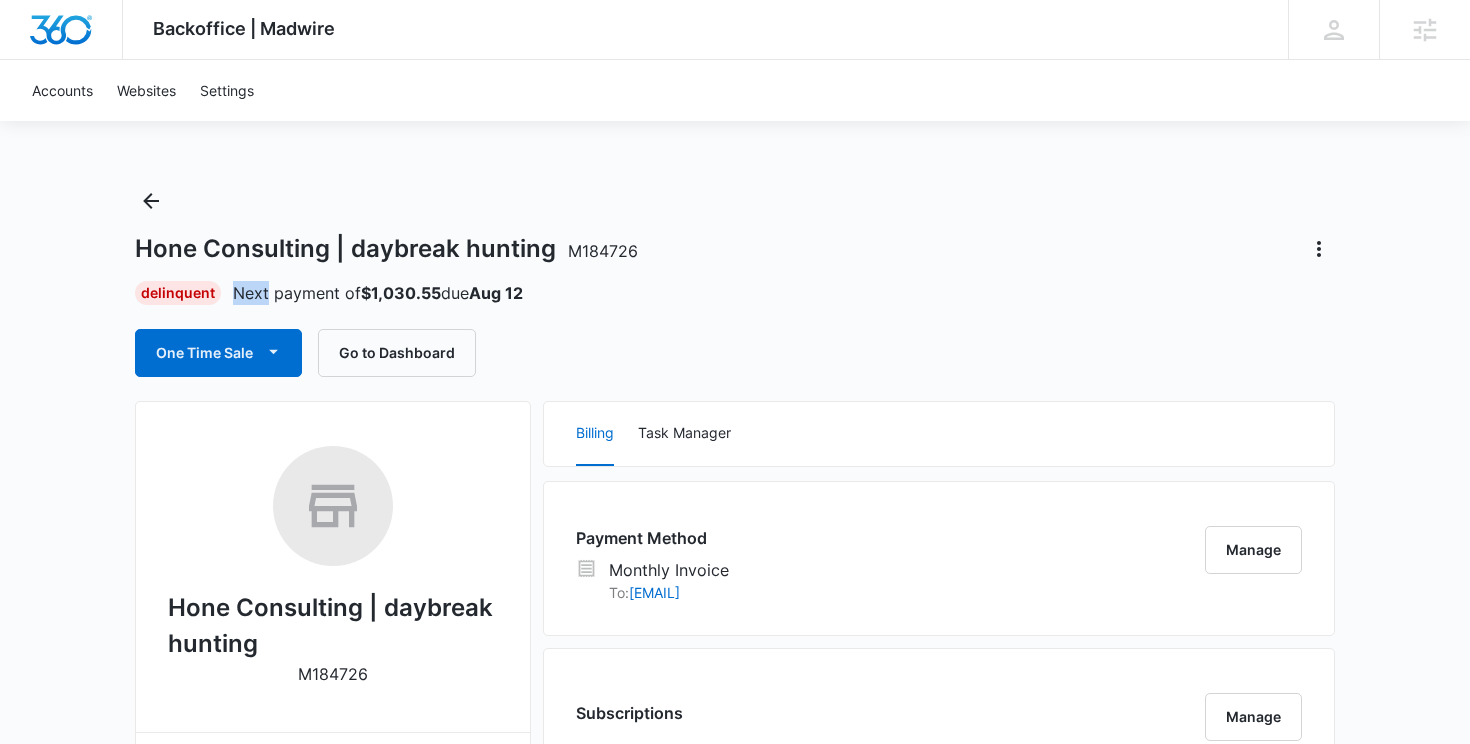click on "Hone Consulting | daybreak hunting M184726 Delinquent Next payment of  $1,030.55  due  Aug 12 One Time Sale Go to Dashboard" at bounding box center (735, 281) 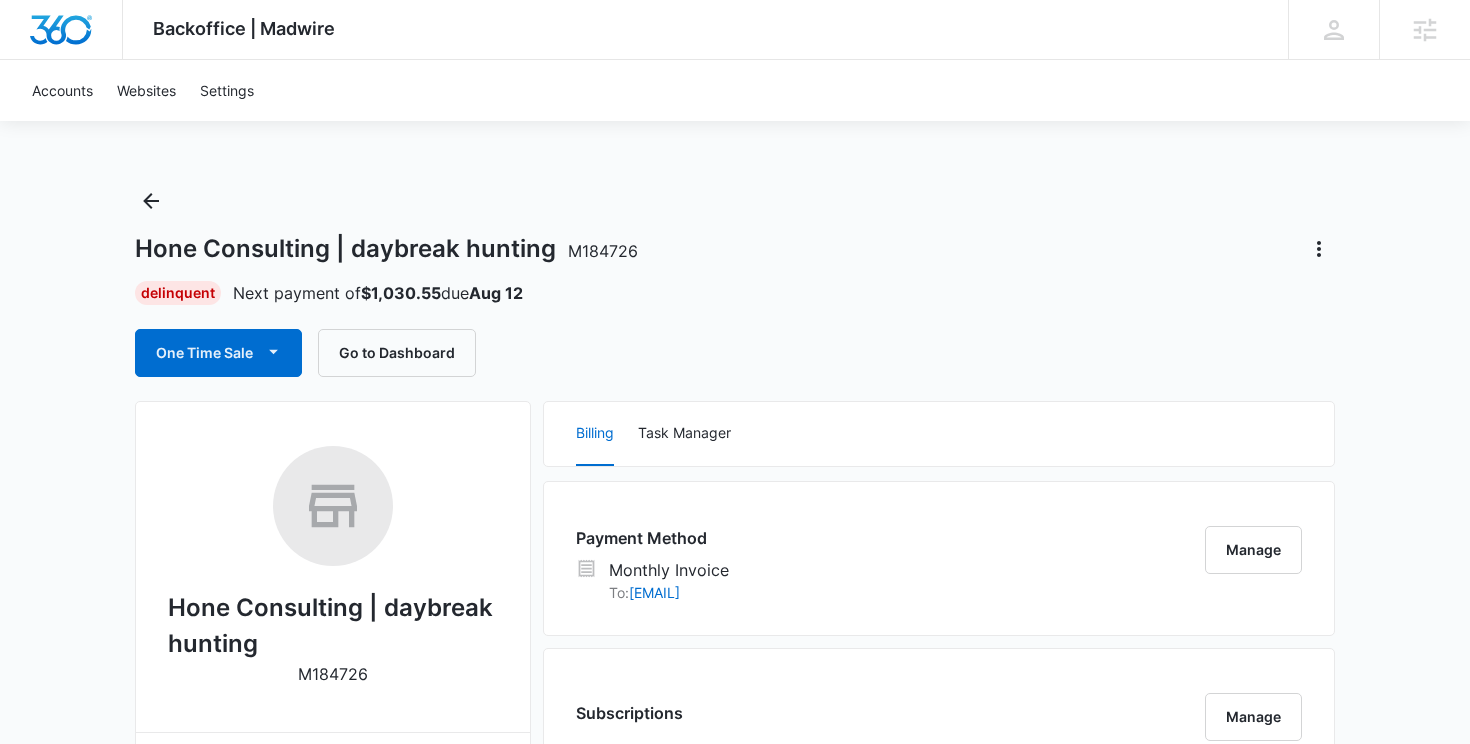 click on "Hone Consulting | daybreak hunting M184726 Delinquent Next payment of  $1,030.55  due  Aug 12 One Time Sale Go to Dashboard" at bounding box center (735, 281) 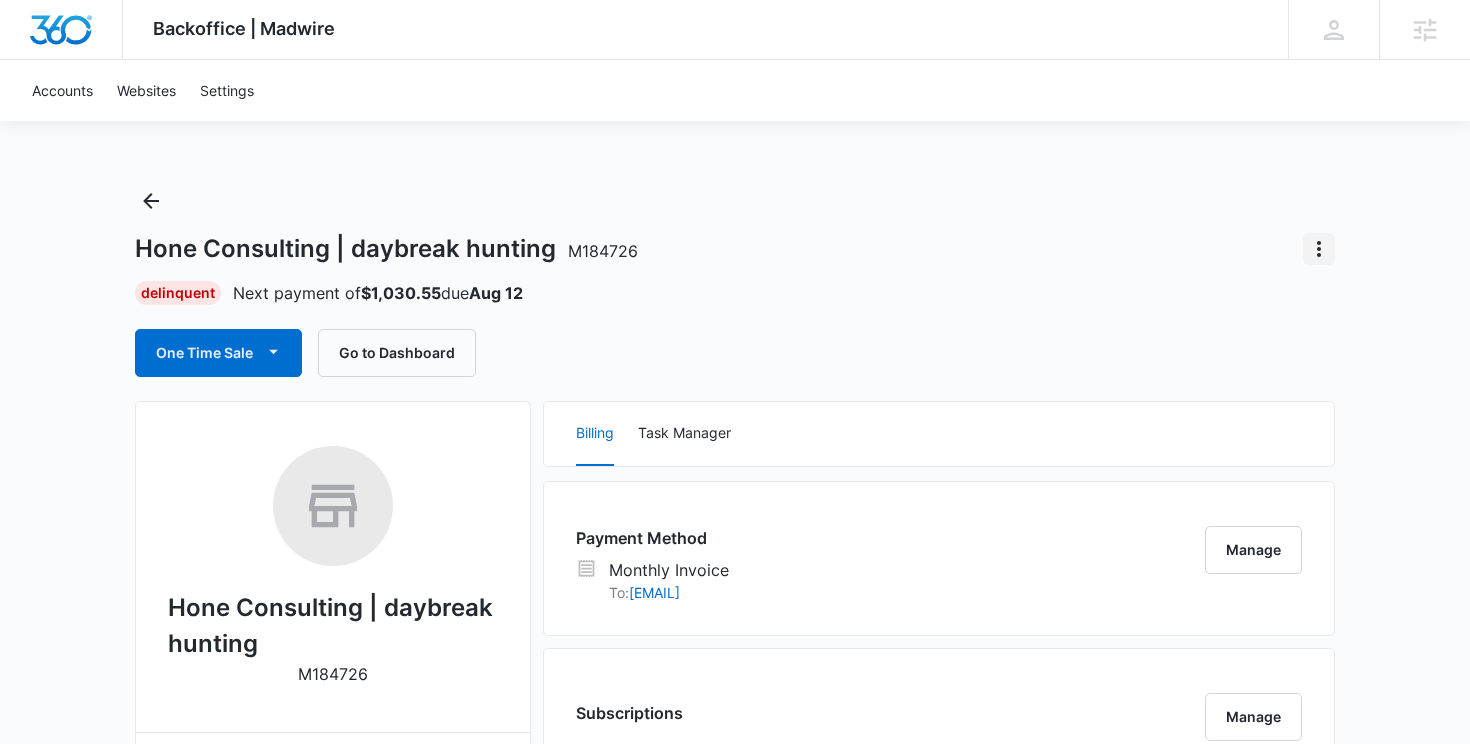 click 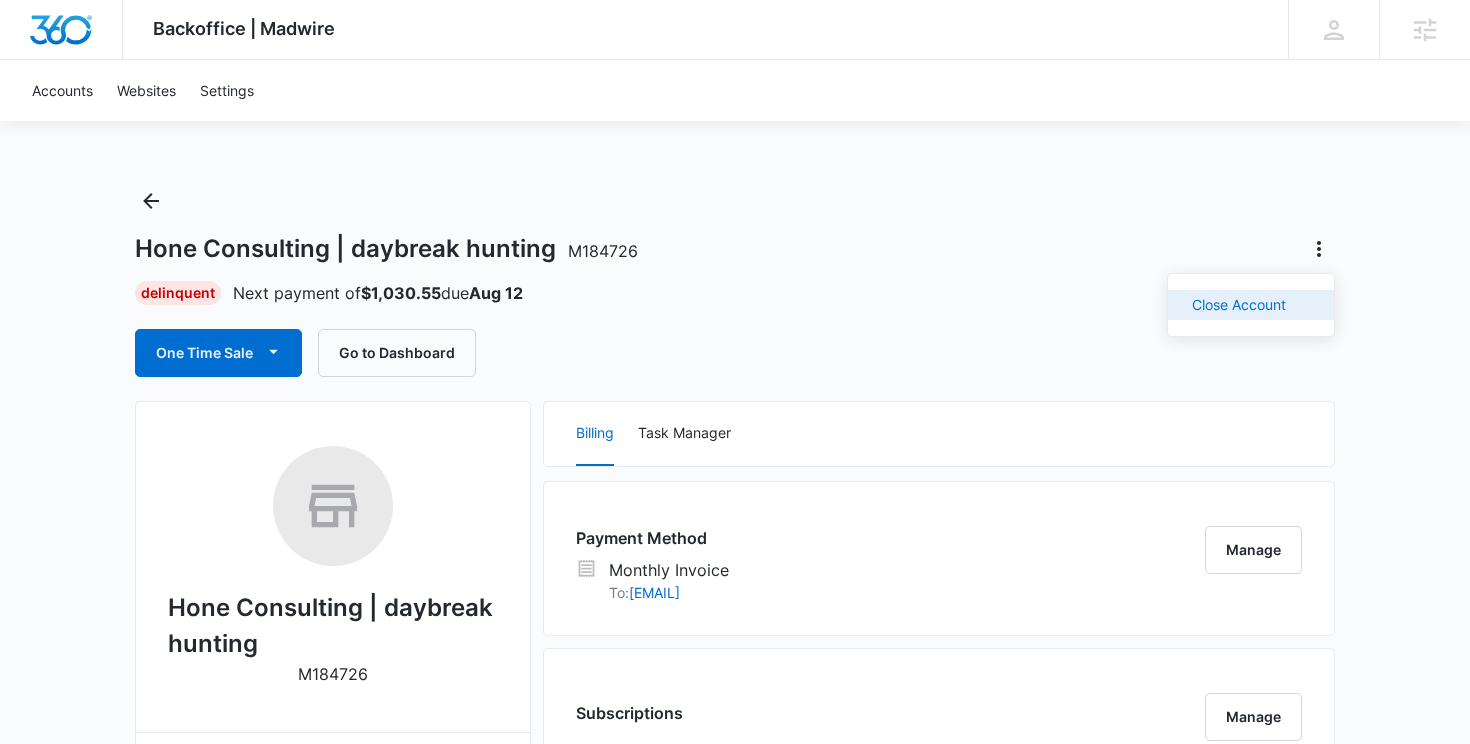 click on "Close Account" at bounding box center [1239, 305] 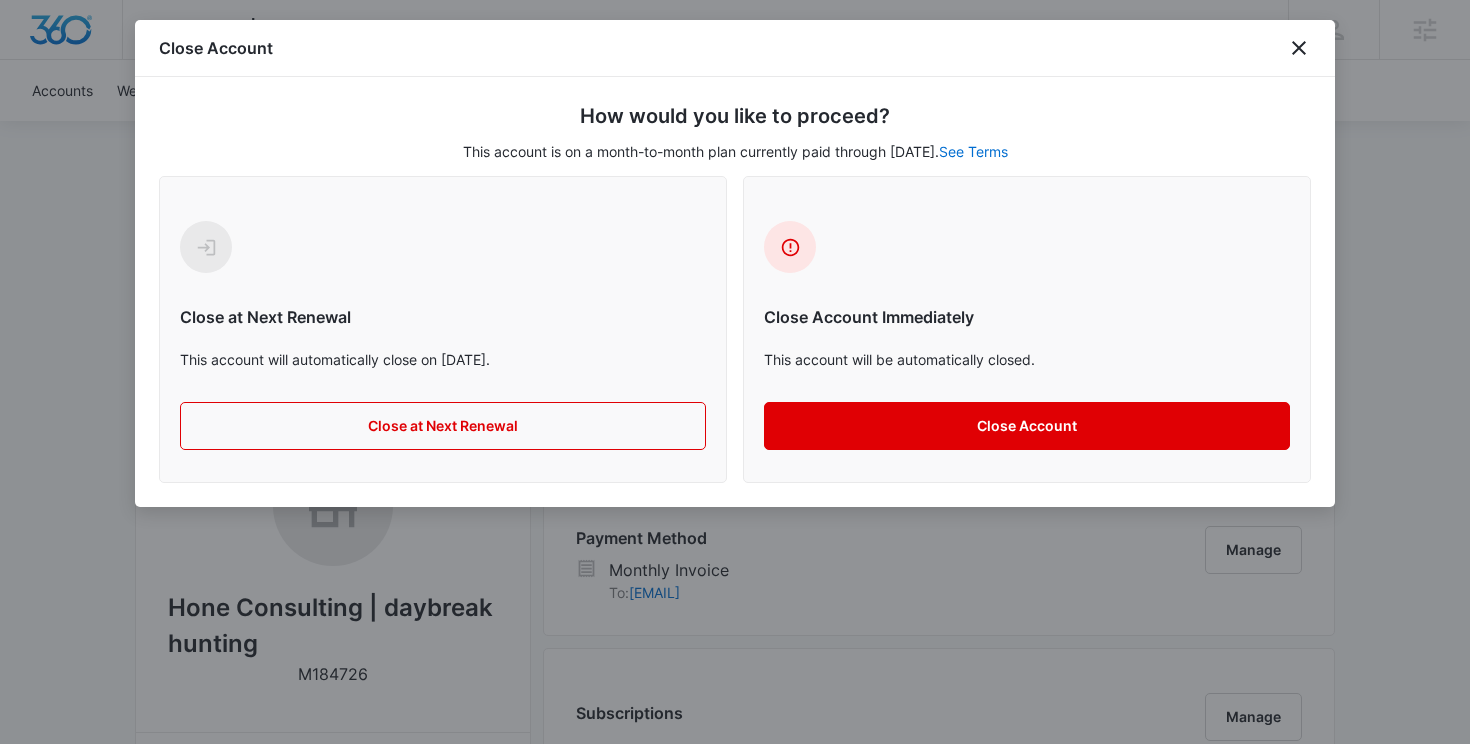 click on "Close Account" at bounding box center (1027, 426) 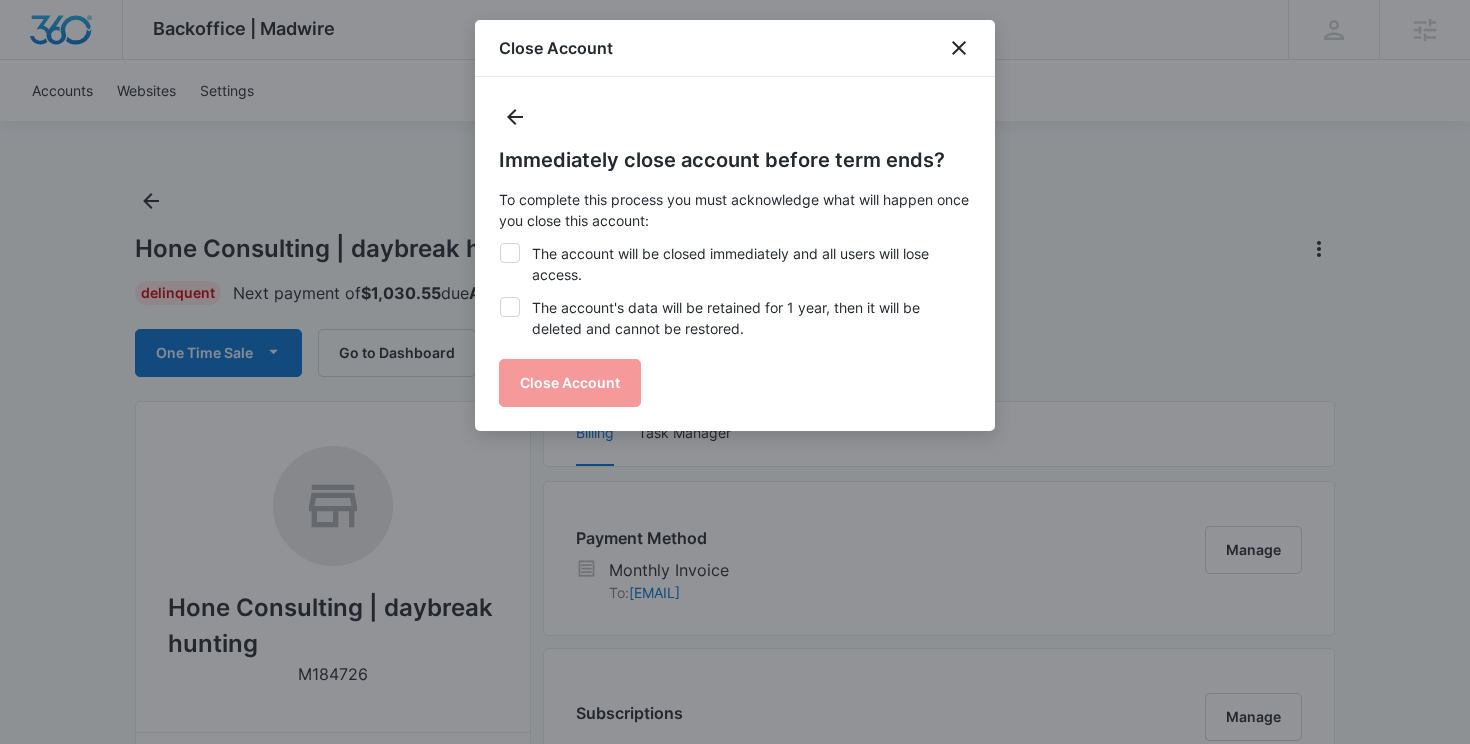 click on "The account will be closed immediately and all users will lose access." at bounding box center [735, 264] 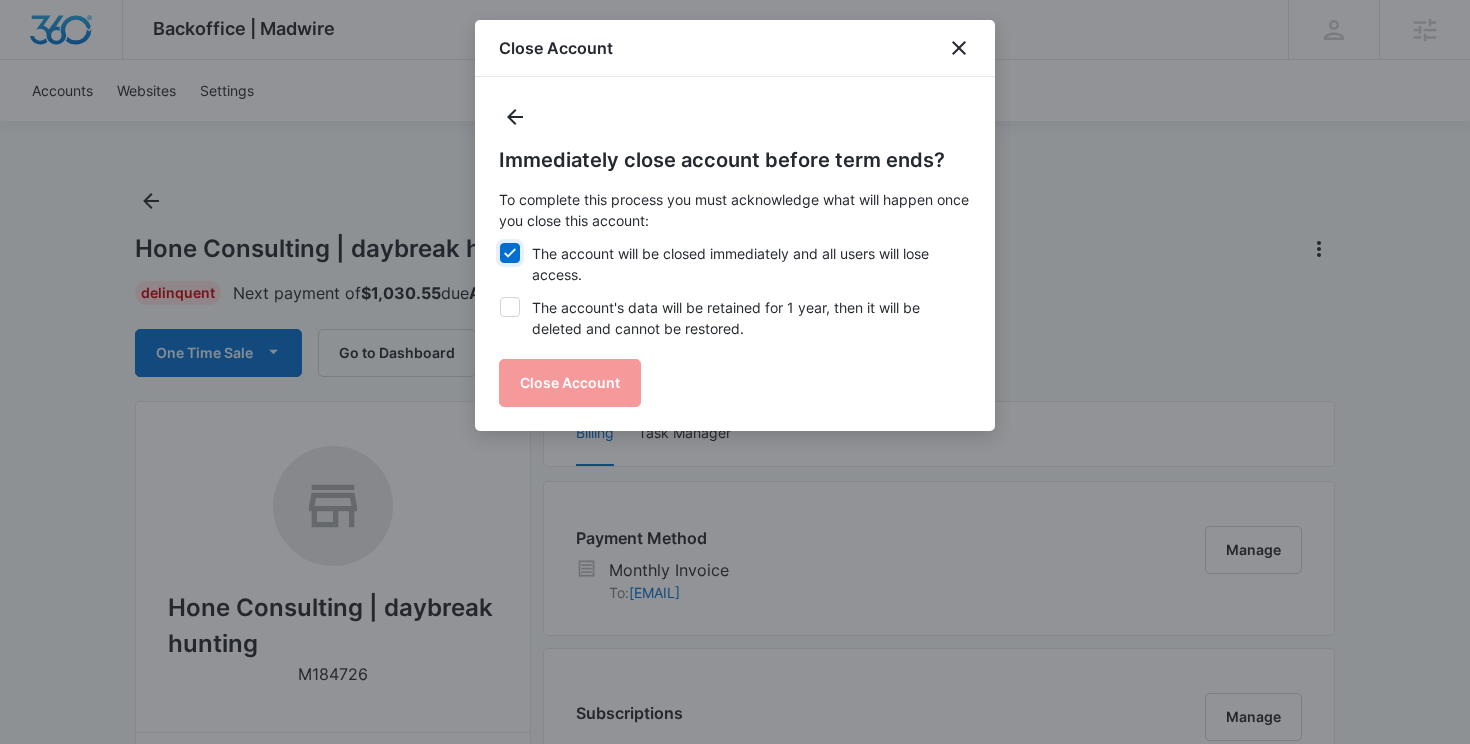 checkbox on "true" 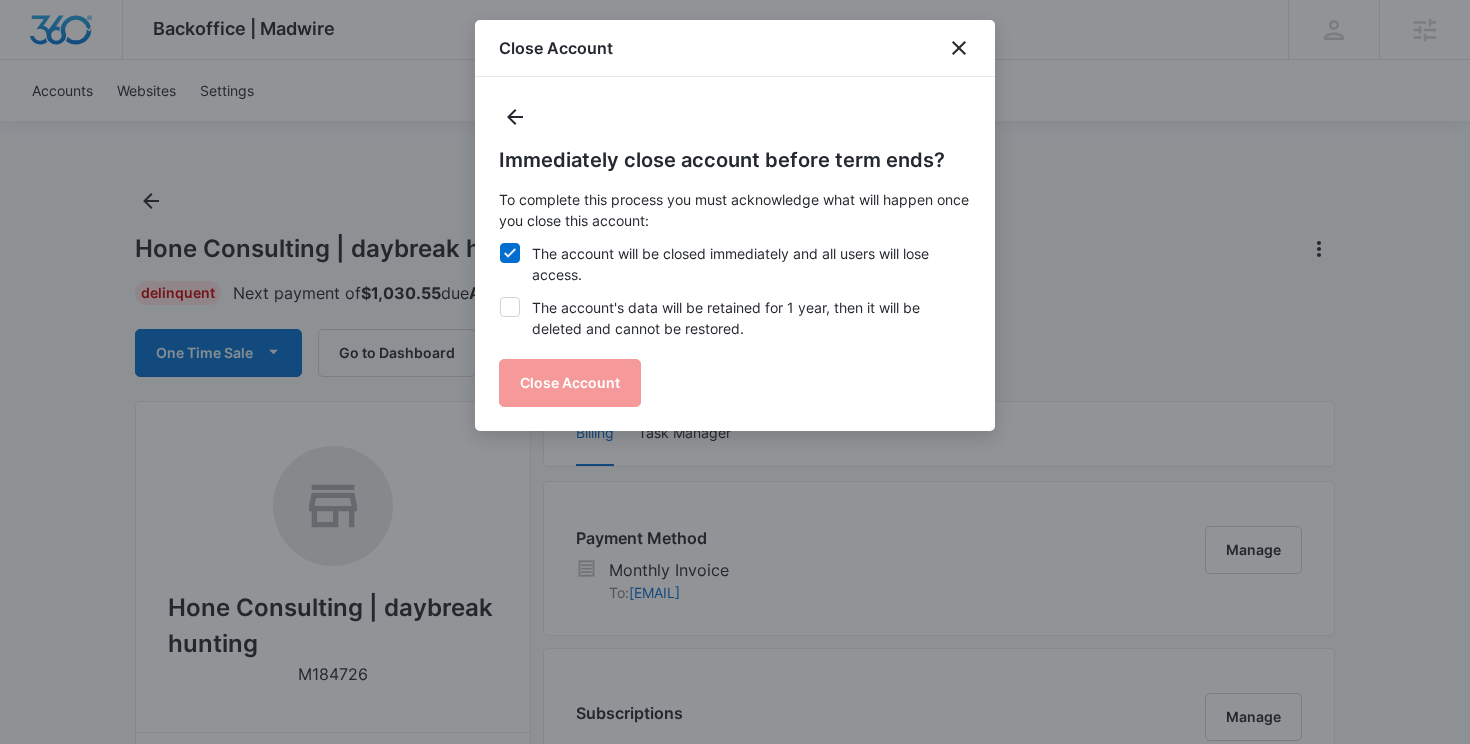 click on "The account's data will be retained for 1 year, then it will be deleted and cannot be restored." at bounding box center [735, 318] 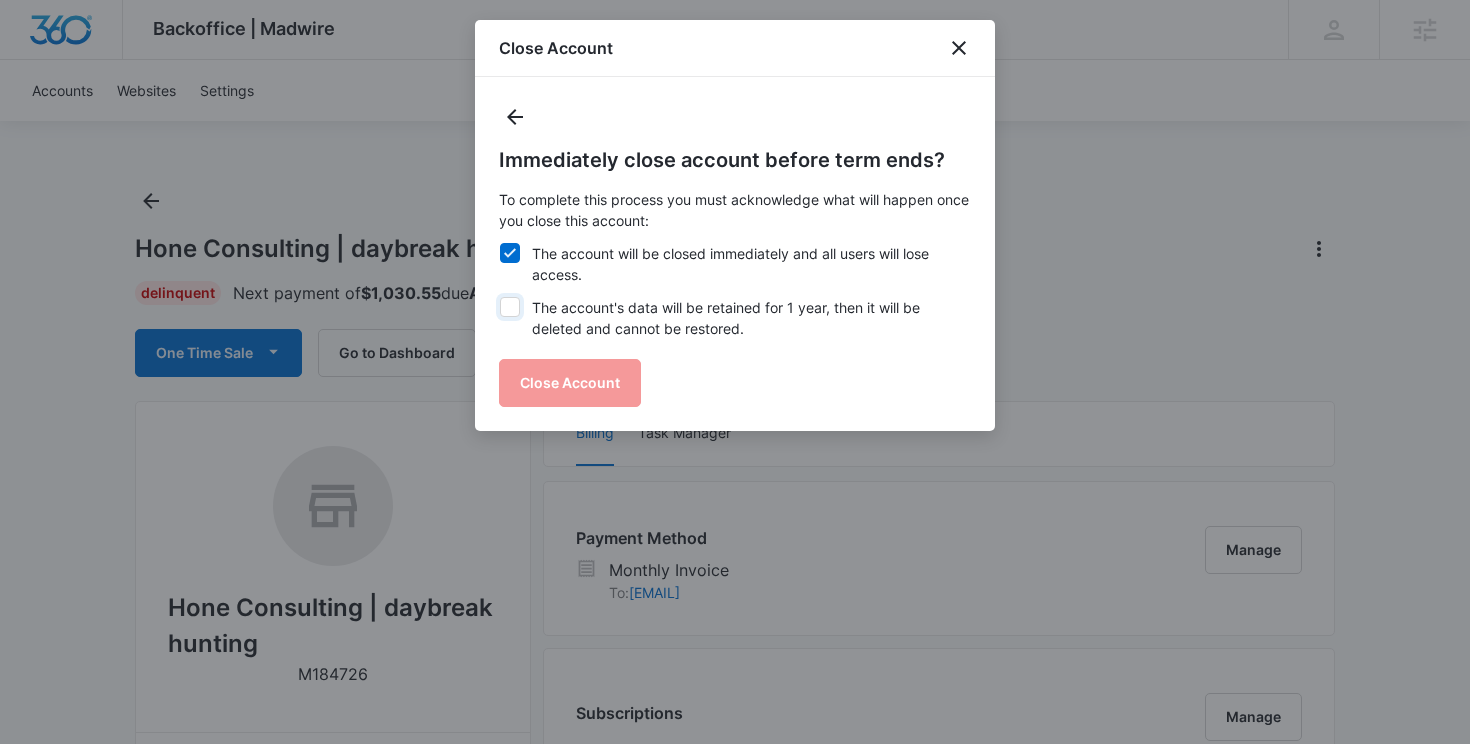 checkbox on "true" 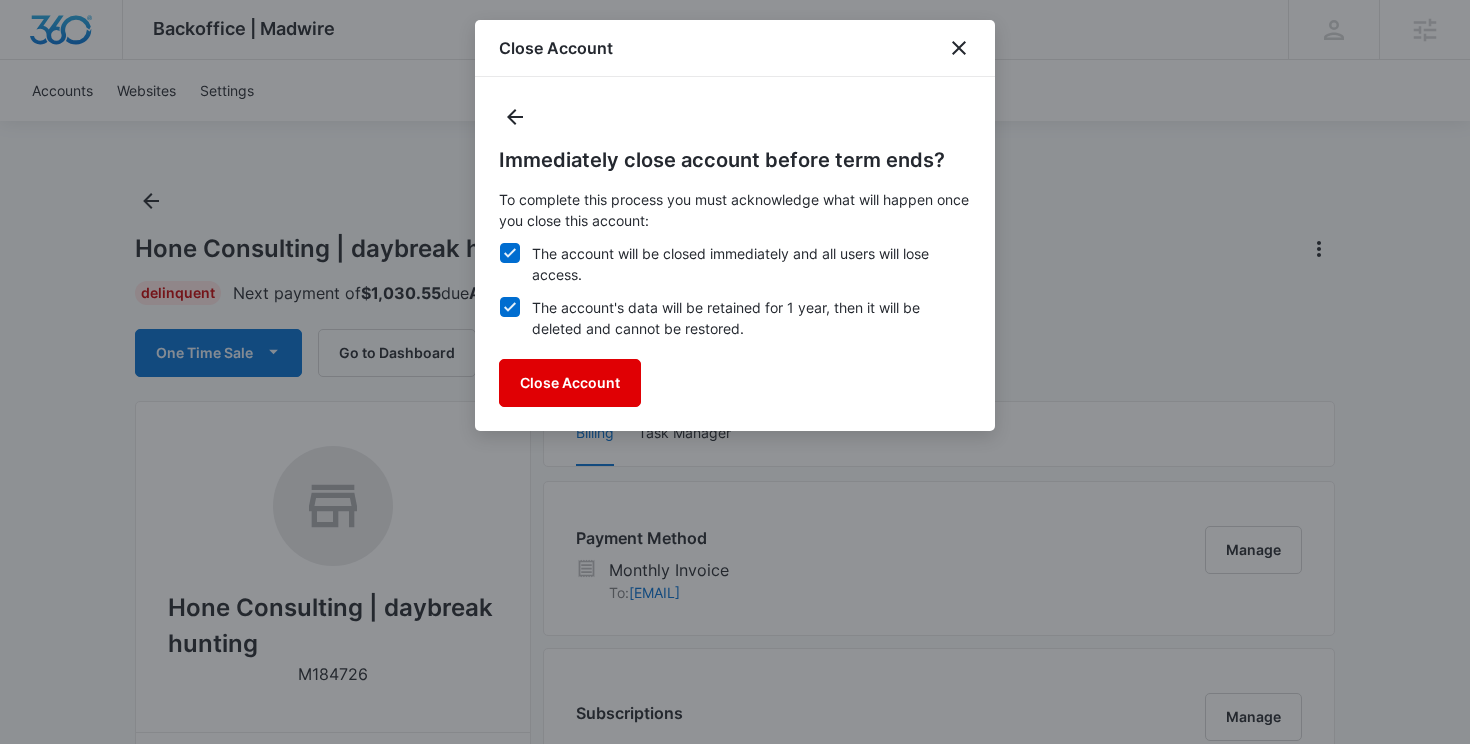 click on "Close Account" at bounding box center (570, 383) 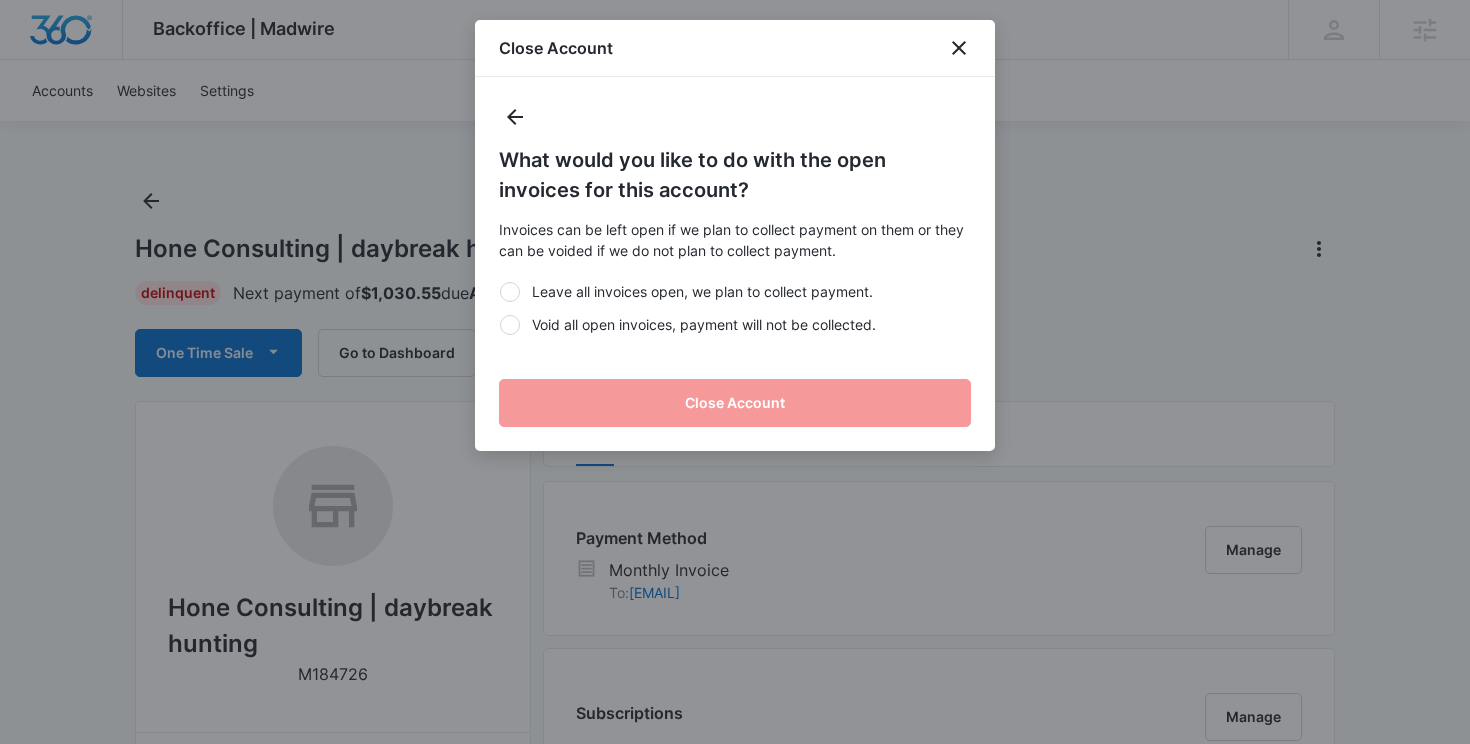 click on "Void all open invoices, payment will not be collected." at bounding box center [735, 324] 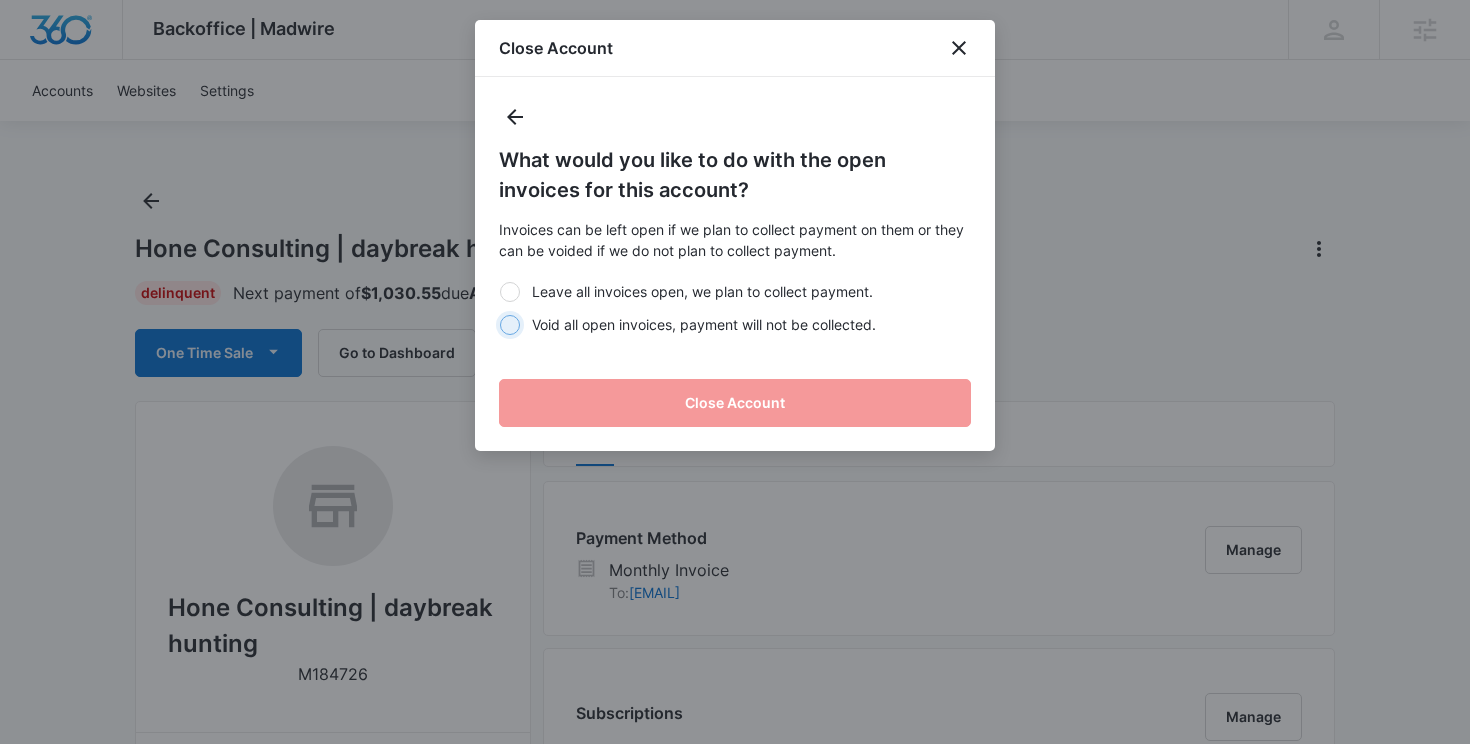 click on "Void all open invoices, payment will not be collected." at bounding box center [499, 324] 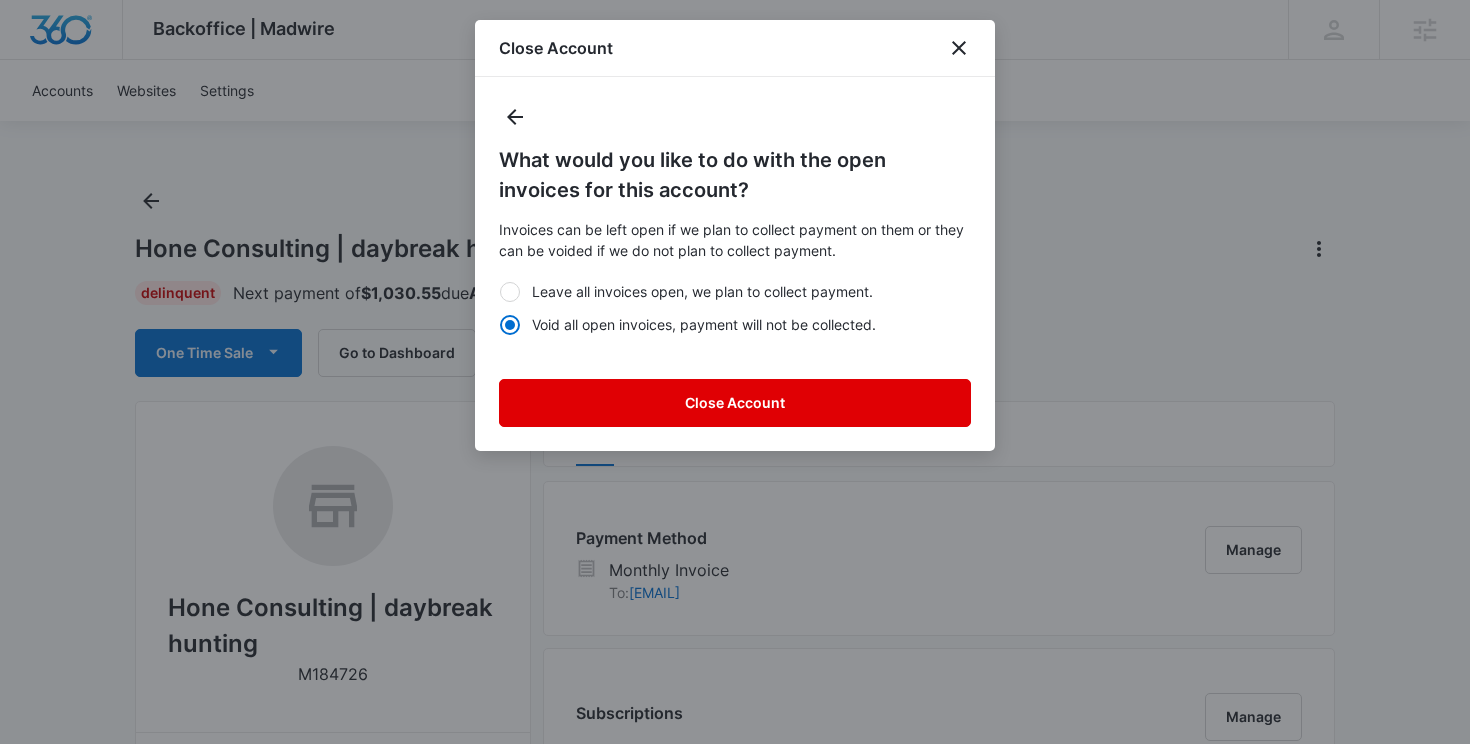 click on "Close Account" at bounding box center (735, 403) 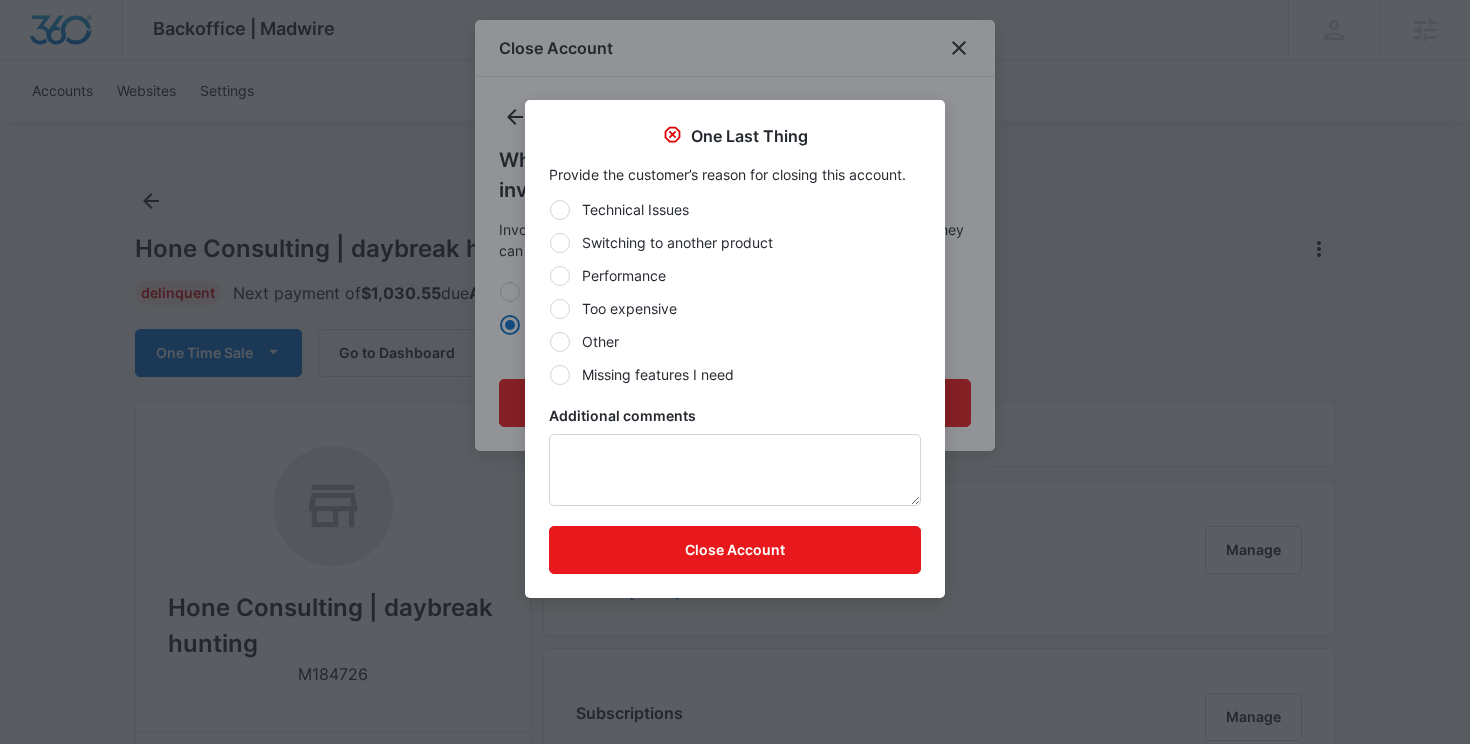 click on "Technical Issues Switching to another product Performance Too expensive Other Missing features I need" at bounding box center [735, 292] 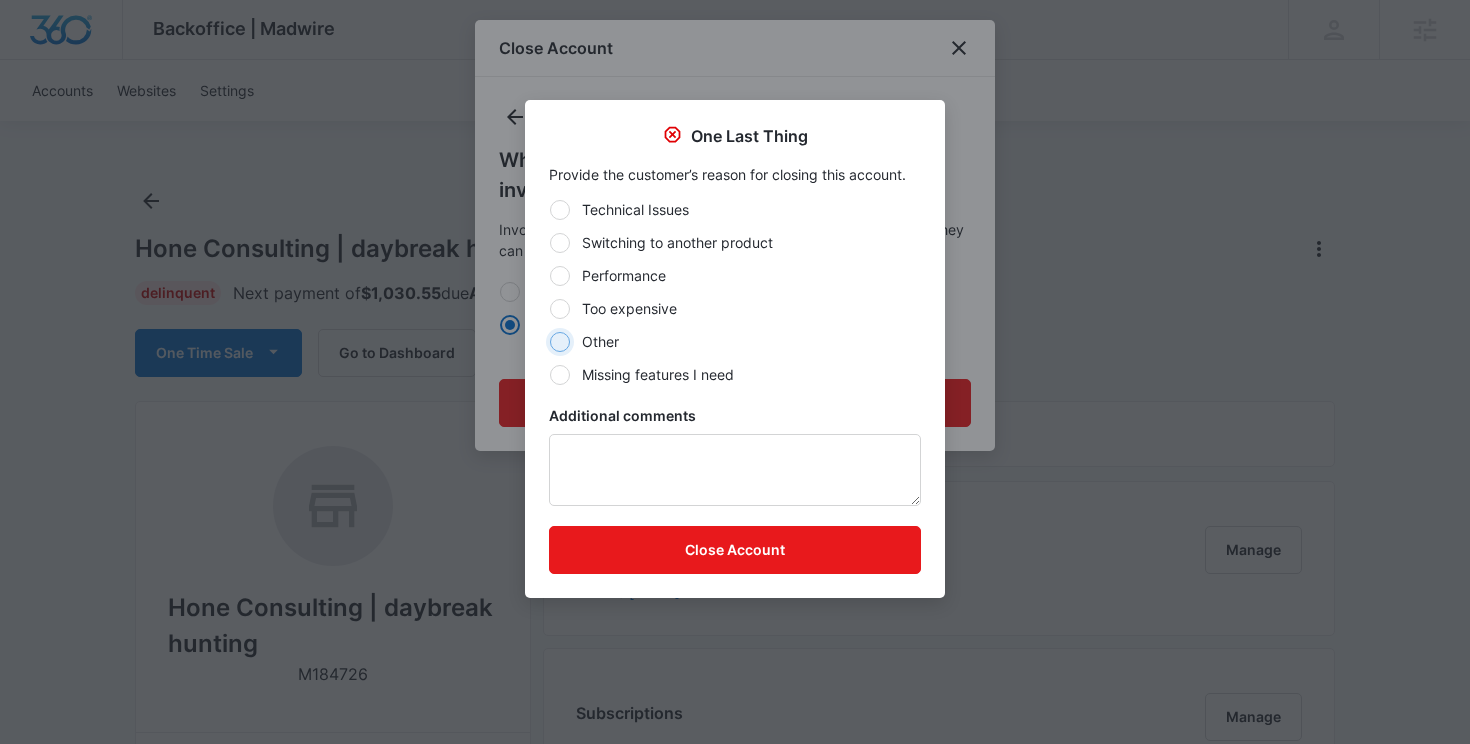 radio on "true" 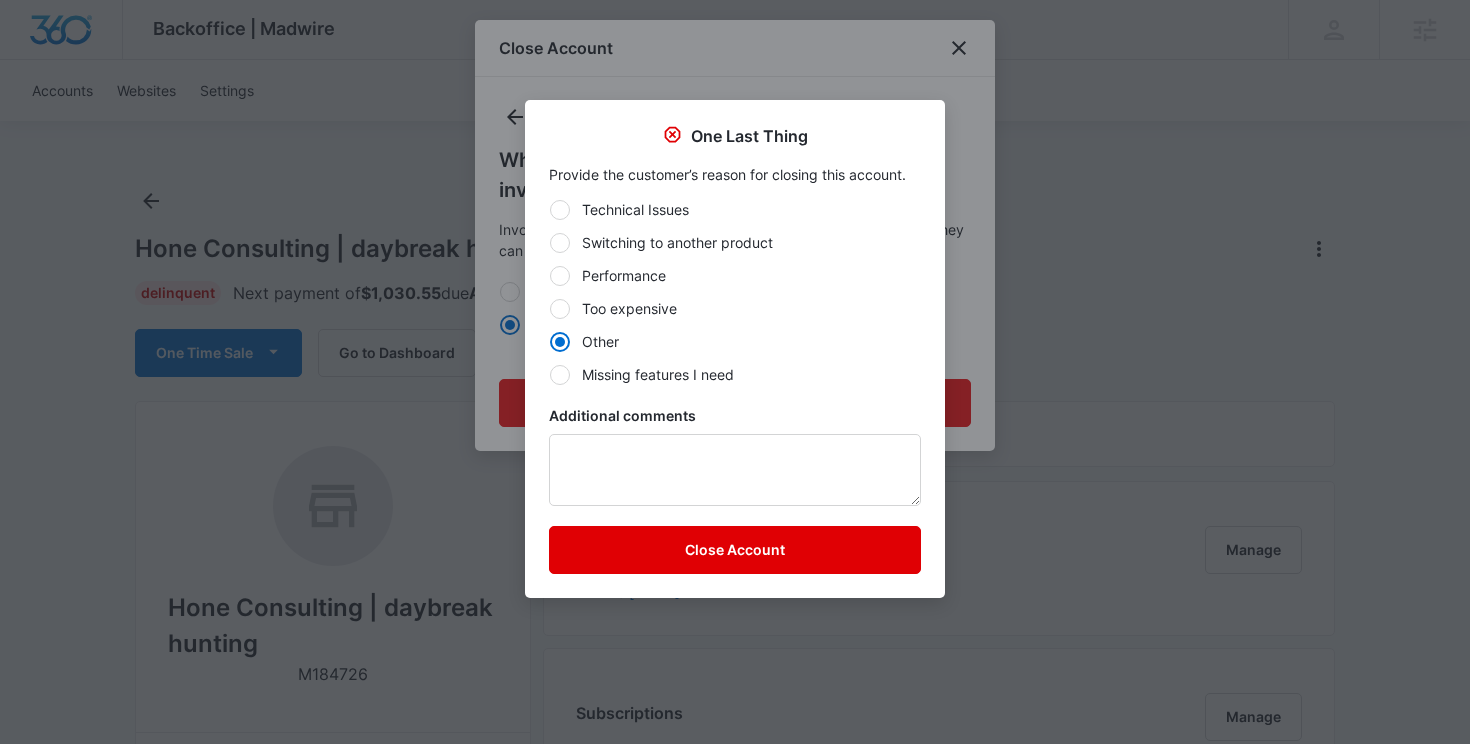 click on "Close Account" at bounding box center [735, 550] 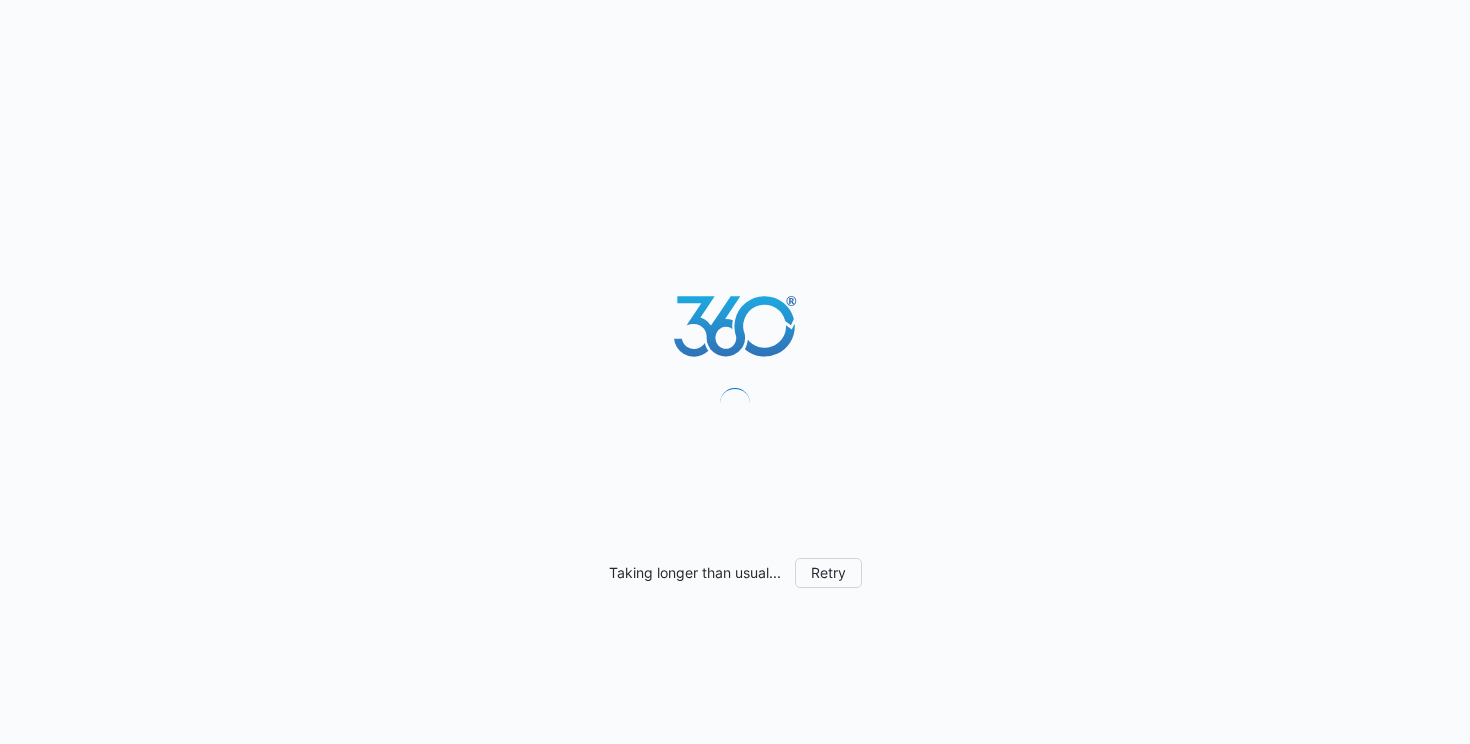 scroll, scrollTop: 0, scrollLeft: 0, axis: both 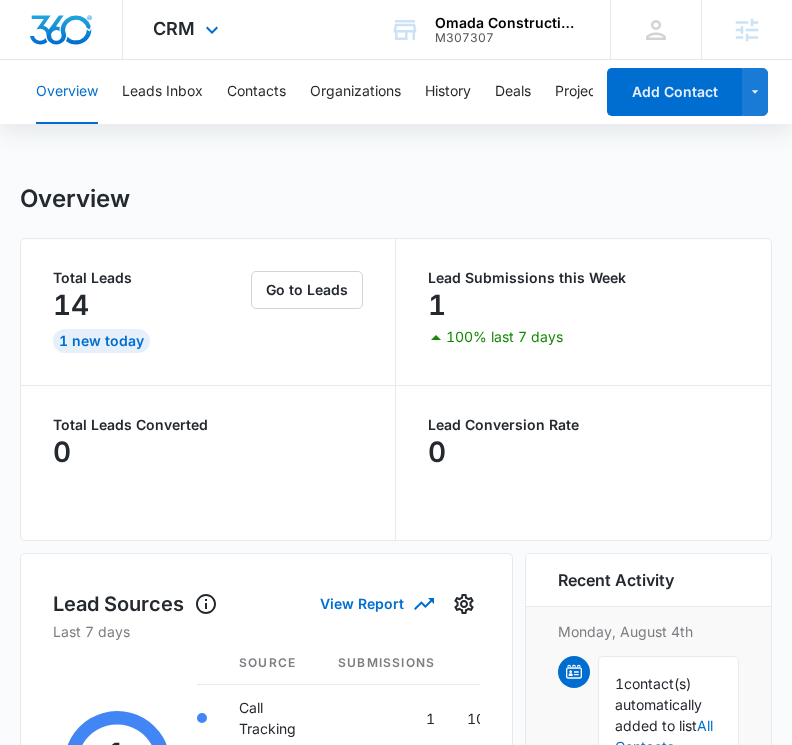 click on "CRM Apps Reputation Websites Forms CRM Email Social POS Content Ads Intelligence Files Brand Settings" at bounding box center (188, 29) 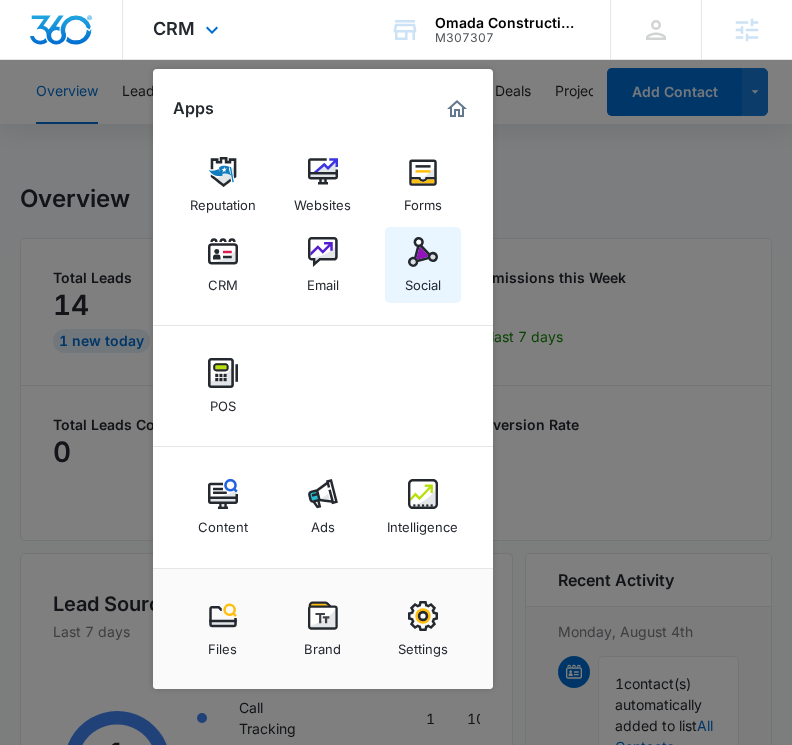 click on "Social" at bounding box center [423, 265] 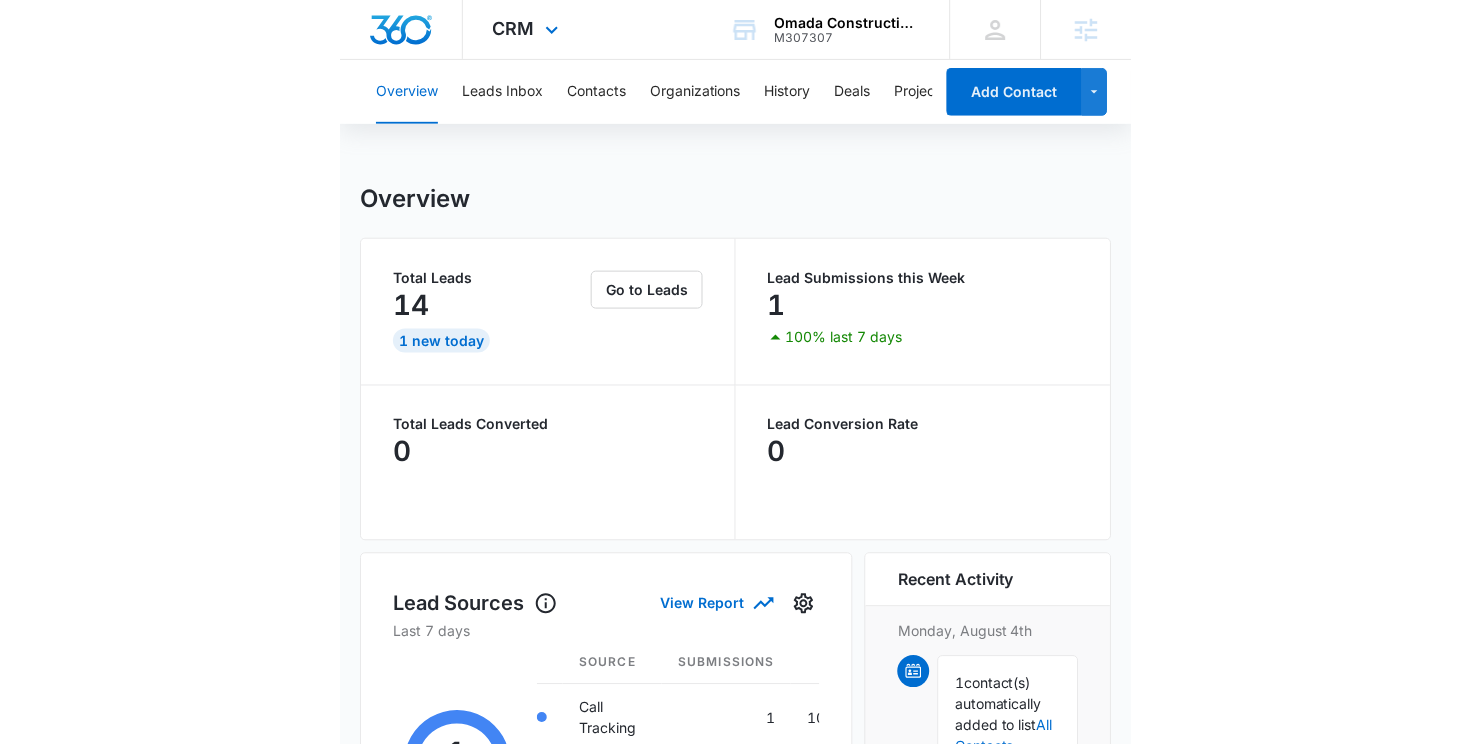 scroll, scrollTop: 0, scrollLeft: 0, axis: both 